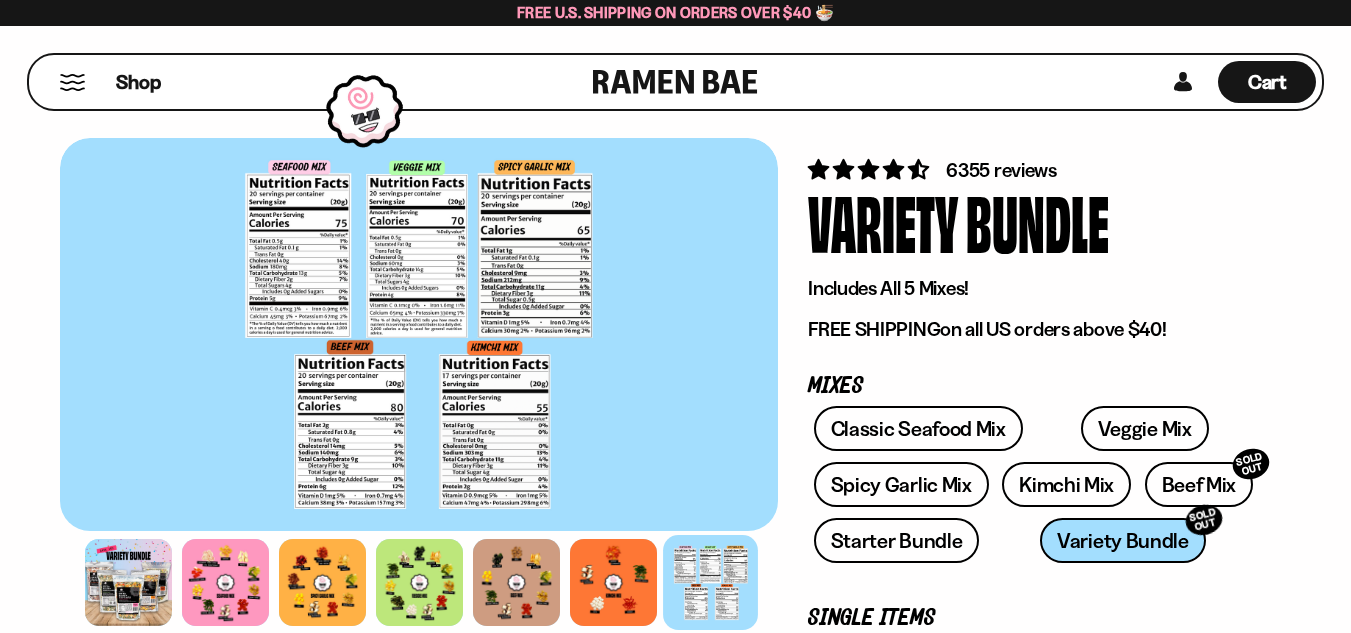 scroll, scrollTop: 0, scrollLeft: 0, axis: both 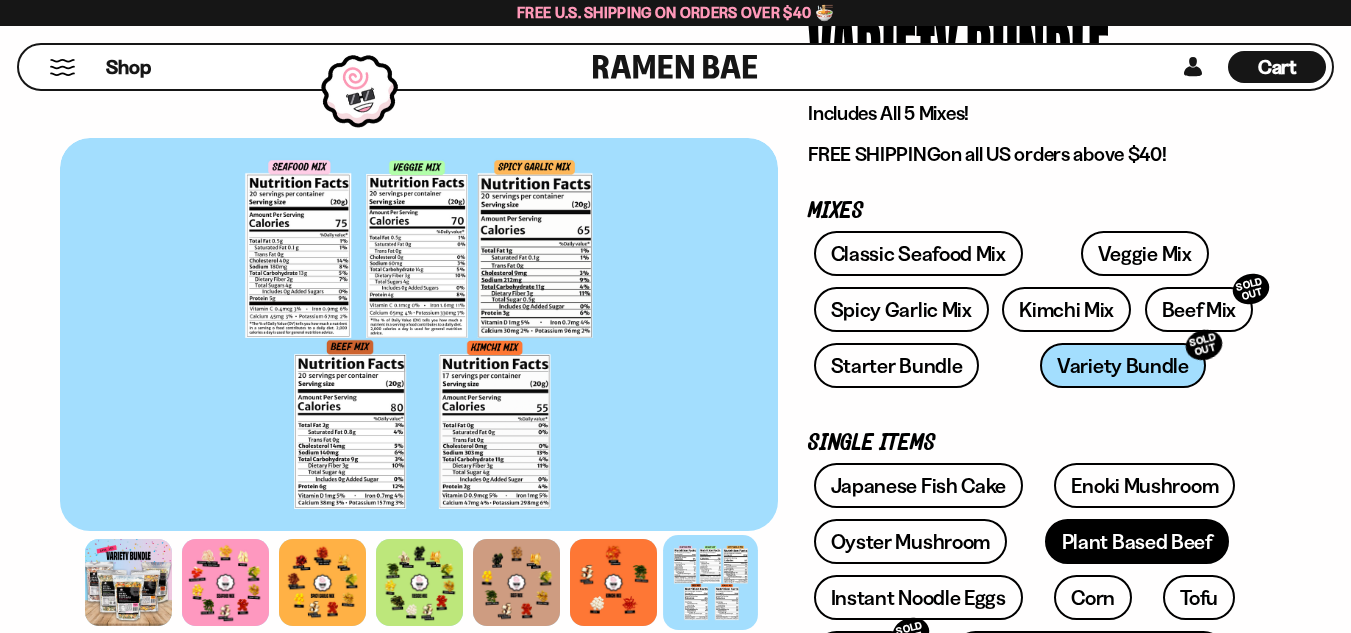 click on "Plant Based Beef" at bounding box center [1137, 541] 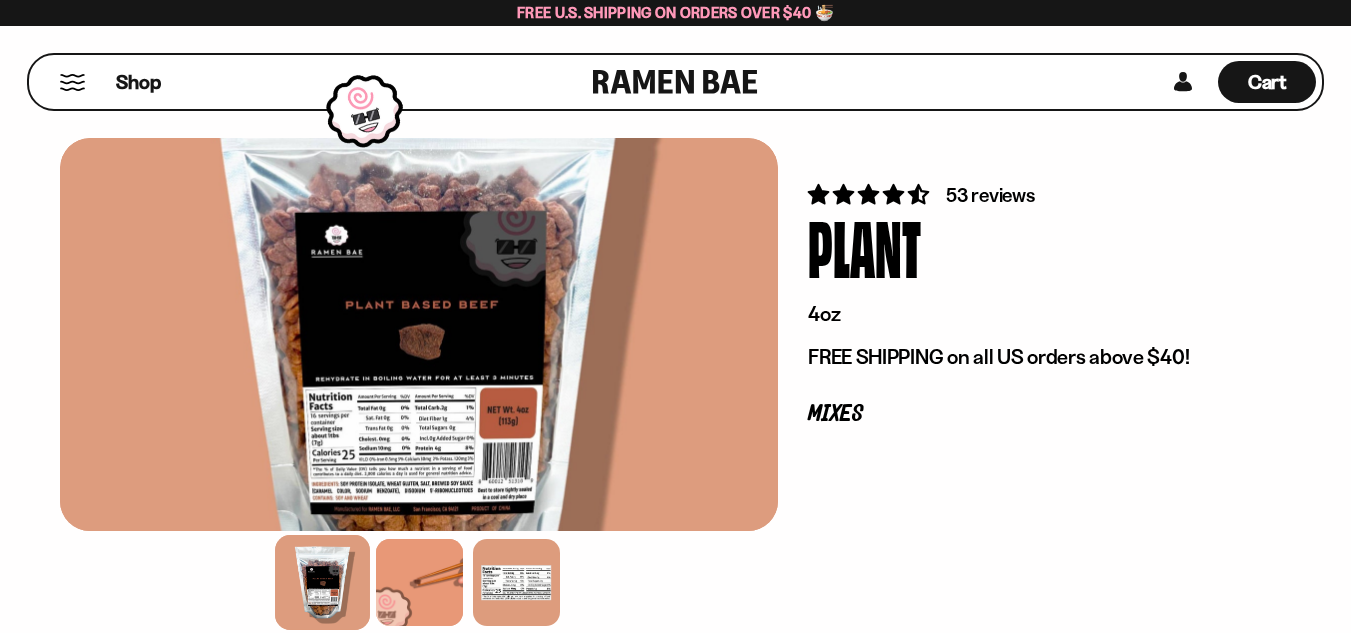 scroll, scrollTop: 0, scrollLeft: 0, axis: both 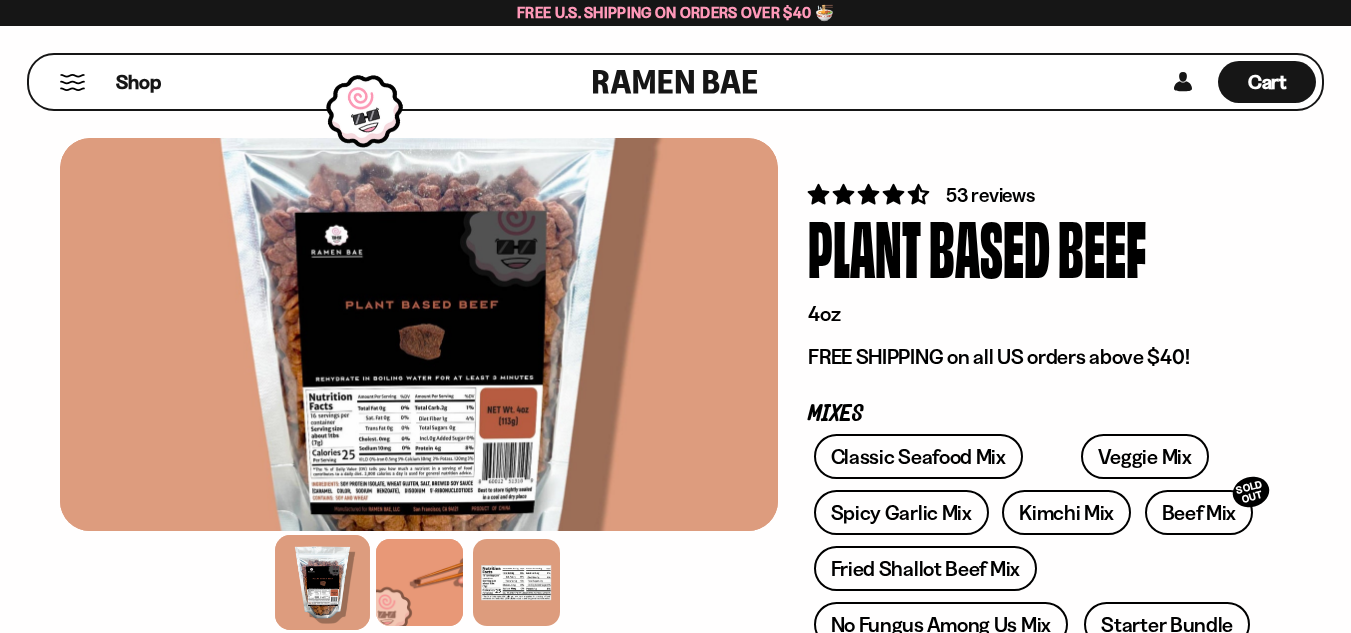 click on "53 reviews" at bounding box center (990, 195) 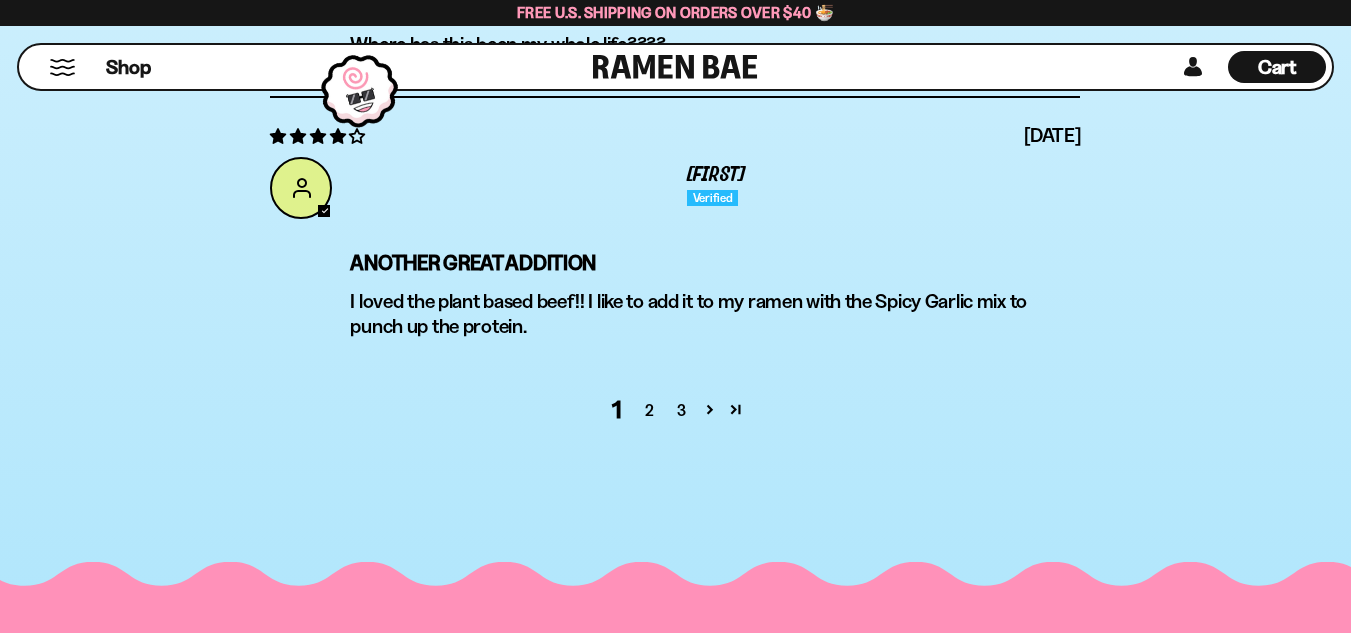 scroll, scrollTop: 7587, scrollLeft: 0, axis: vertical 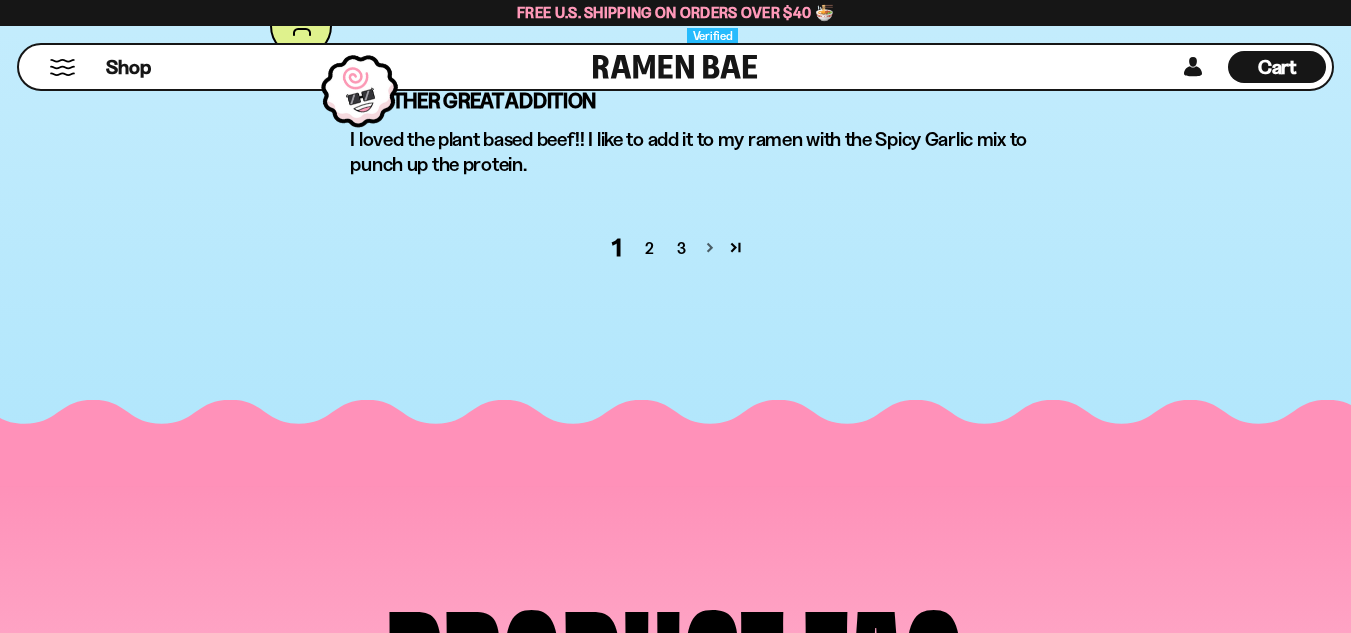 click at bounding box center (710, 247) 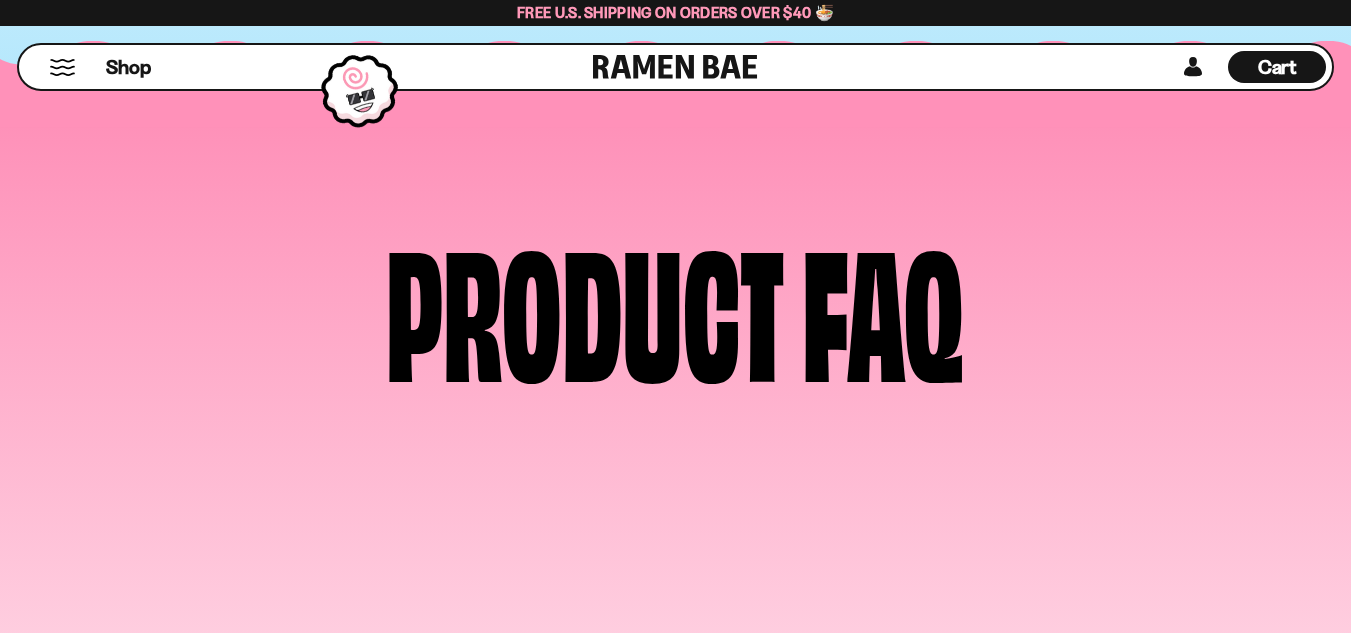 scroll, scrollTop: 6618, scrollLeft: 0, axis: vertical 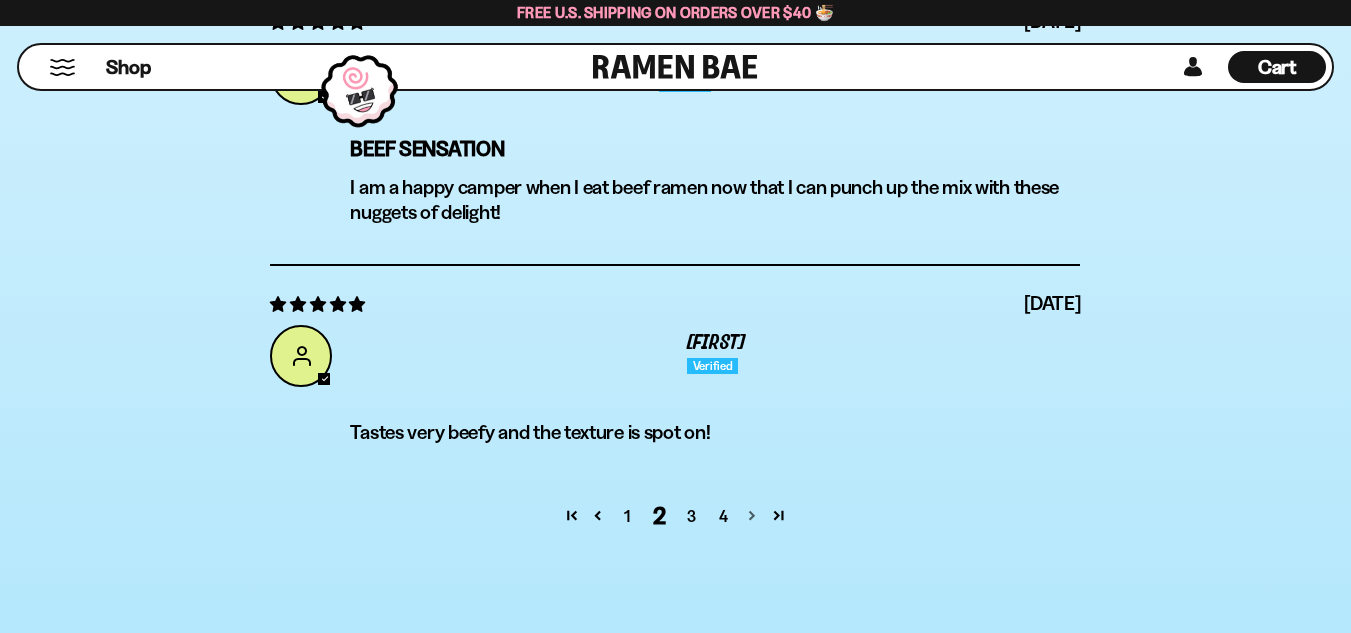 click at bounding box center (752, 515) 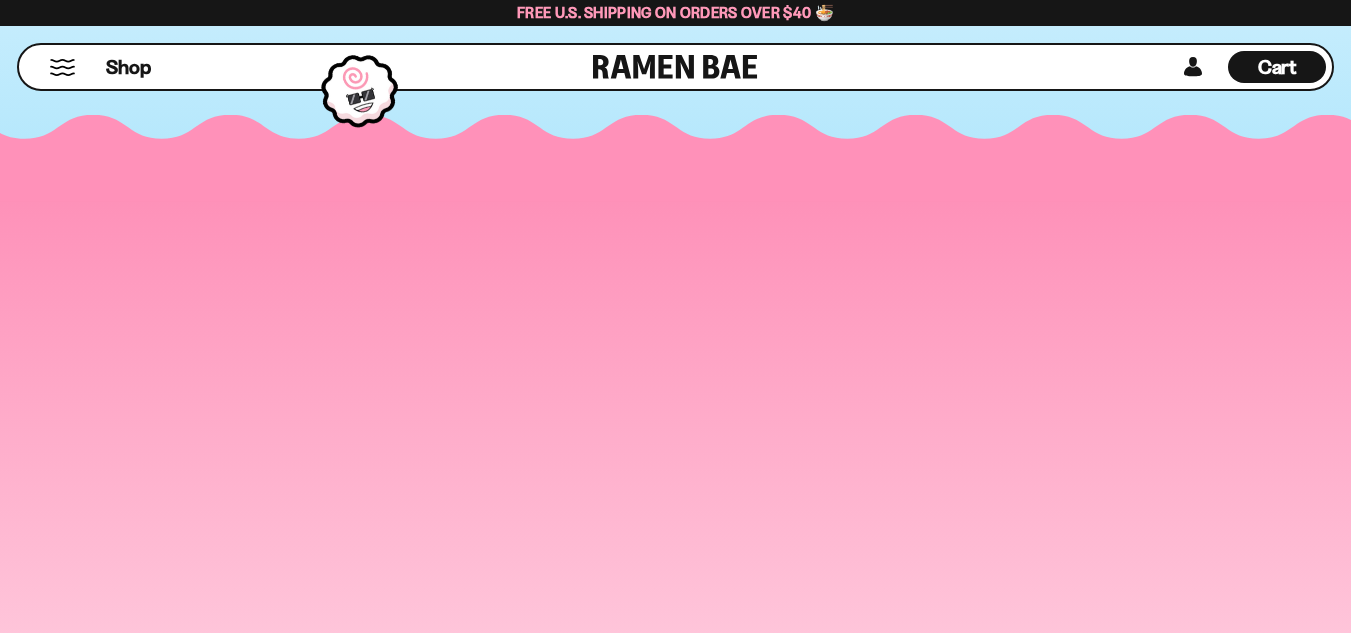 scroll, scrollTop: 6618, scrollLeft: 0, axis: vertical 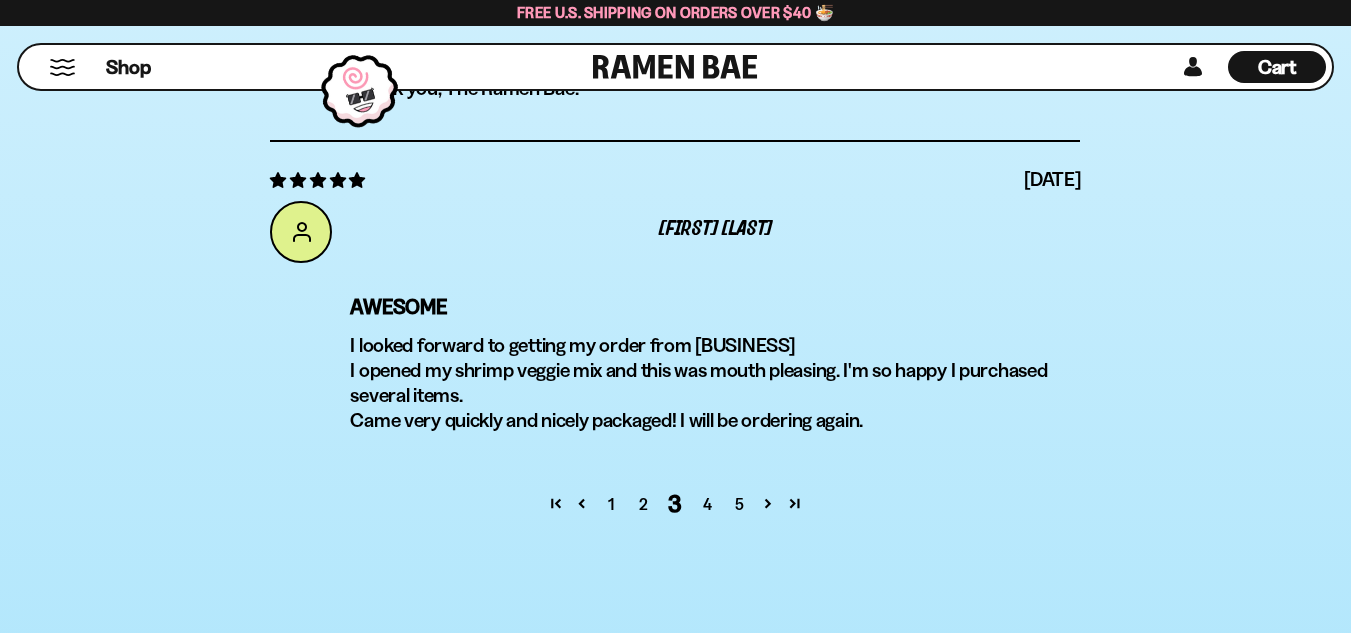 click at bounding box center (675, 67) 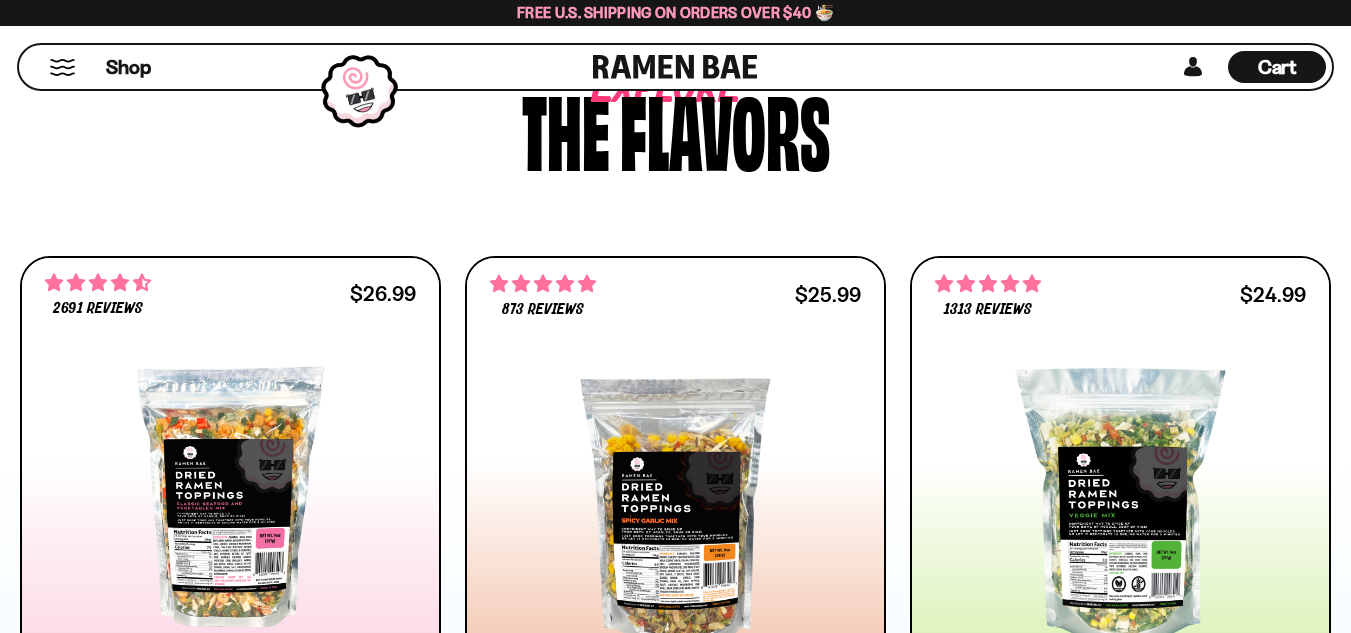 scroll, scrollTop: 1000, scrollLeft: 0, axis: vertical 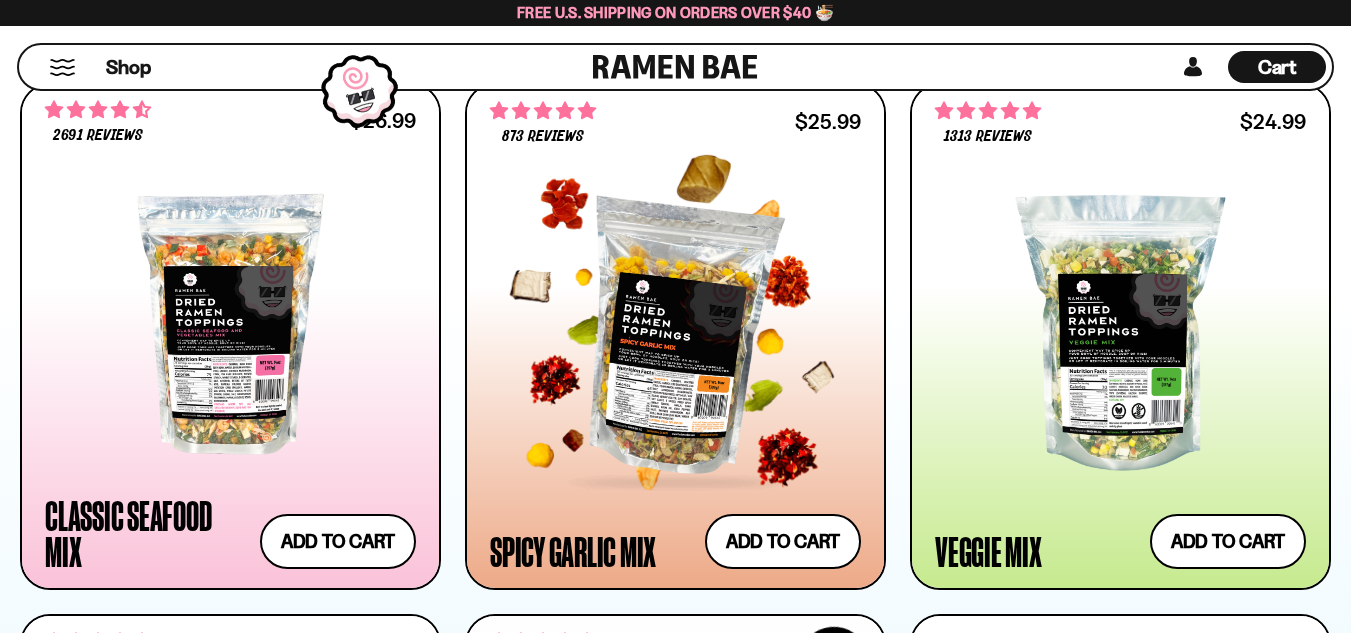 click at bounding box center (675, 333) 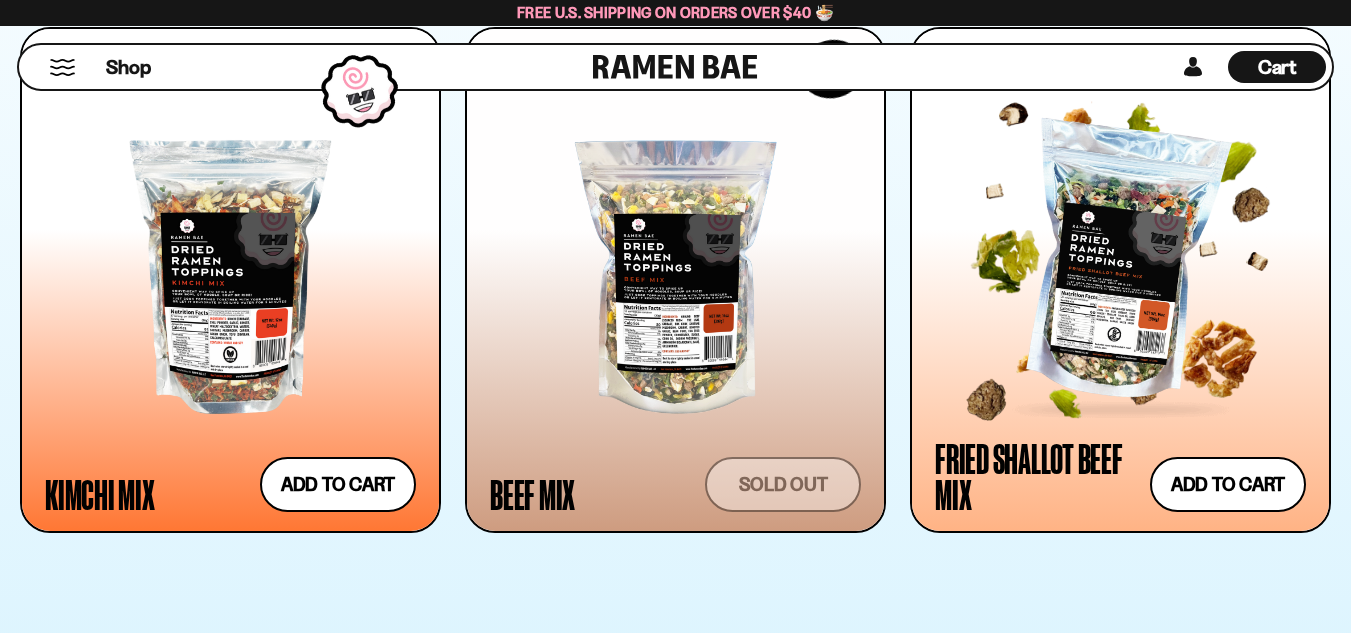 scroll, scrollTop: 1600, scrollLeft: 0, axis: vertical 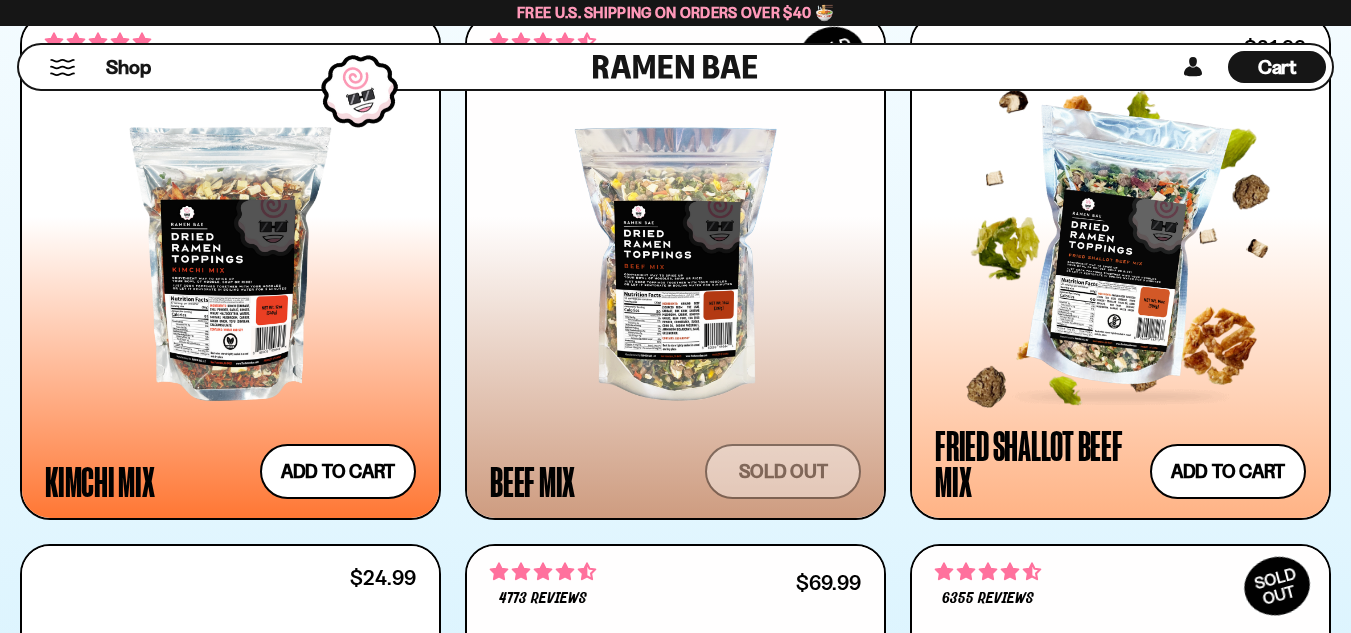 click at bounding box center [1120, 250] 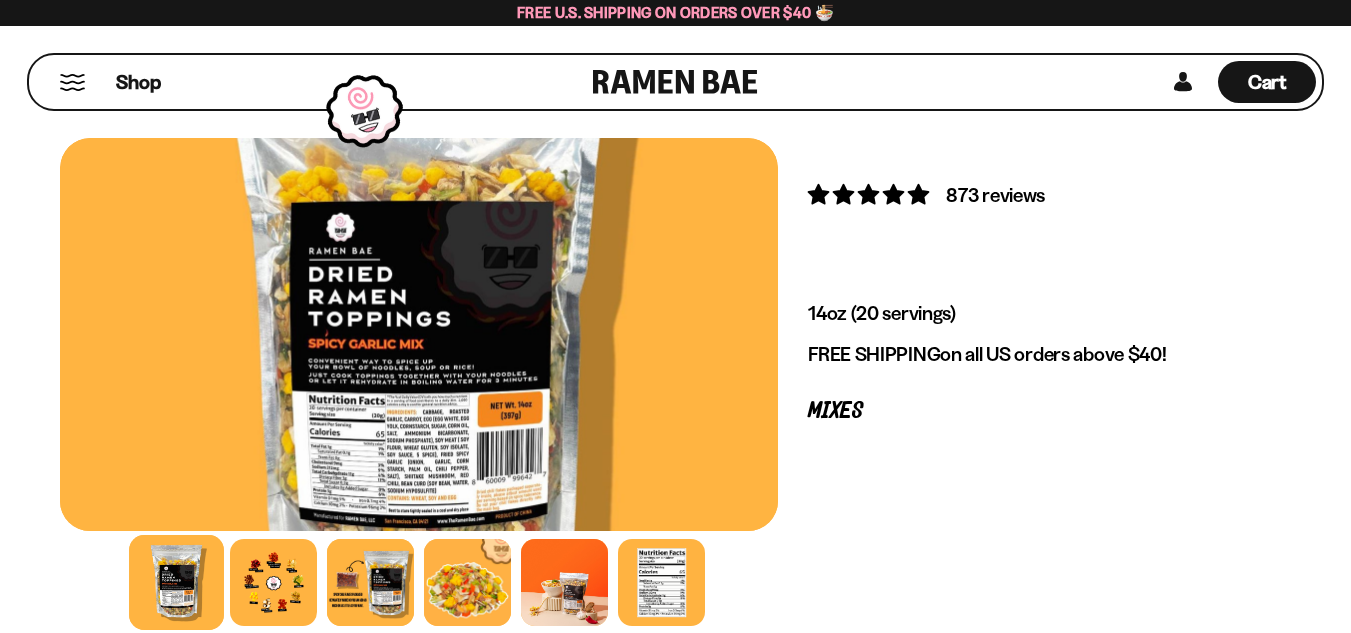scroll, scrollTop: 0, scrollLeft: 0, axis: both 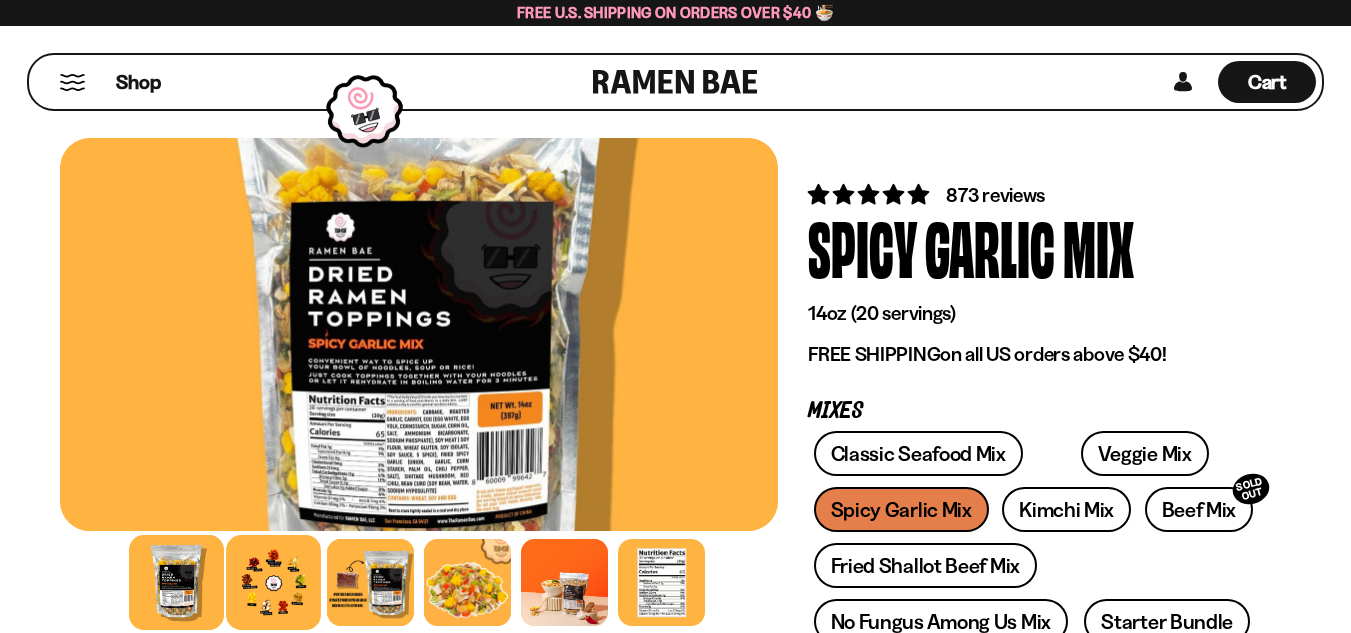 click at bounding box center [273, 582] 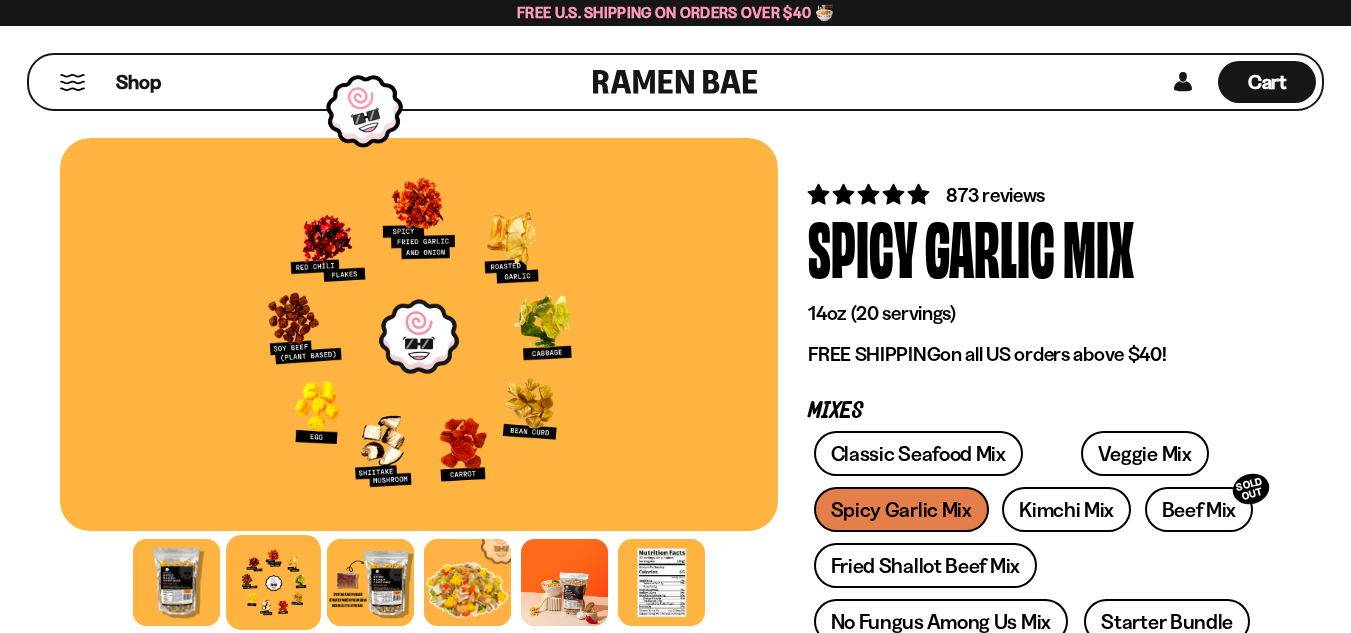 scroll, scrollTop: 100, scrollLeft: 0, axis: vertical 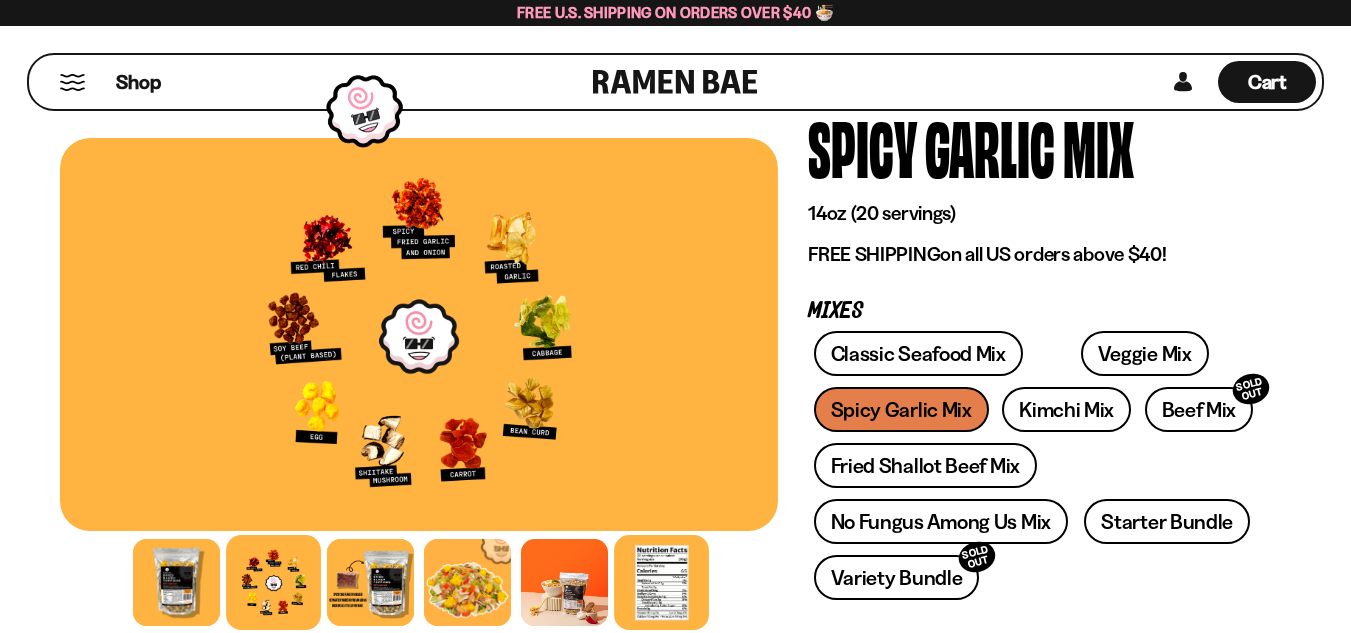 click at bounding box center [661, 582] 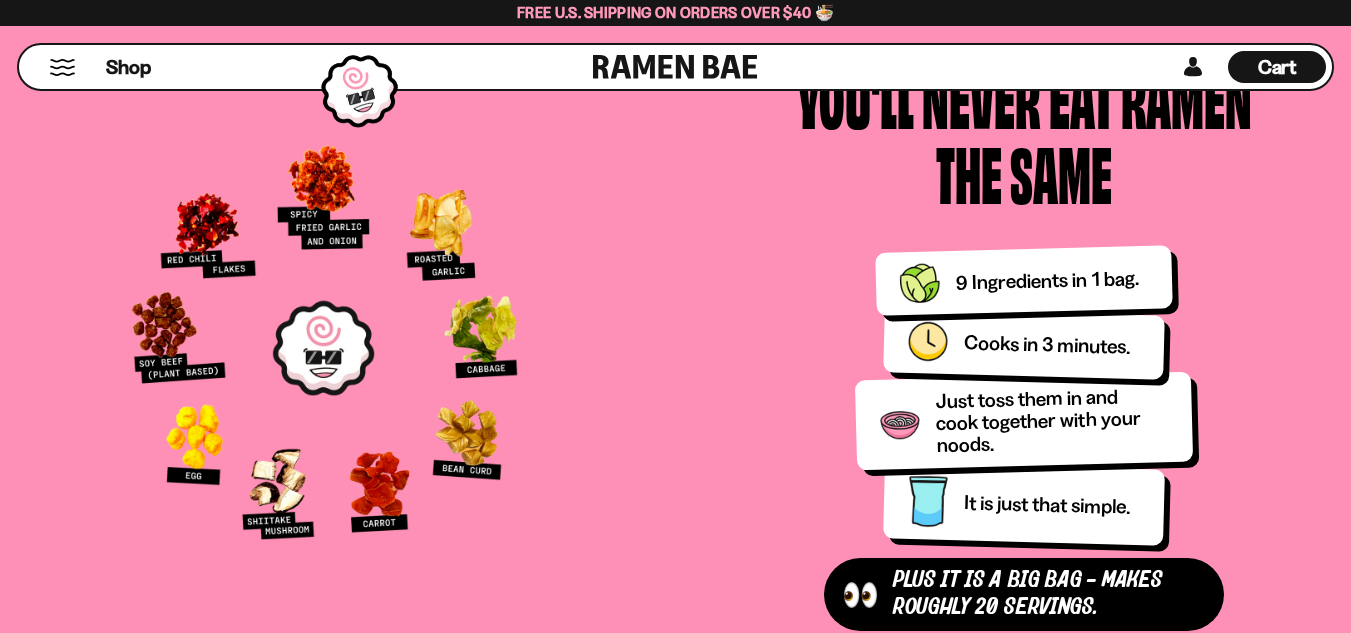 scroll, scrollTop: 2500, scrollLeft: 0, axis: vertical 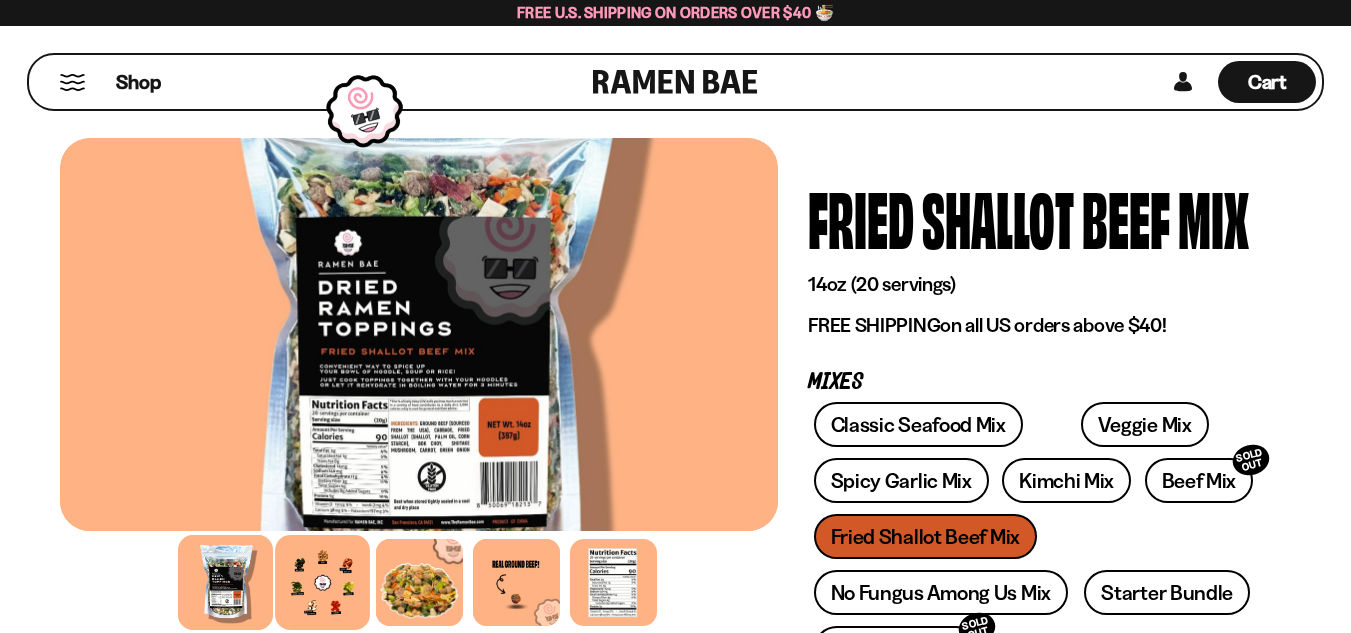 click at bounding box center [322, 582] 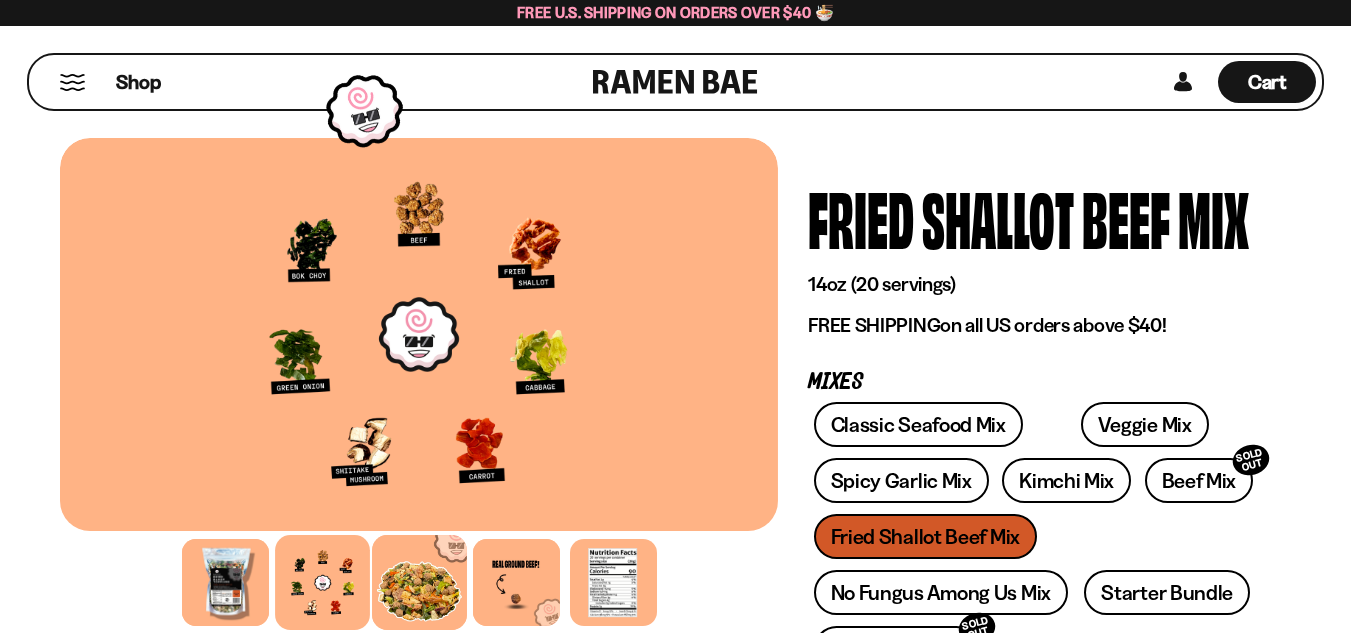 click at bounding box center [419, 582] 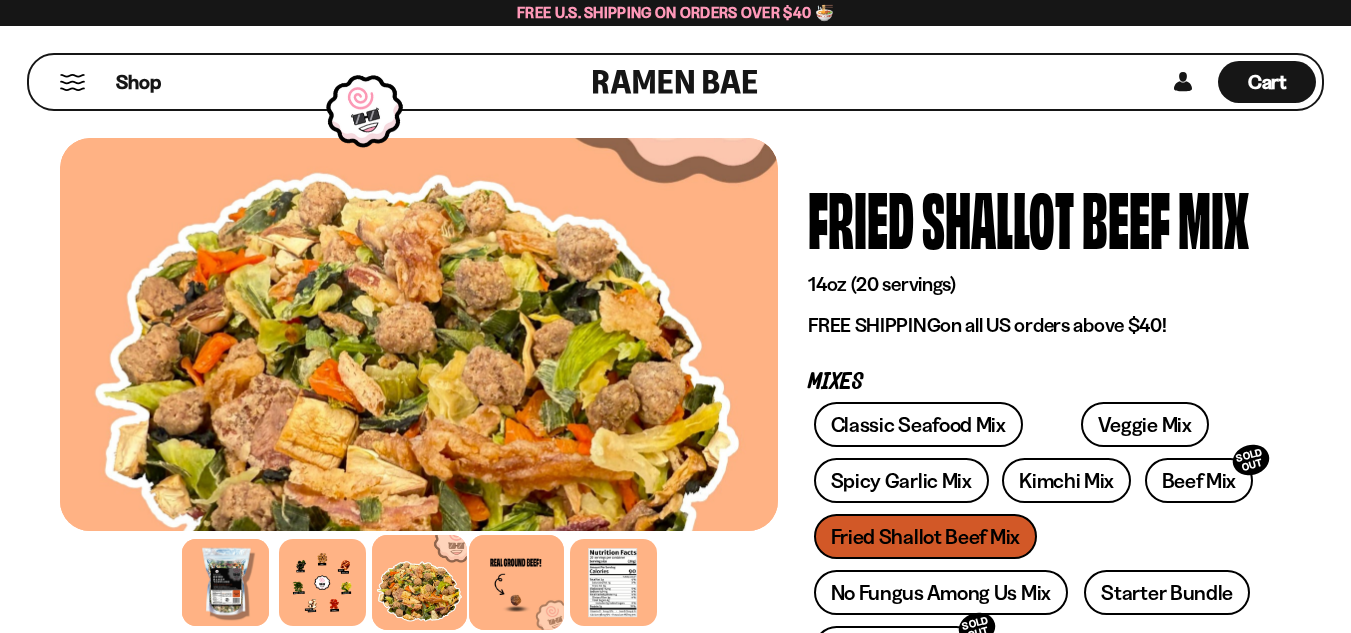 click at bounding box center (516, 582) 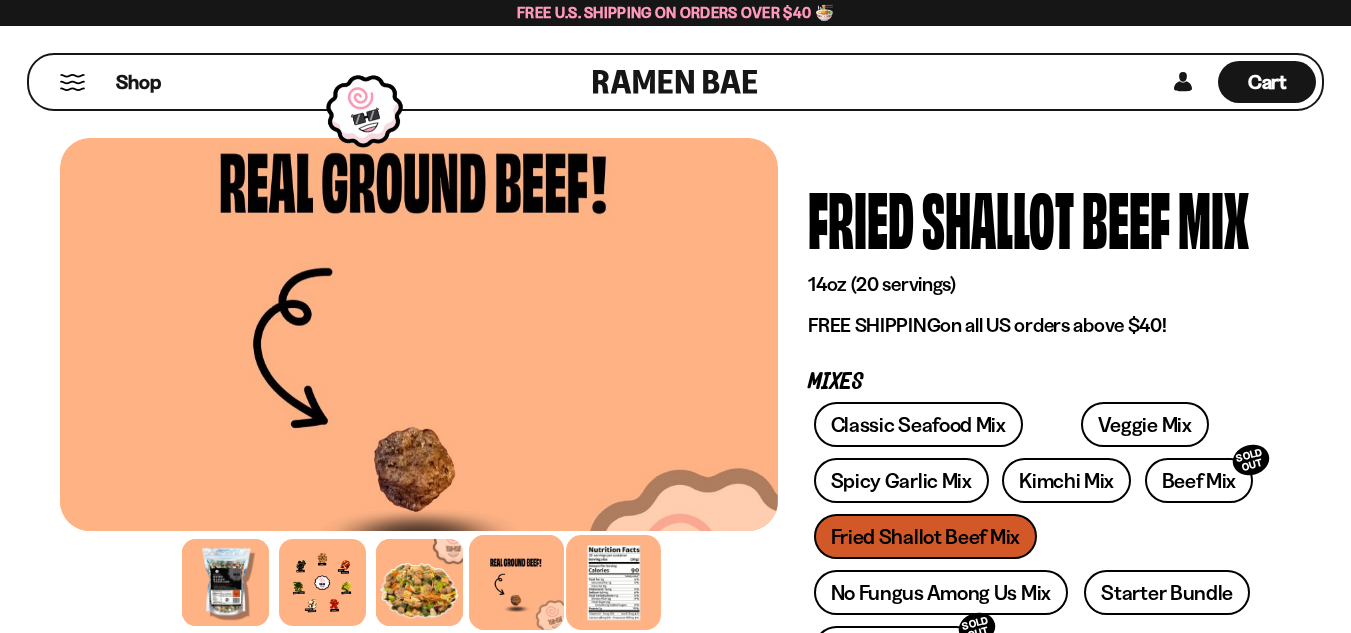 click at bounding box center [613, 582] 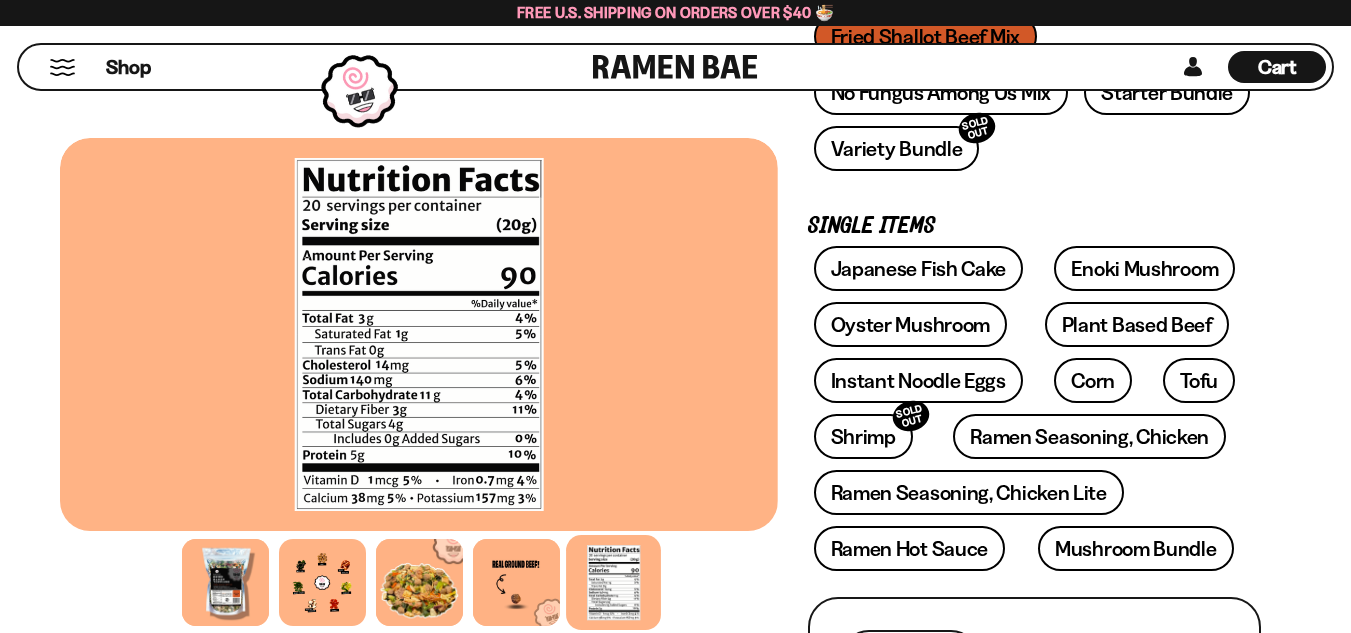 scroll, scrollTop: 400, scrollLeft: 0, axis: vertical 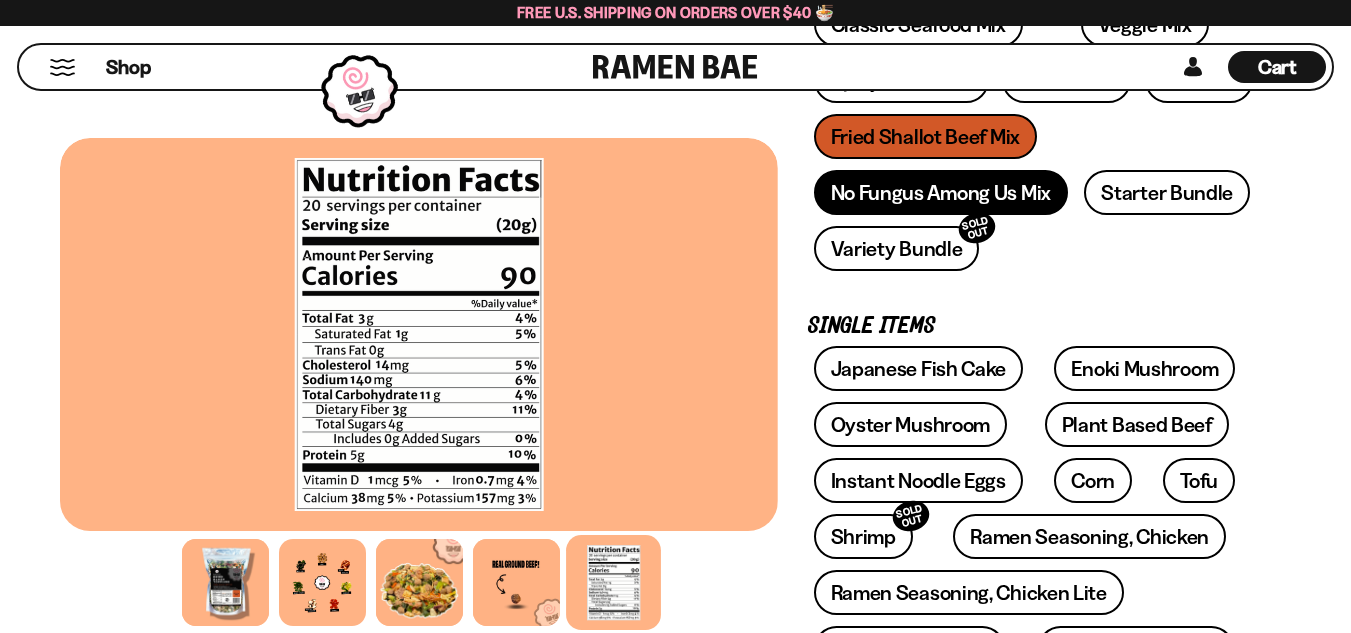 click on "No Fungus Among Us Mix" at bounding box center [941, 192] 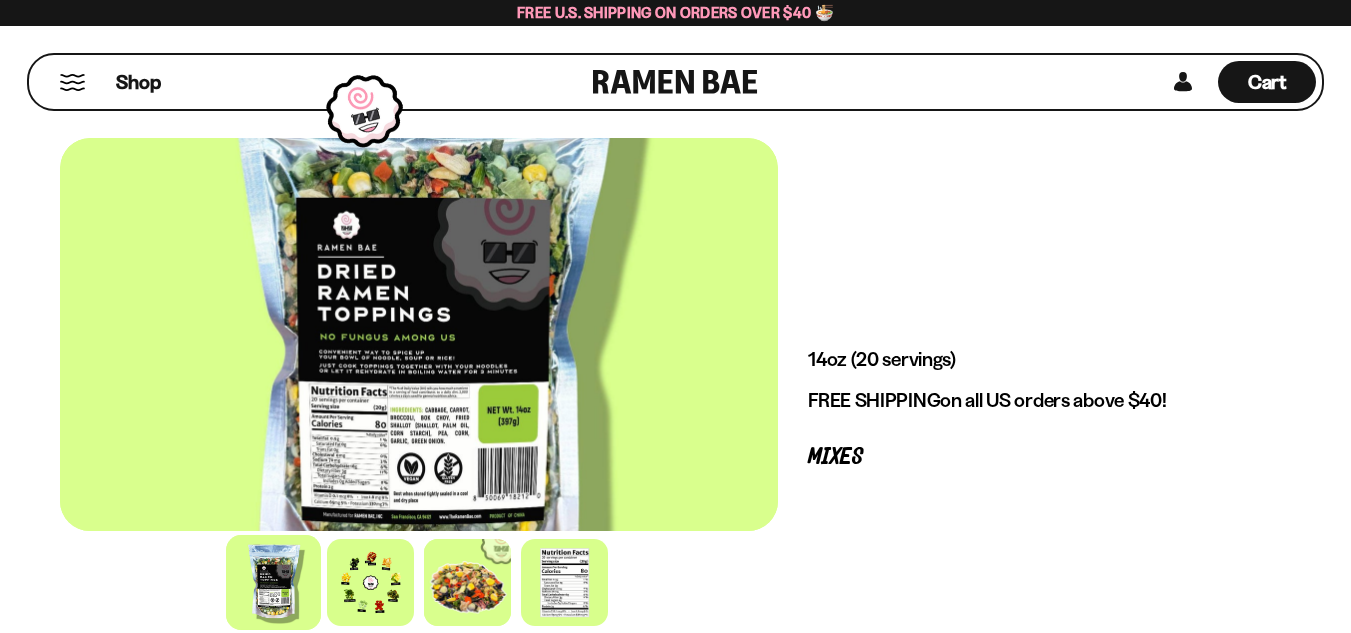 scroll, scrollTop: 0, scrollLeft: 0, axis: both 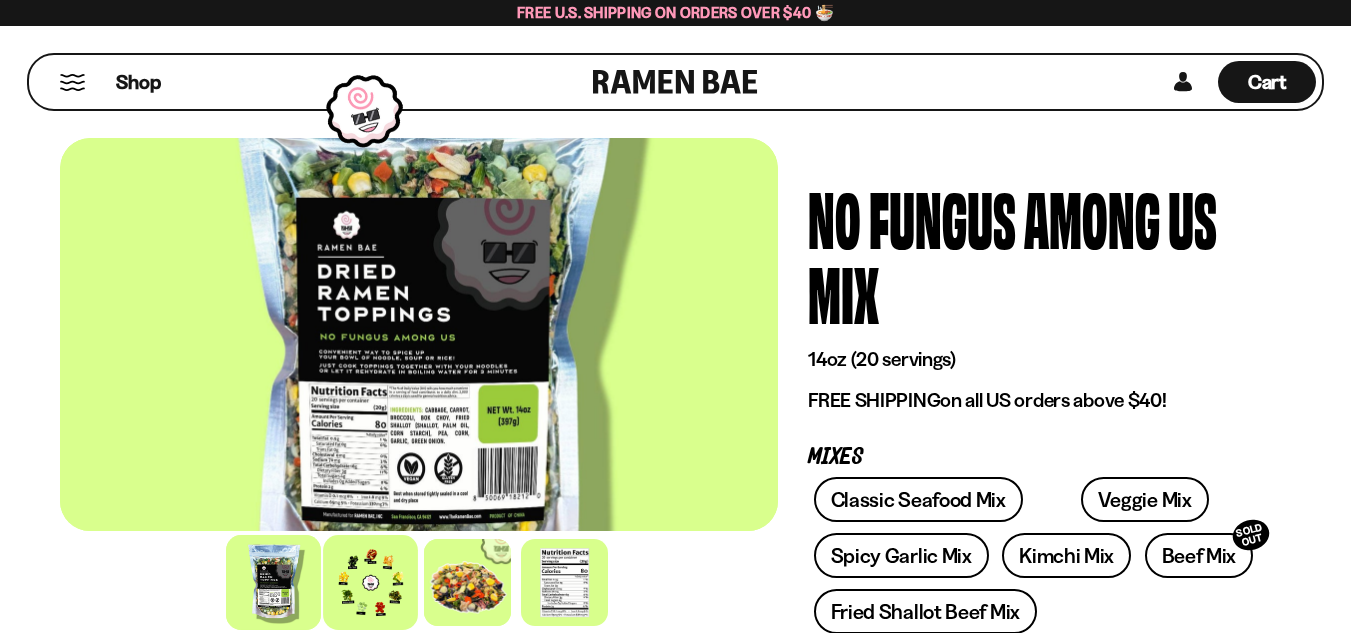 click at bounding box center [370, 582] 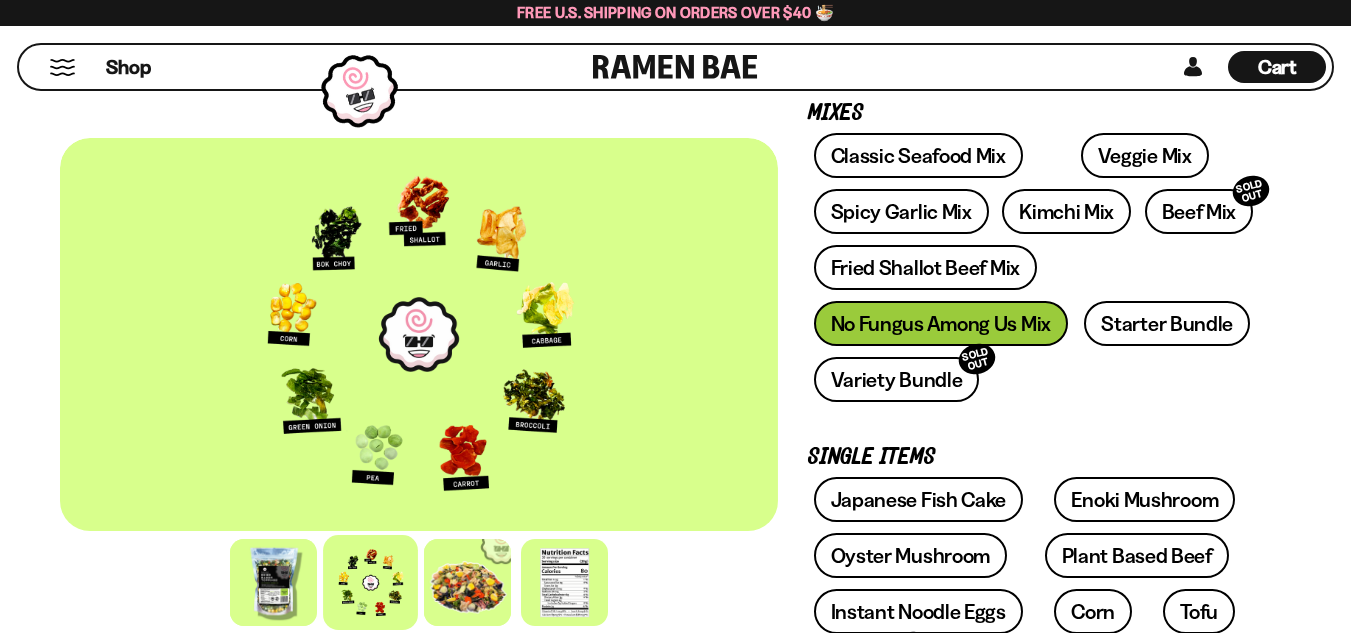 scroll, scrollTop: 300, scrollLeft: 0, axis: vertical 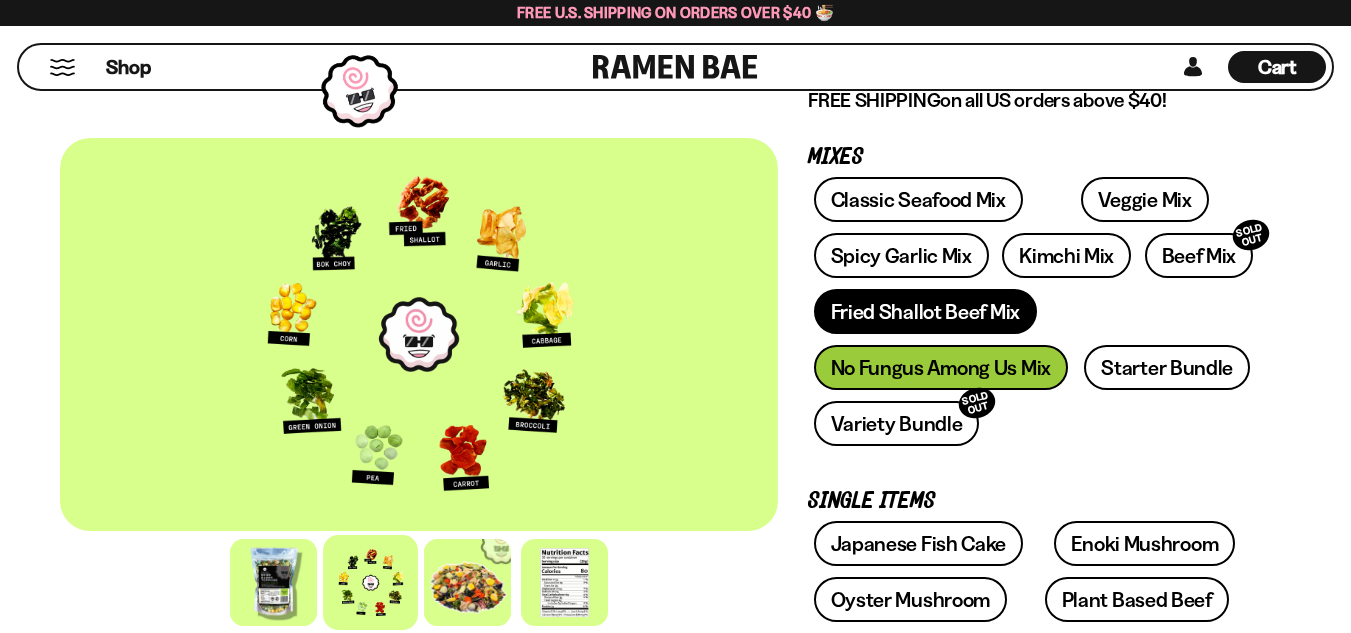 click on "Fried Shallot Beef Mix" at bounding box center (925, 311) 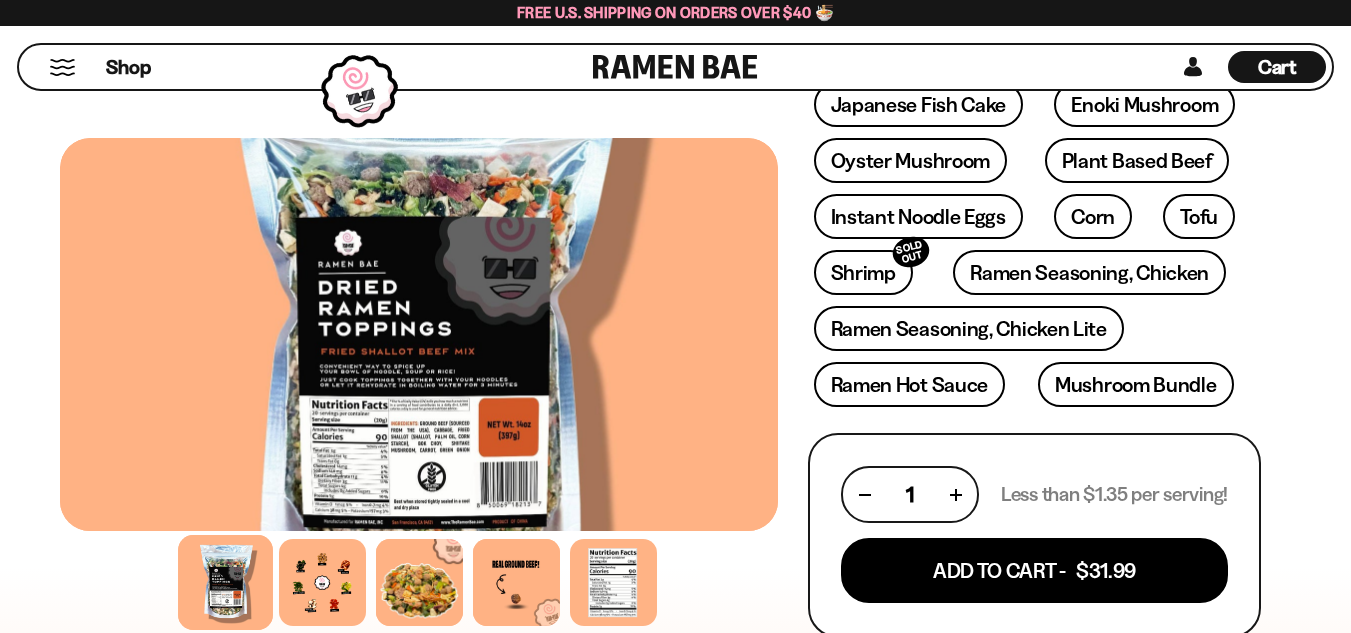 scroll, scrollTop: 700, scrollLeft: 0, axis: vertical 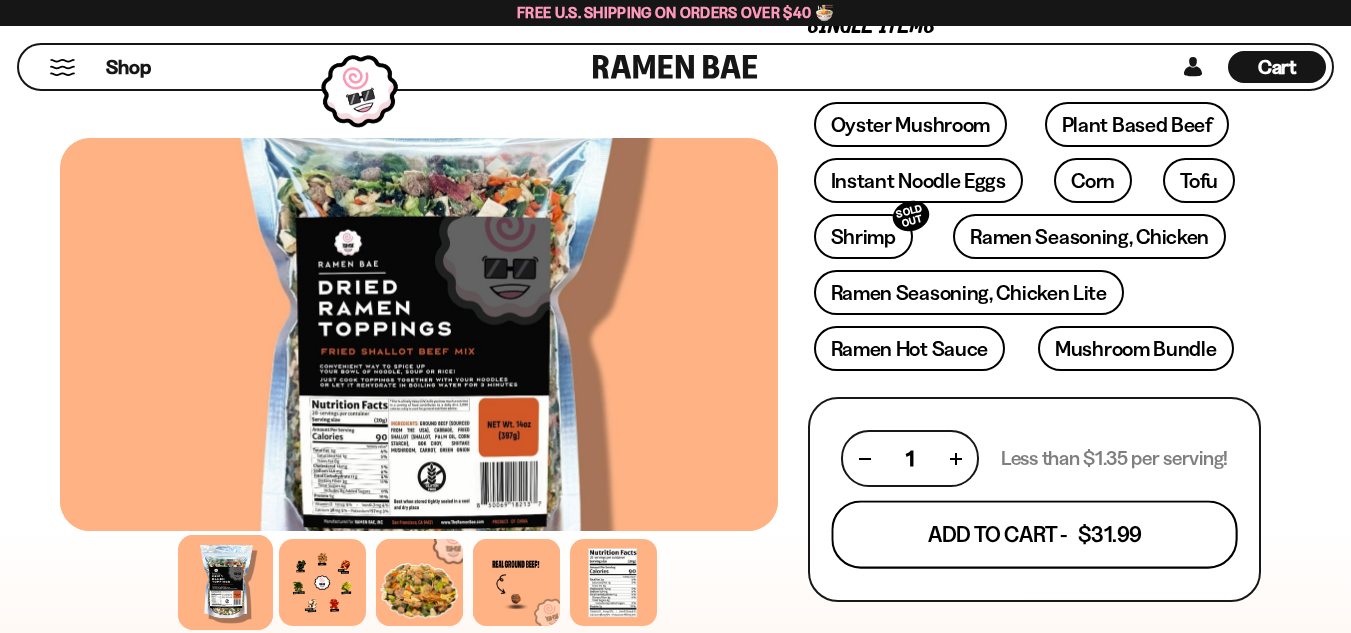 click on "Add To Cart -
$31.99" at bounding box center [1034, 534] 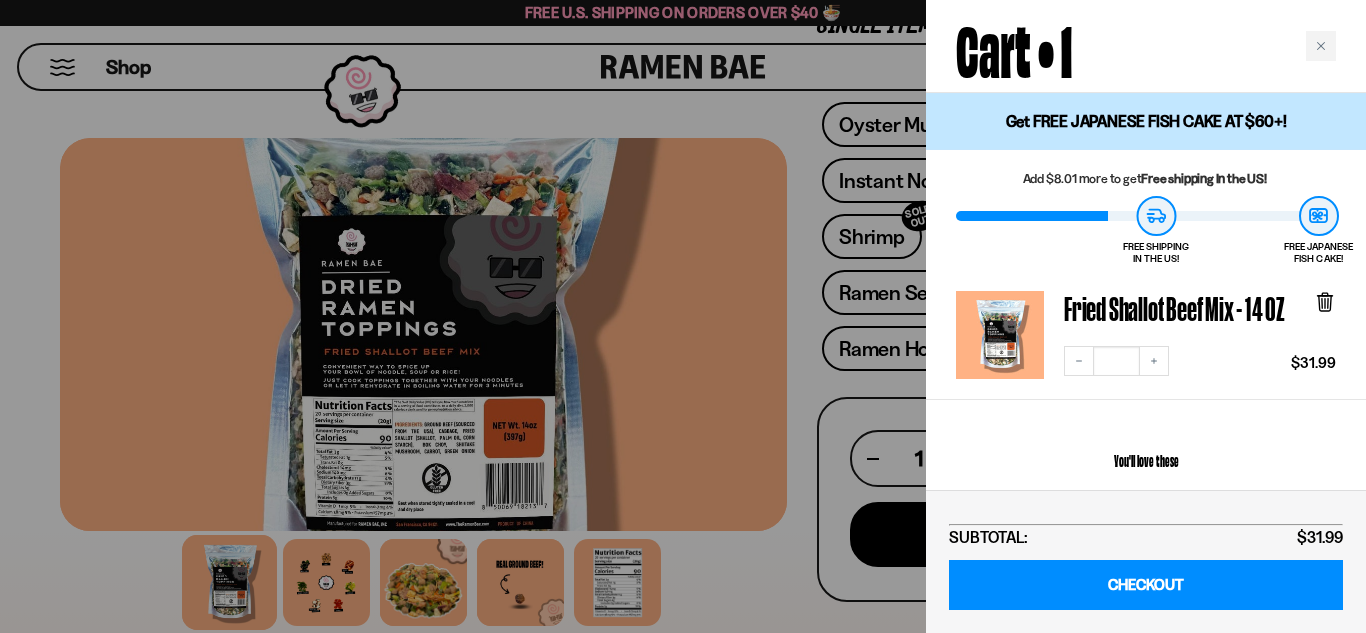 click at bounding box center (683, 316) 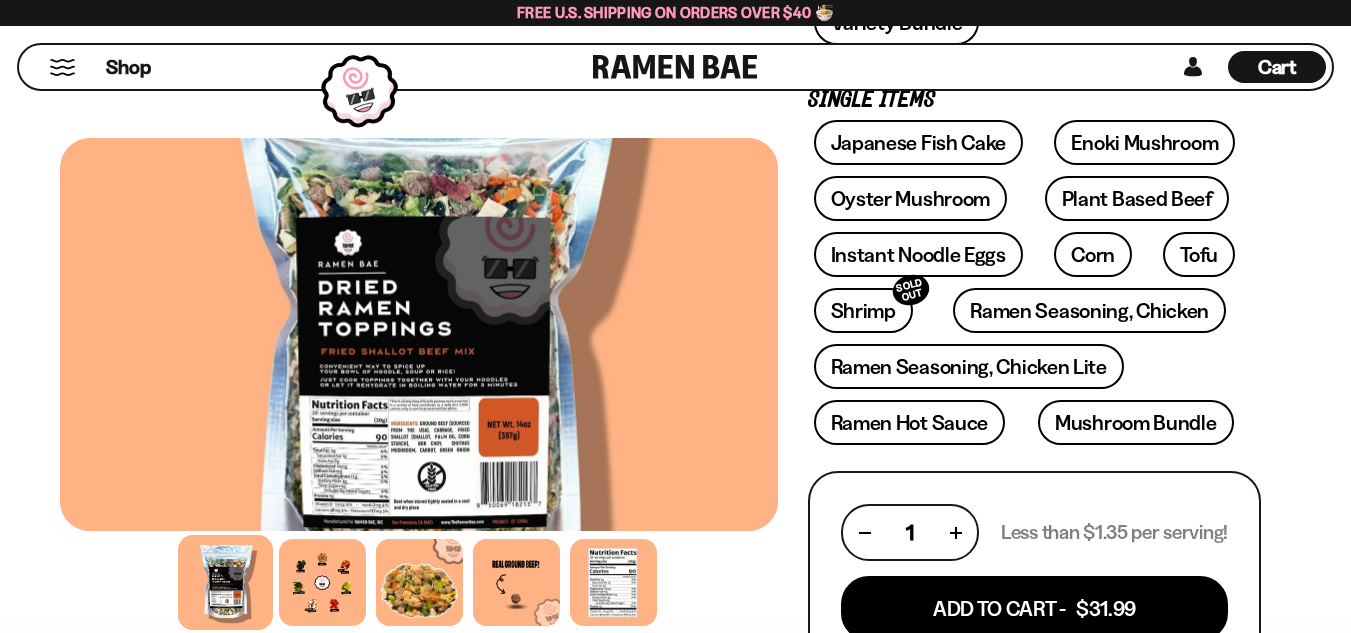 scroll, scrollTop: 600, scrollLeft: 0, axis: vertical 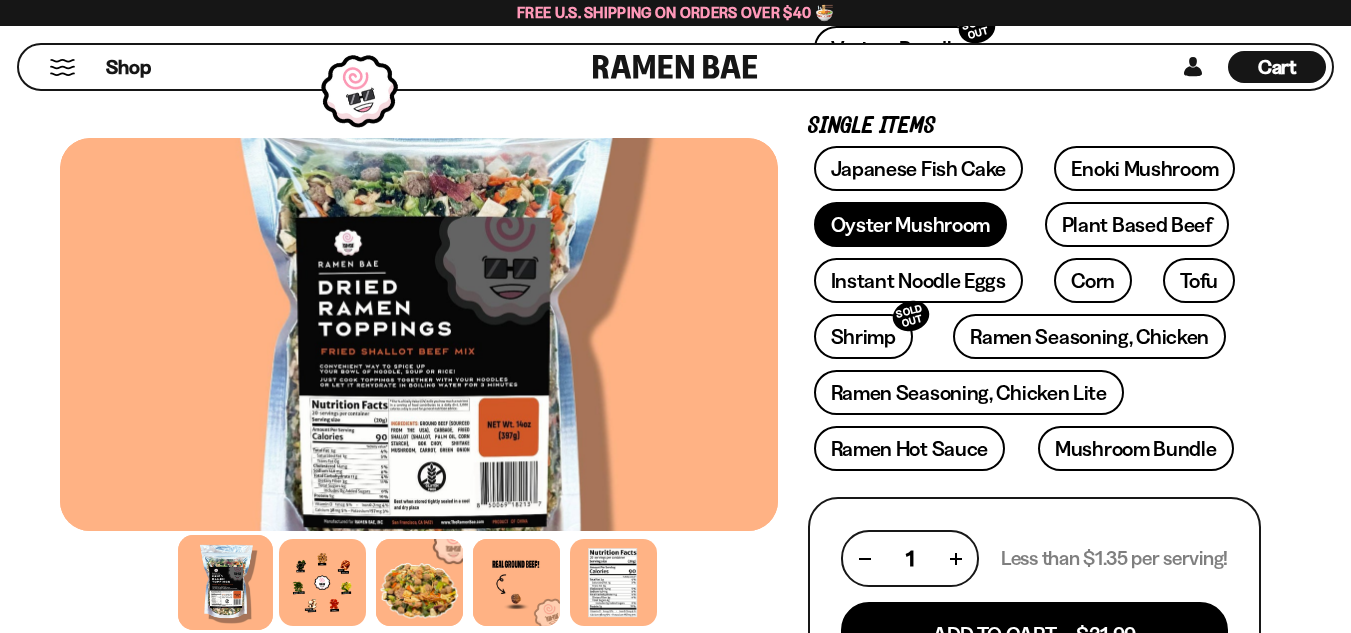 click on "Oyster Mushroom" at bounding box center [911, 224] 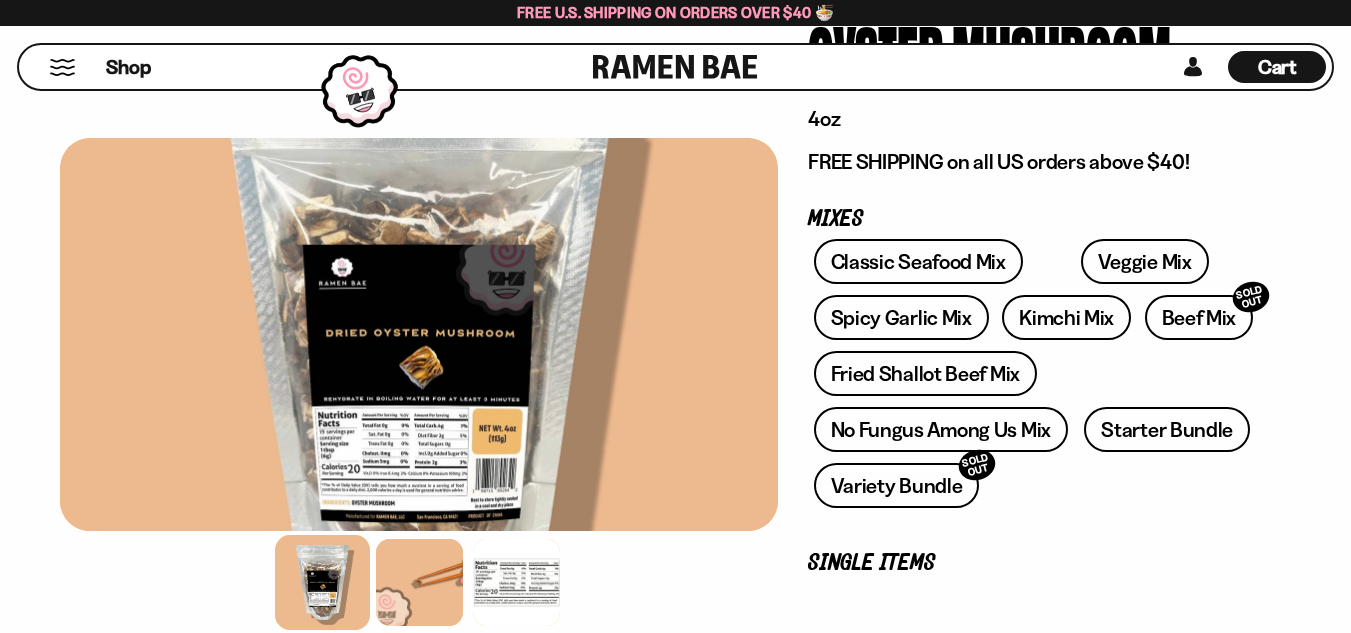 scroll, scrollTop: 200, scrollLeft: 0, axis: vertical 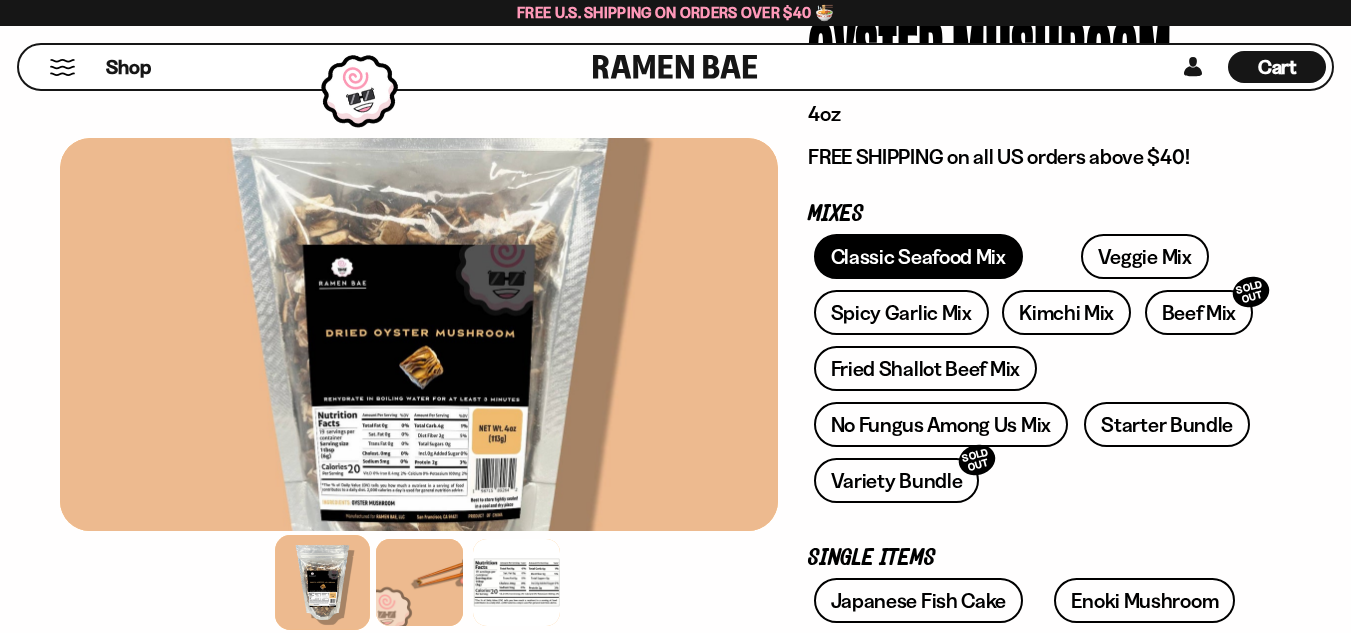 click on "Classic Seafood Mix" at bounding box center [918, 256] 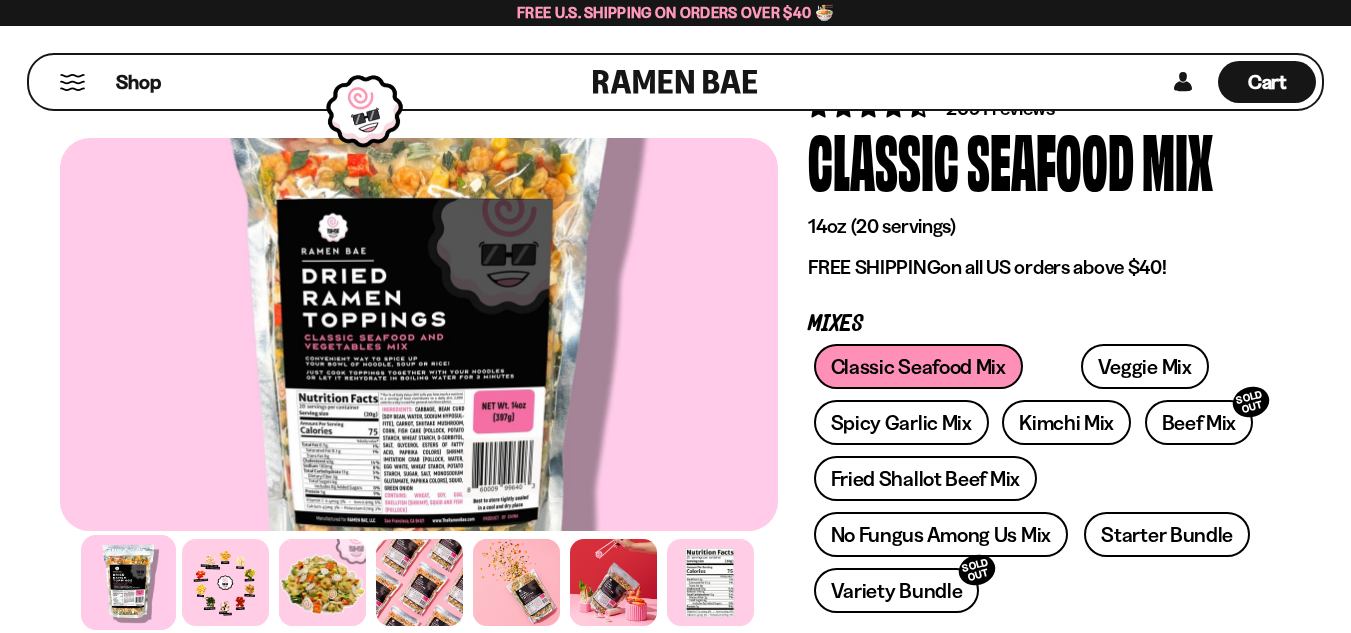 scroll, scrollTop: 100, scrollLeft: 0, axis: vertical 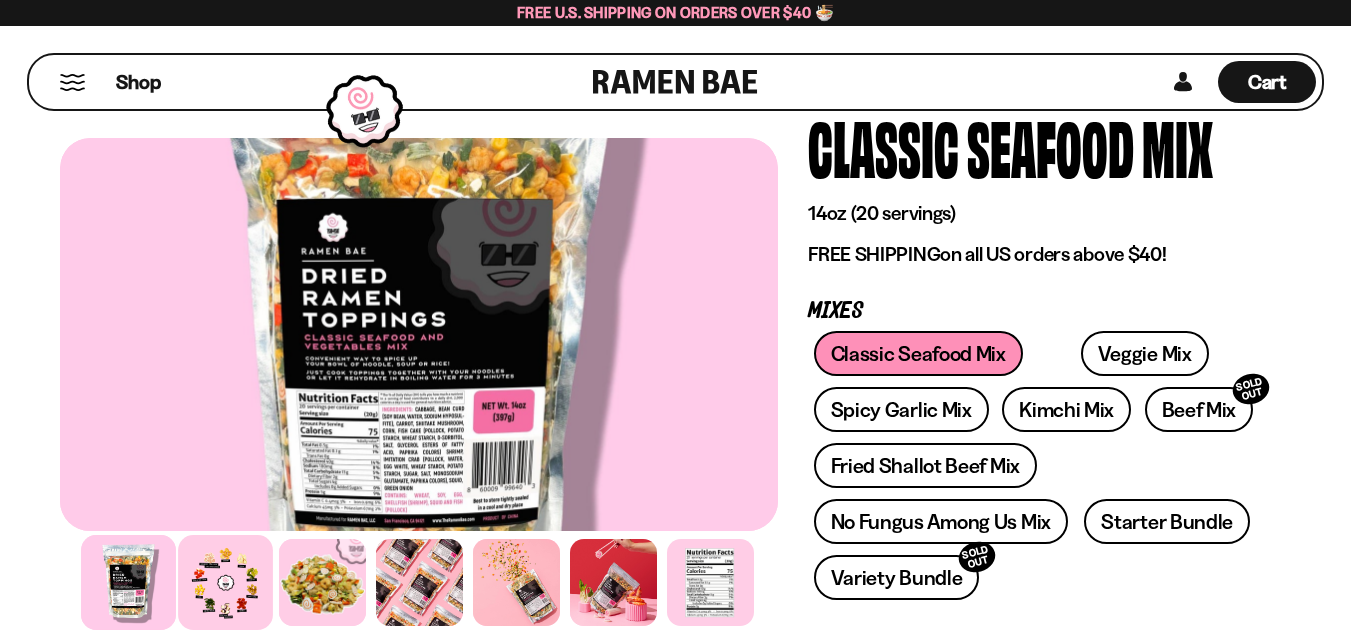click at bounding box center [225, 582] 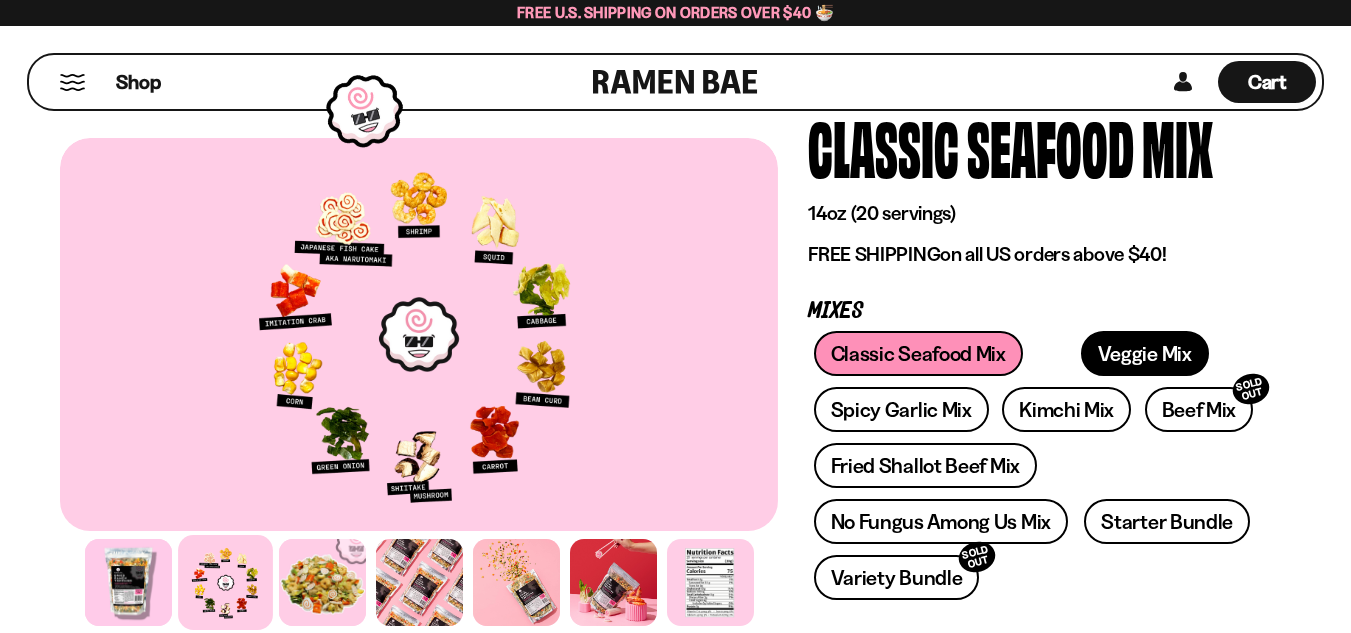 click on "Veggie Mix" at bounding box center (1145, 353) 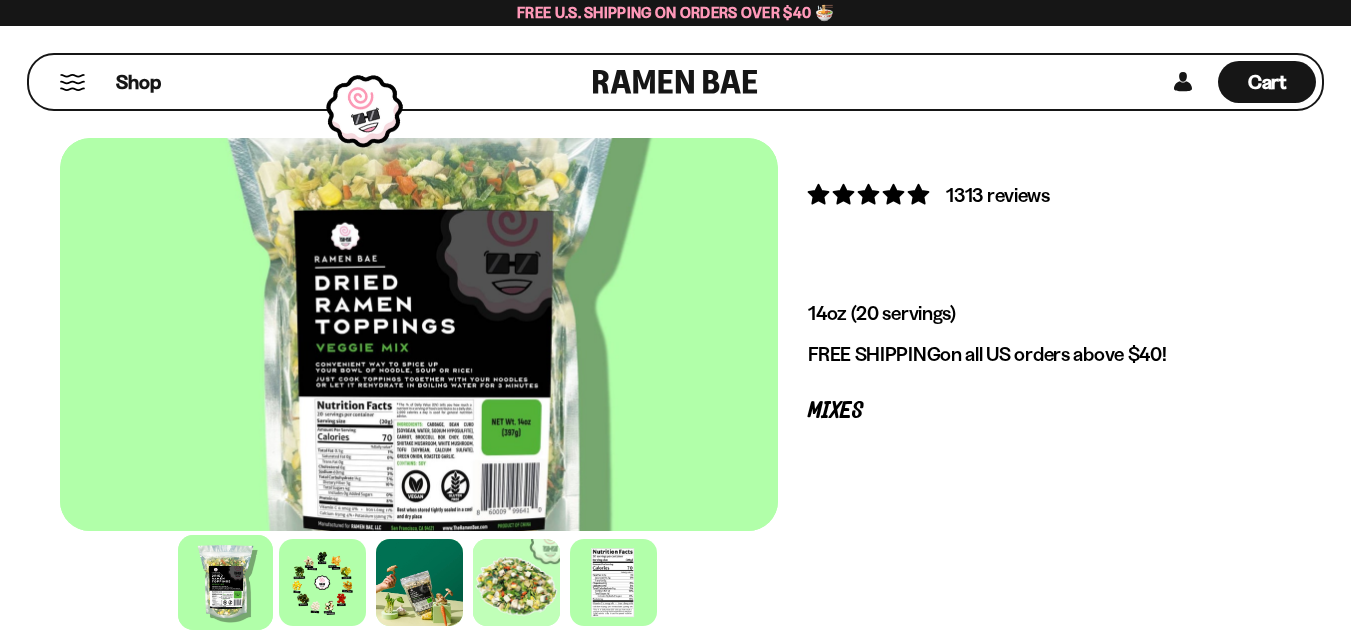 scroll, scrollTop: 0, scrollLeft: 0, axis: both 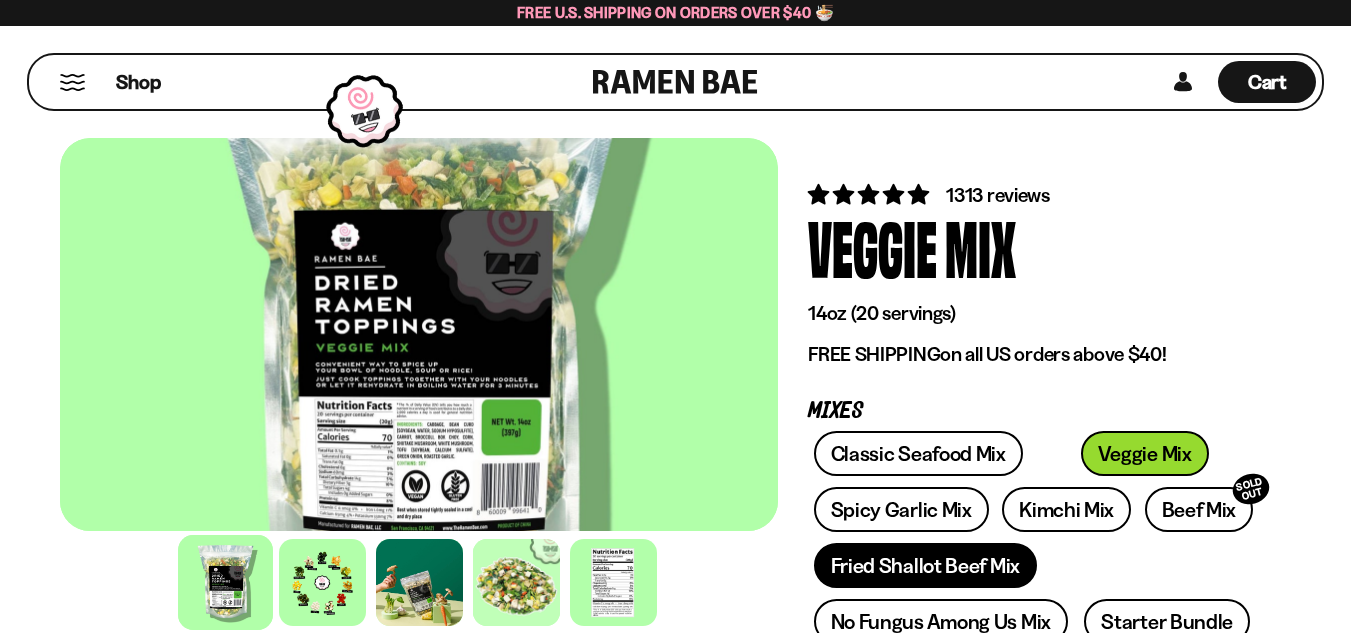 click on "Fried Shallot Beef Mix" at bounding box center (925, 565) 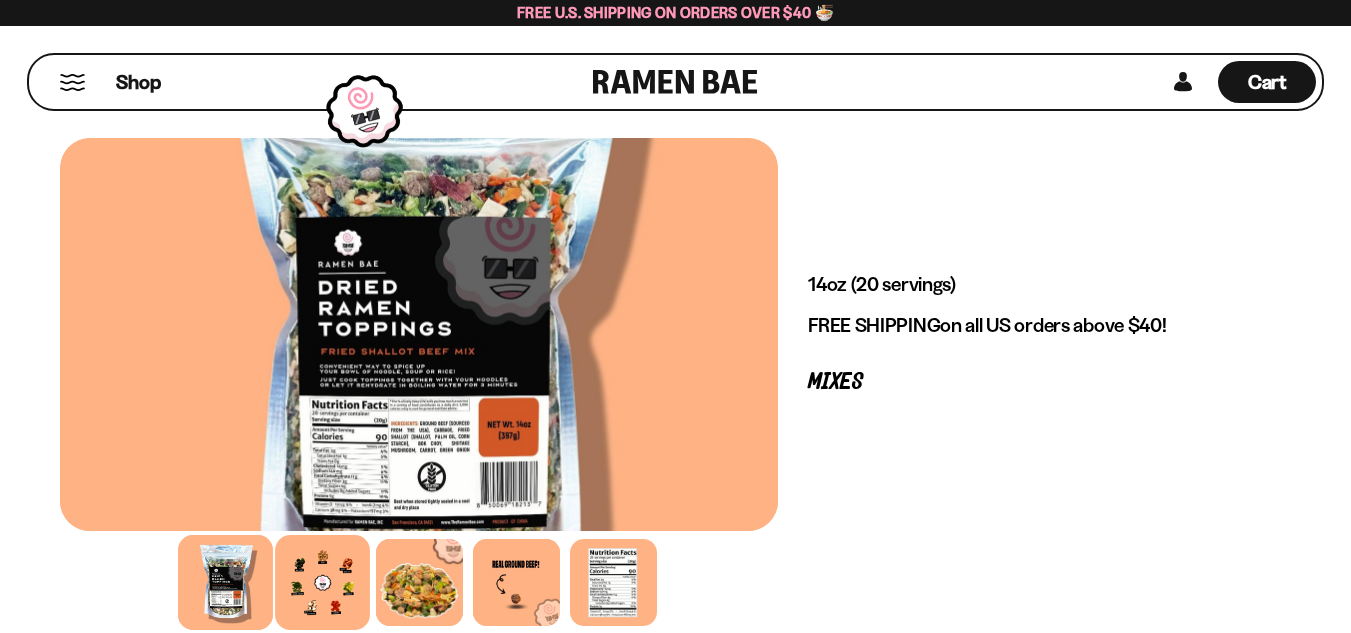 scroll, scrollTop: 0, scrollLeft: 0, axis: both 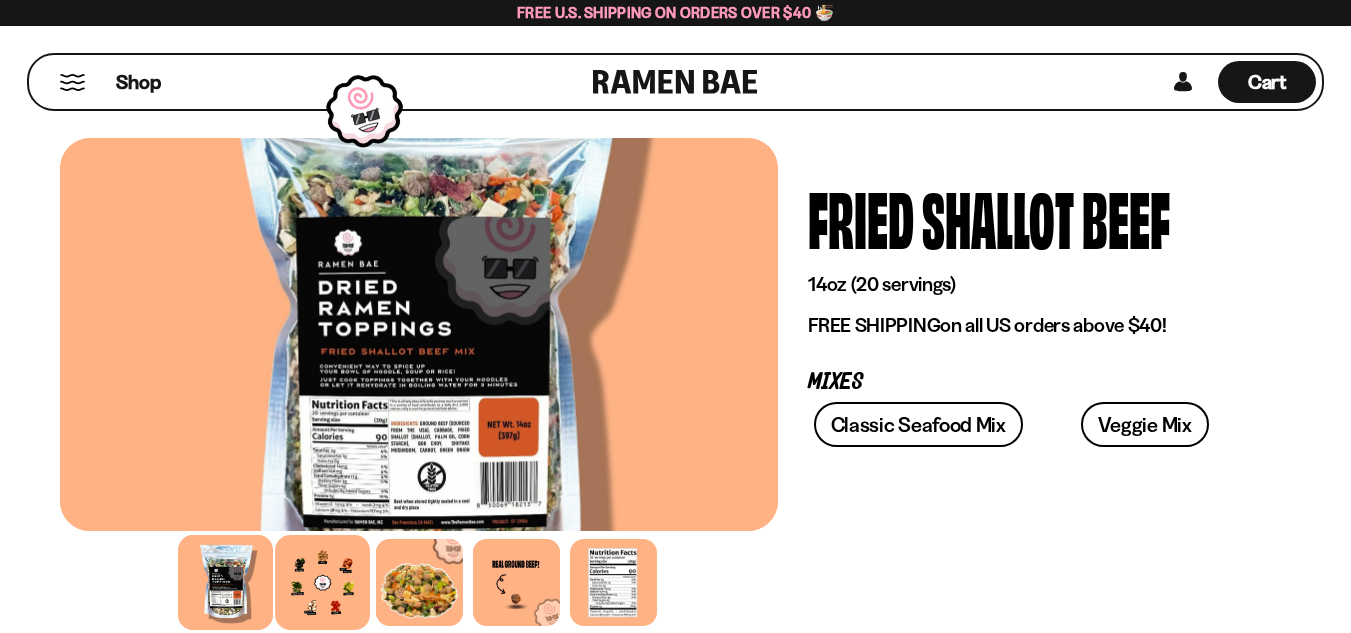click at bounding box center [322, 582] 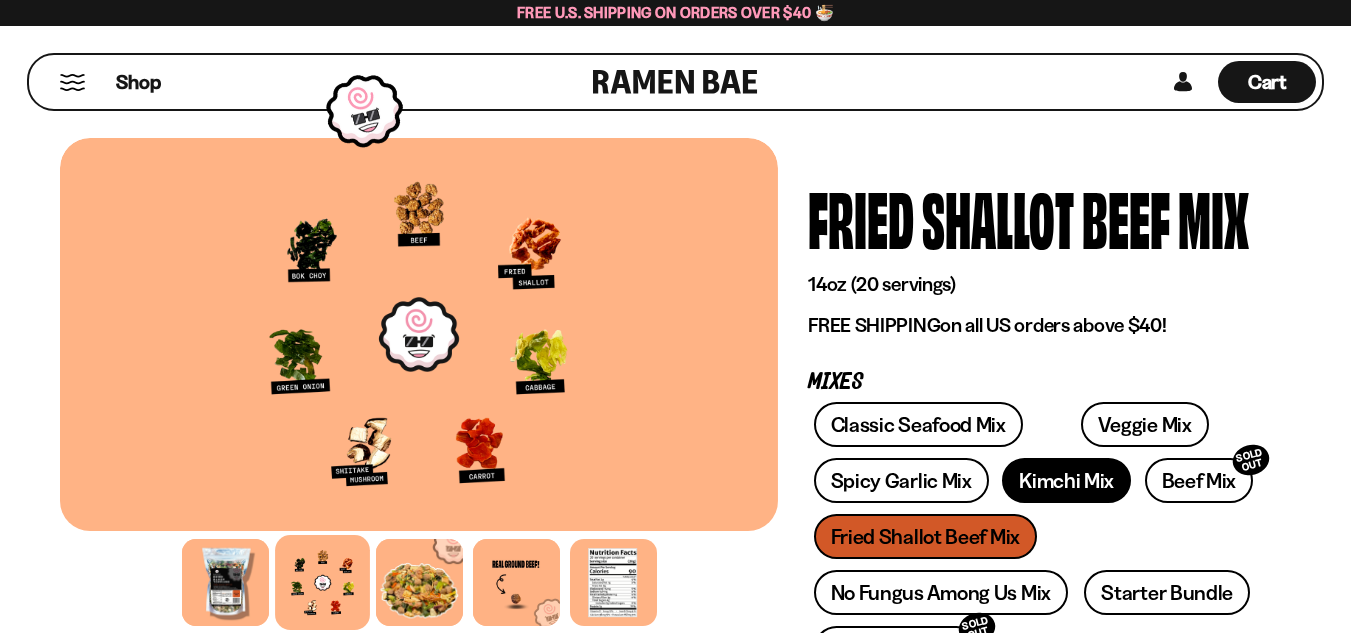 click on "Kimchi Mix" at bounding box center [1066, 480] 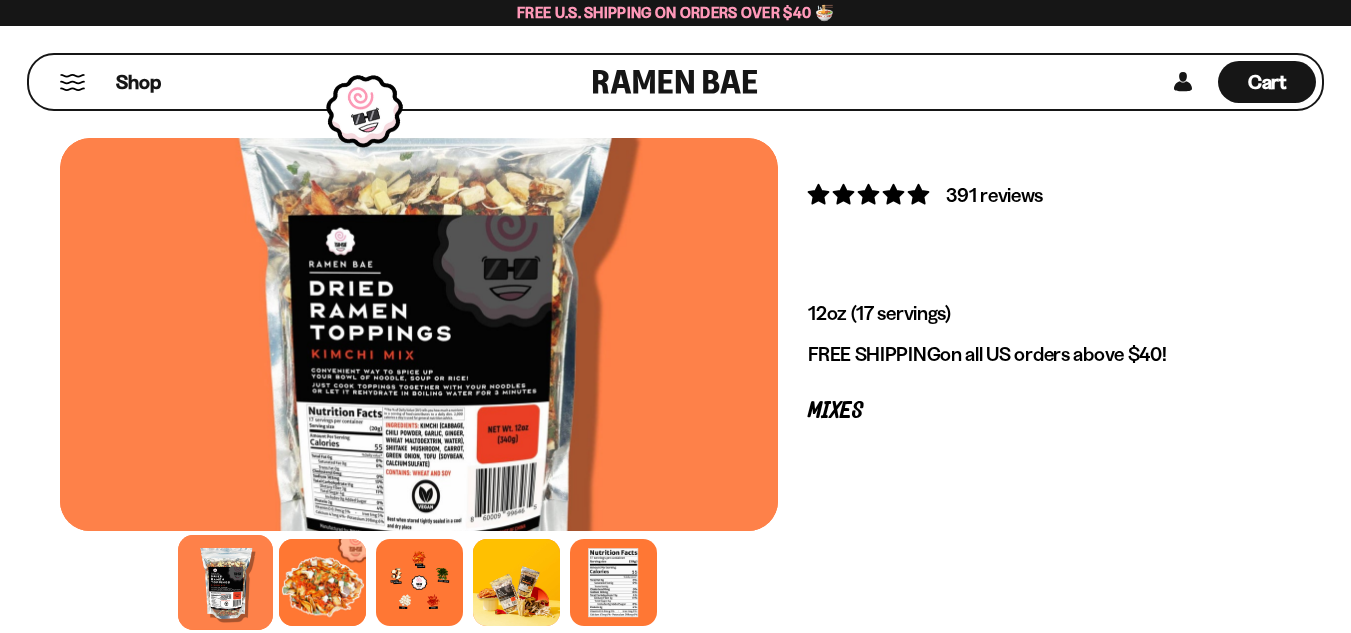 scroll, scrollTop: 0, scrollLeft: 0, axis: both 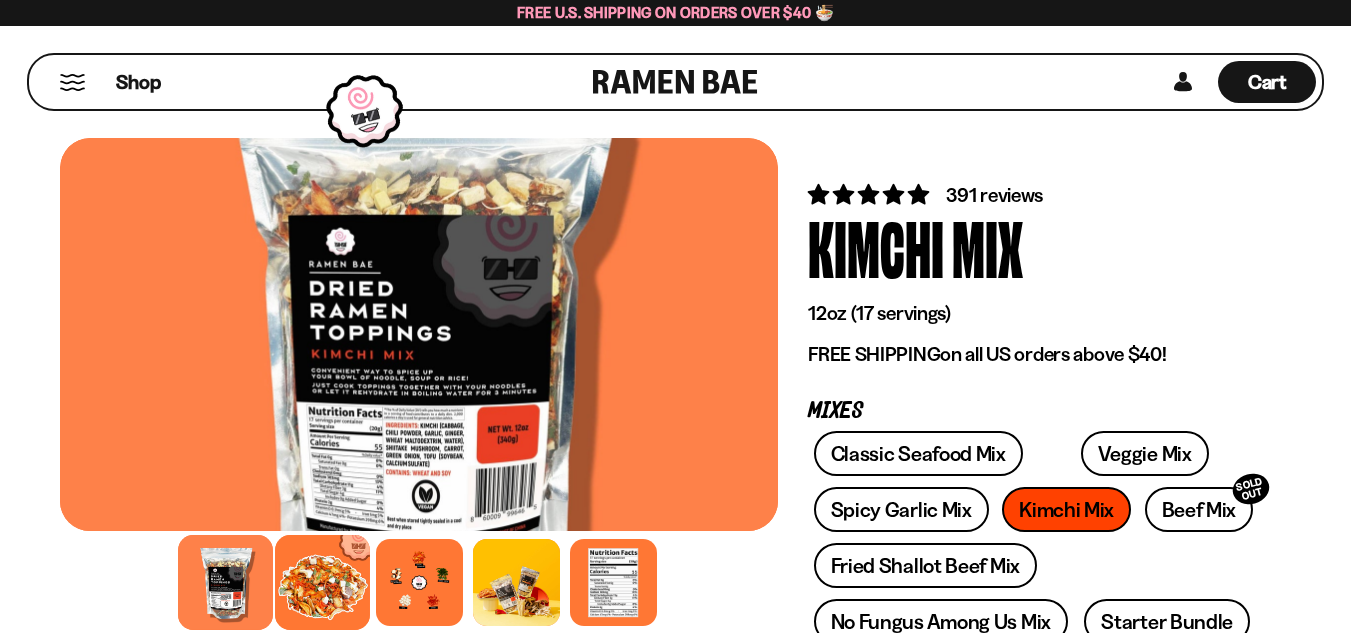 click at bounding box center [322, 582] 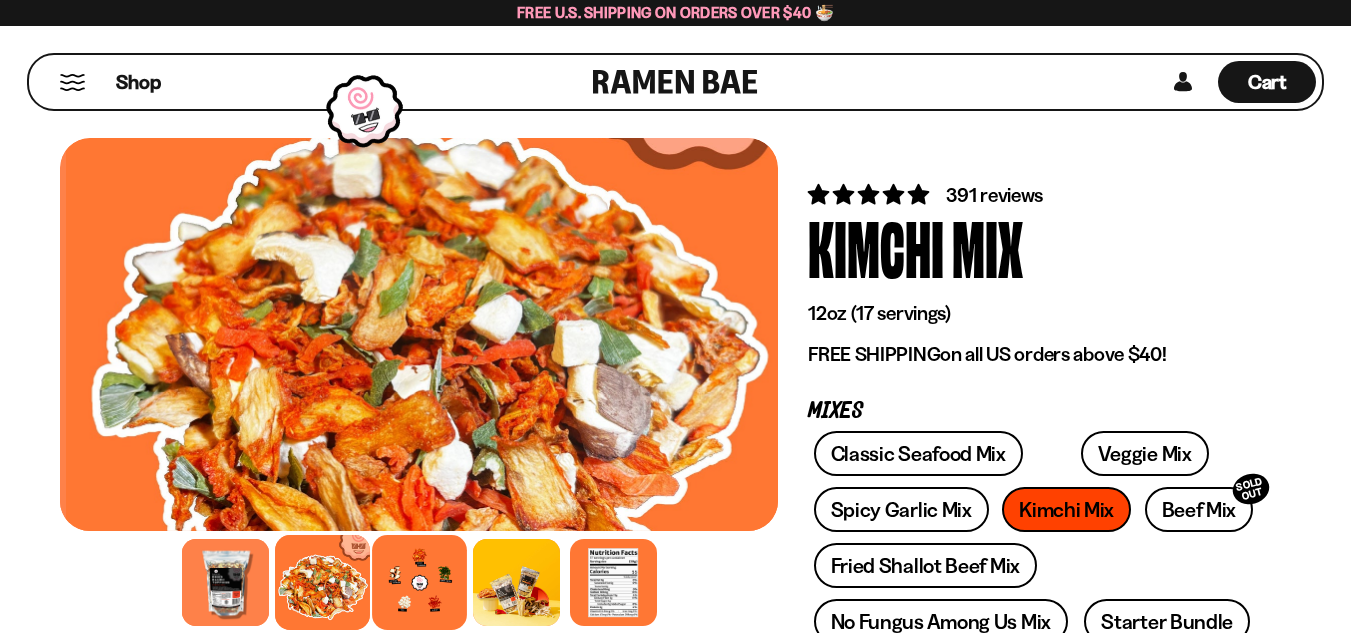 click at bounding box center [419, 582] 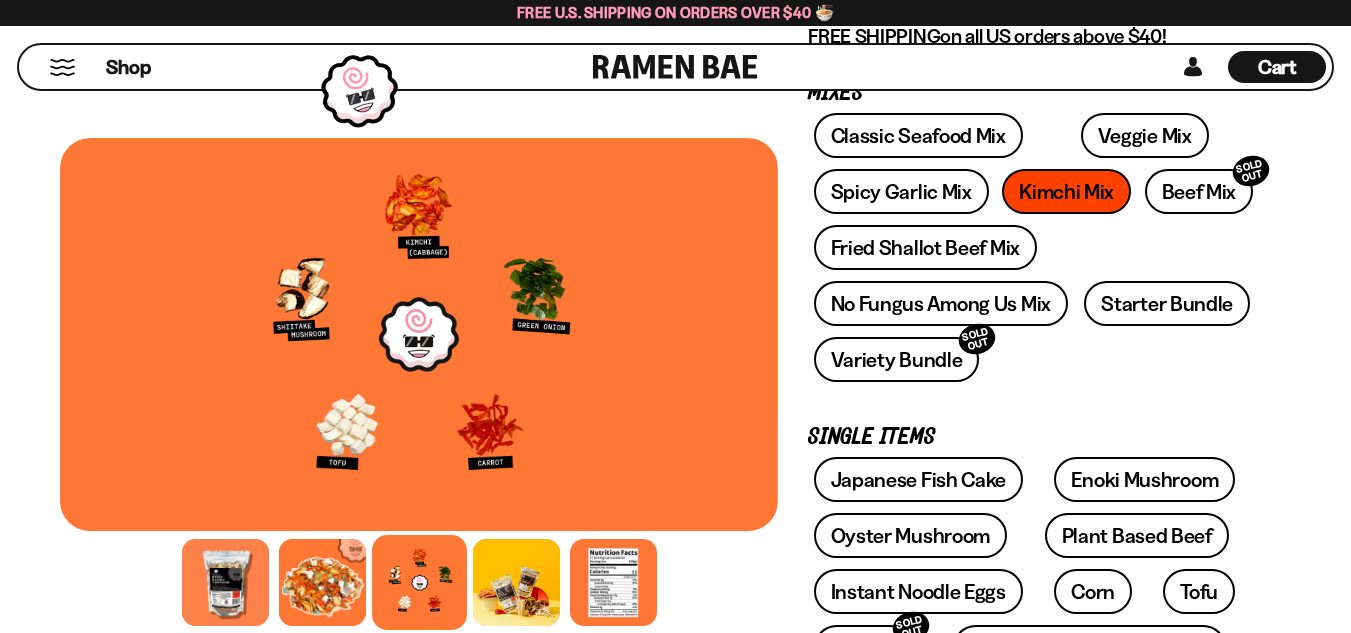scroll, scrollTop: 300, scrollLeft: 0, axis: vertical 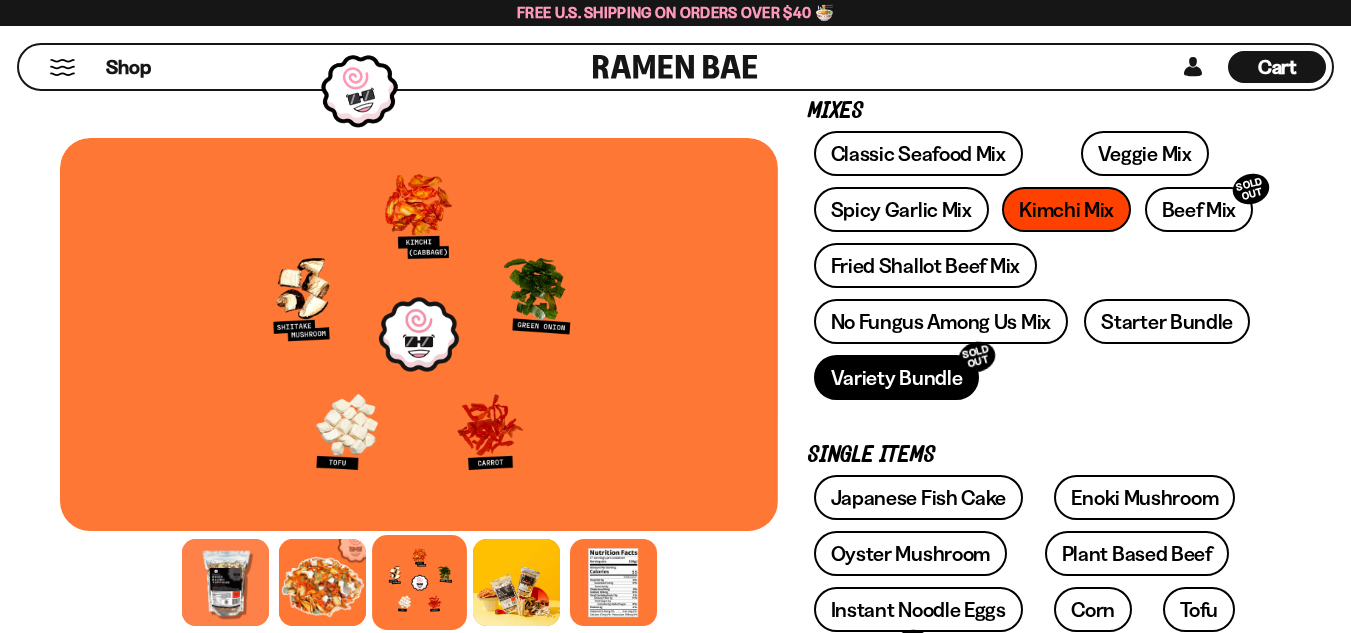 click on "Variety Bundle
SOLD OUT" at bounding box center (897, 377) 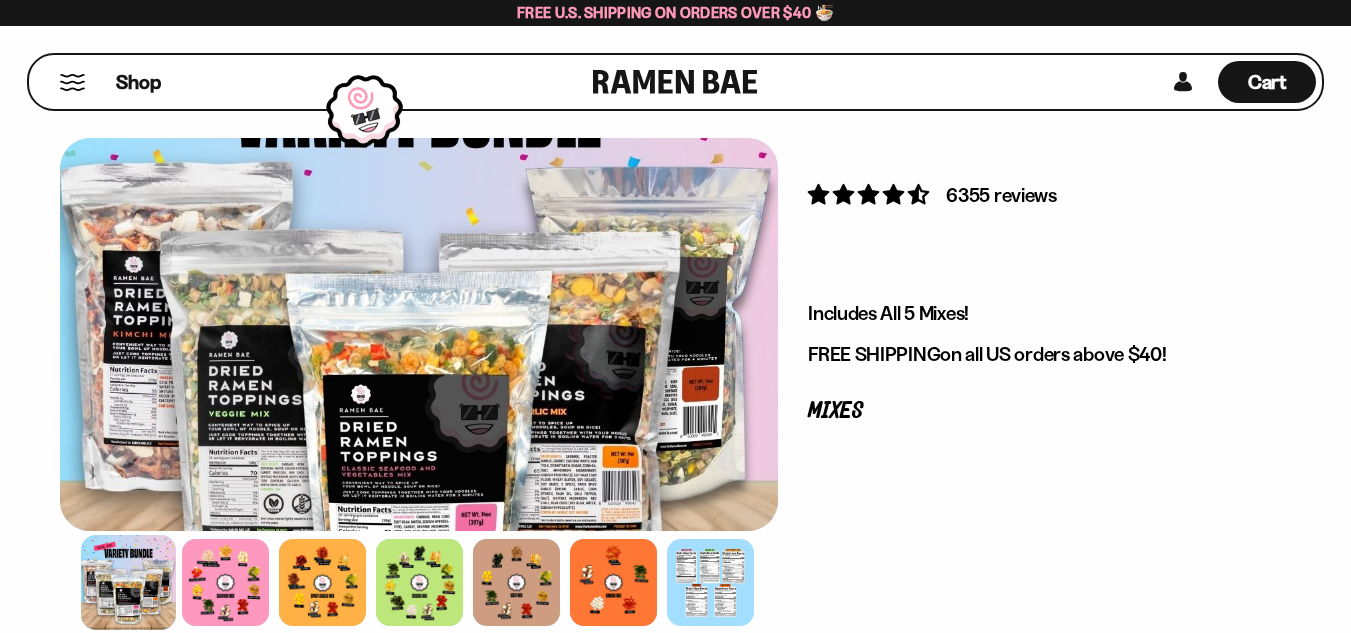 scroll, scrollTop: 0, scrollLeft: 0, axis: both 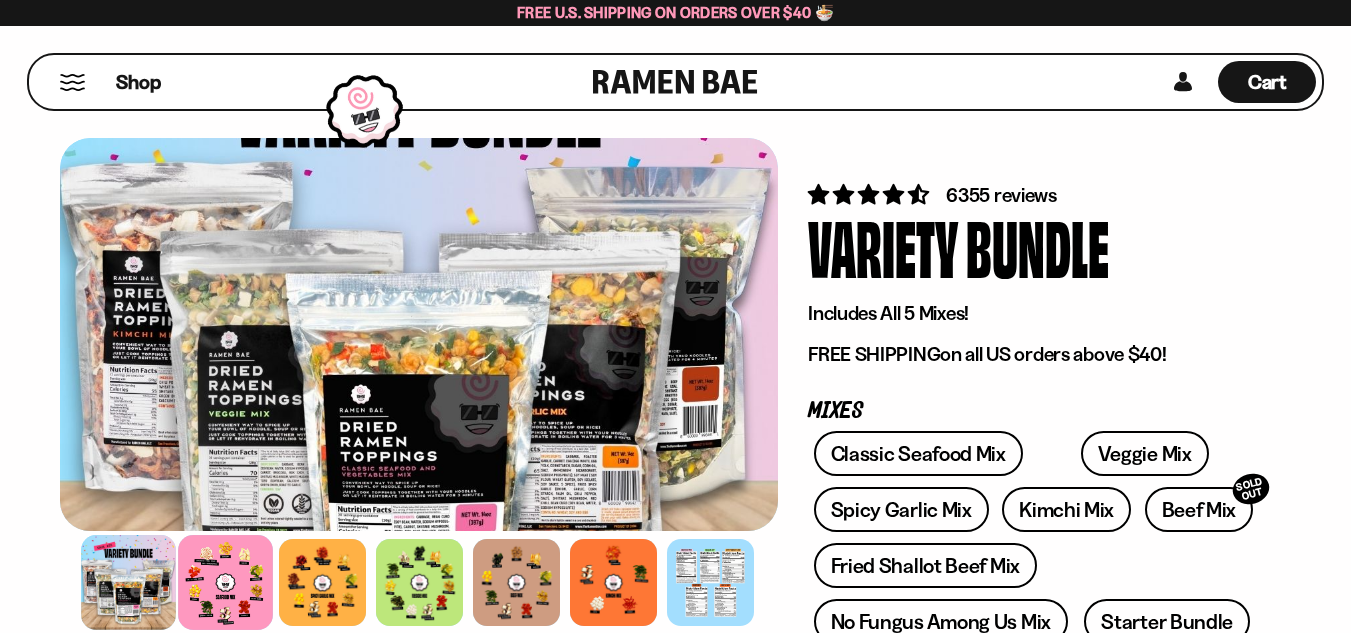 click at bounding box center (225, 582) 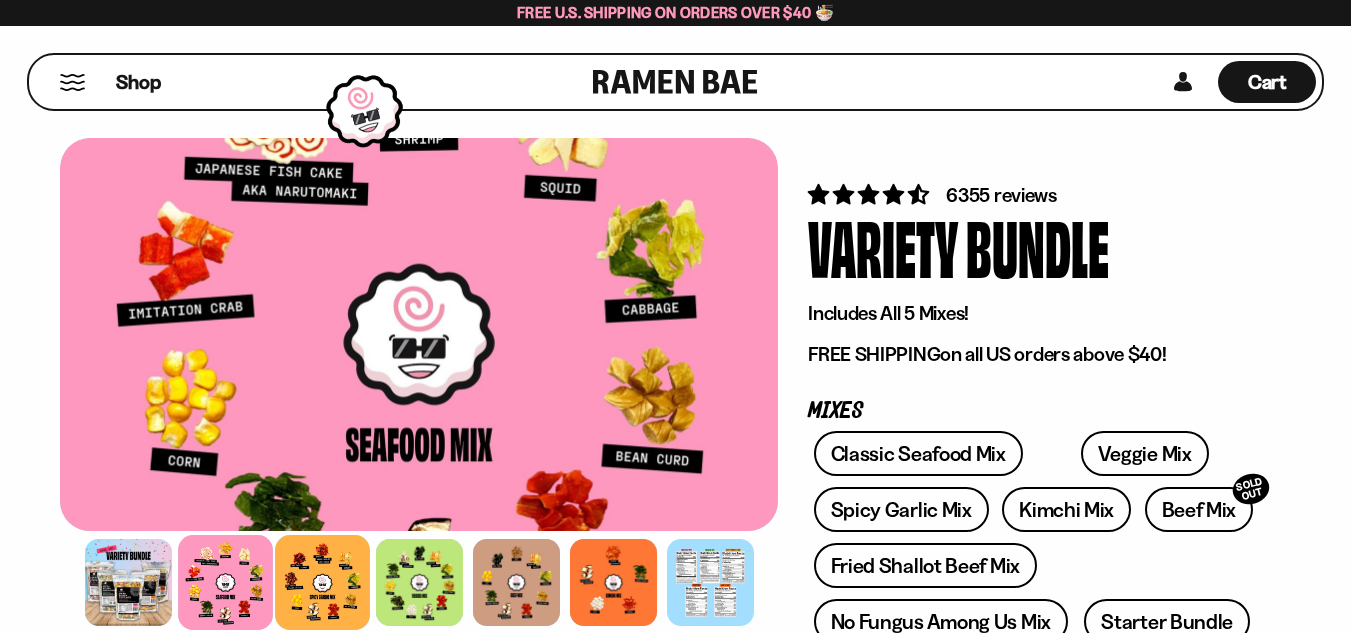 click at bounding box center (322, 582) 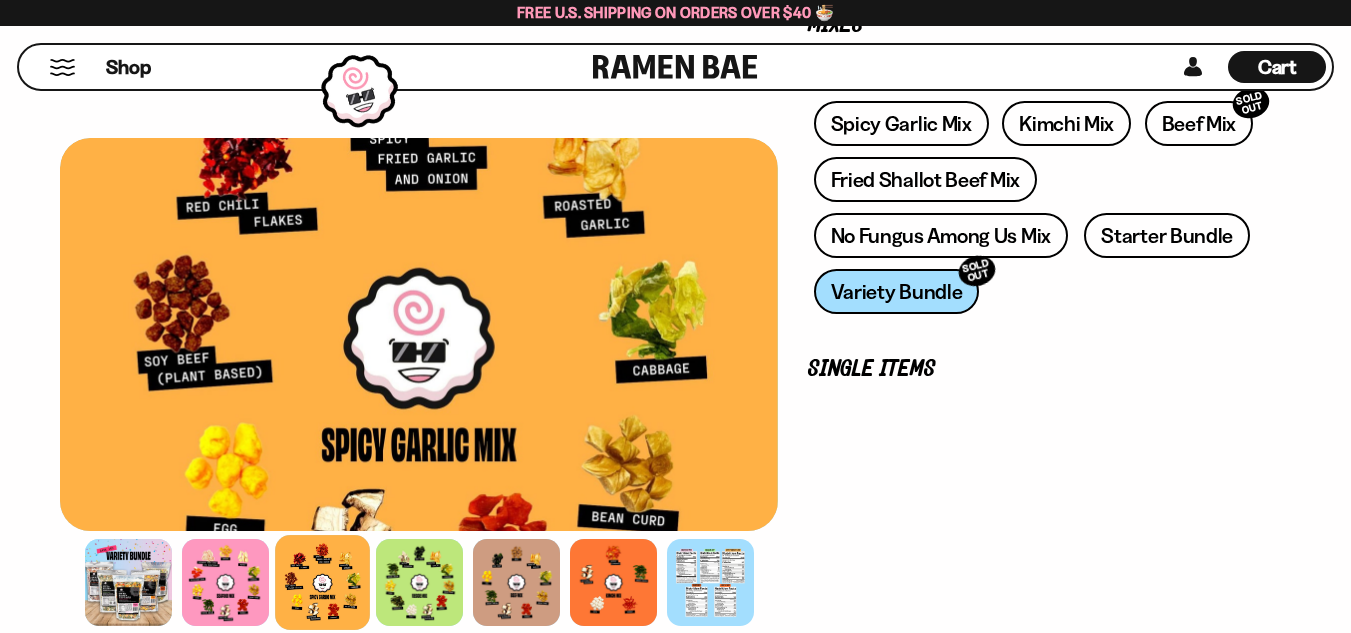 scroll, scrollTop: 400, scrollLeft: 0, axis: vertical 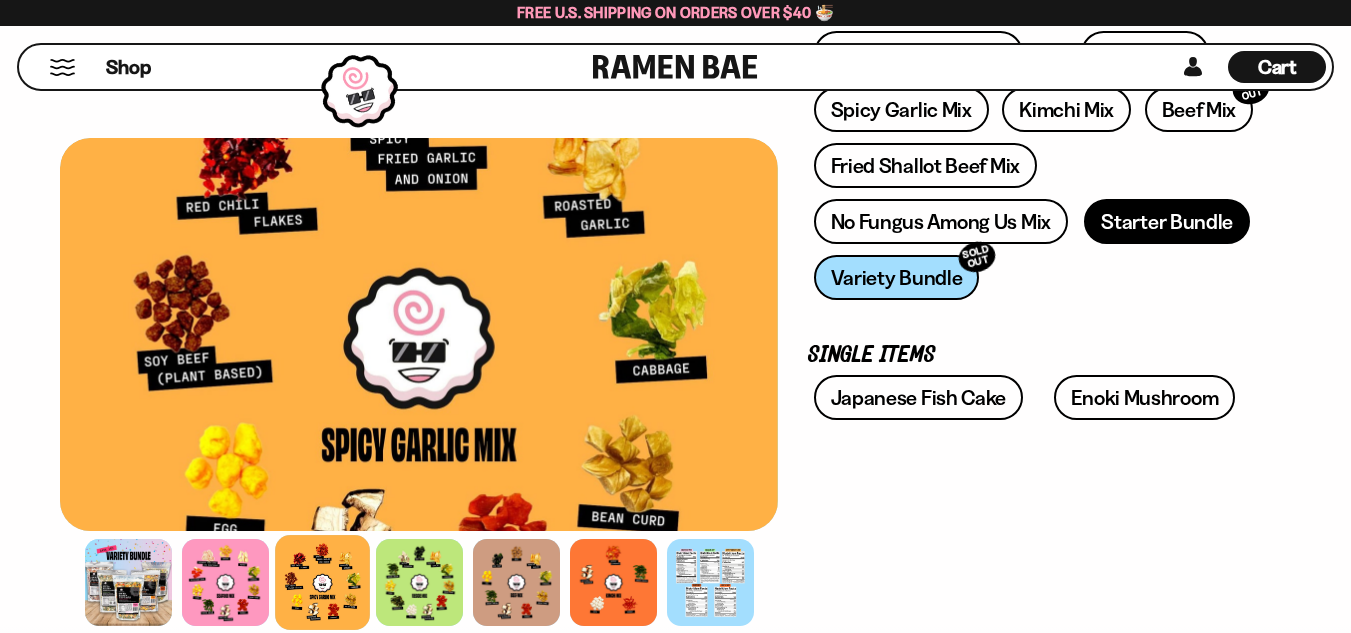 click on "Starter Bundle" at bounding box center [1167, 221] 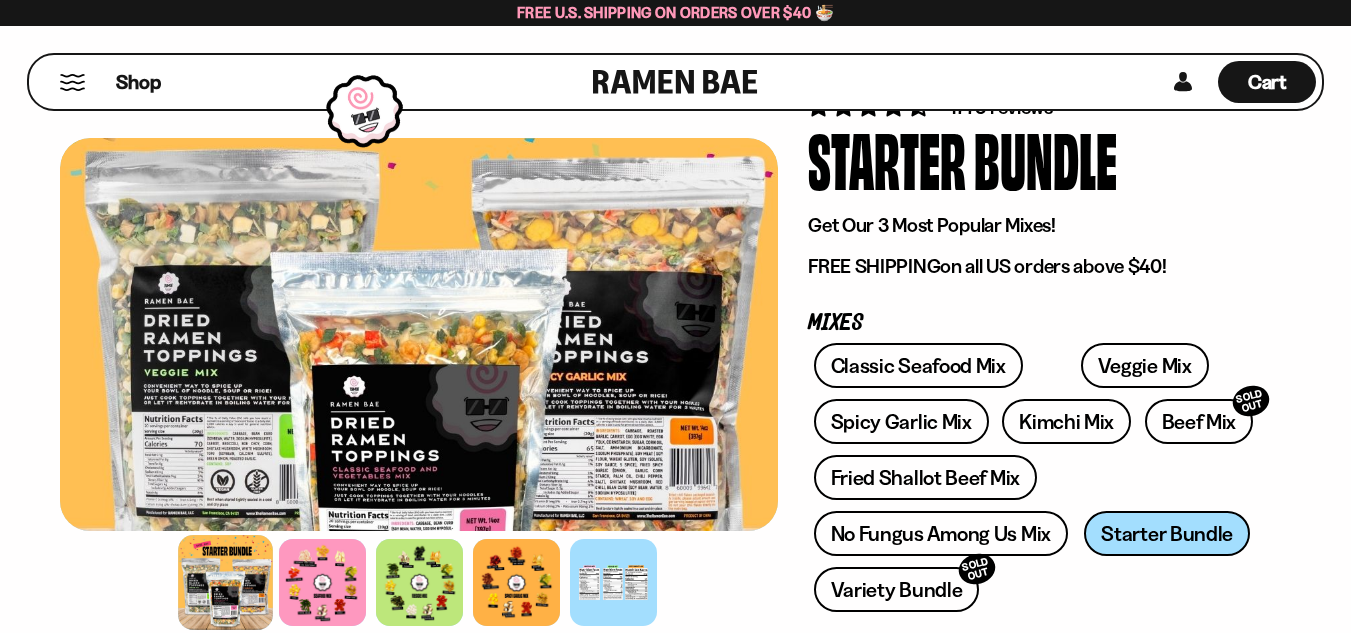 scroll, scrollTop: 100, scrollLeft: 0, axis: vertical 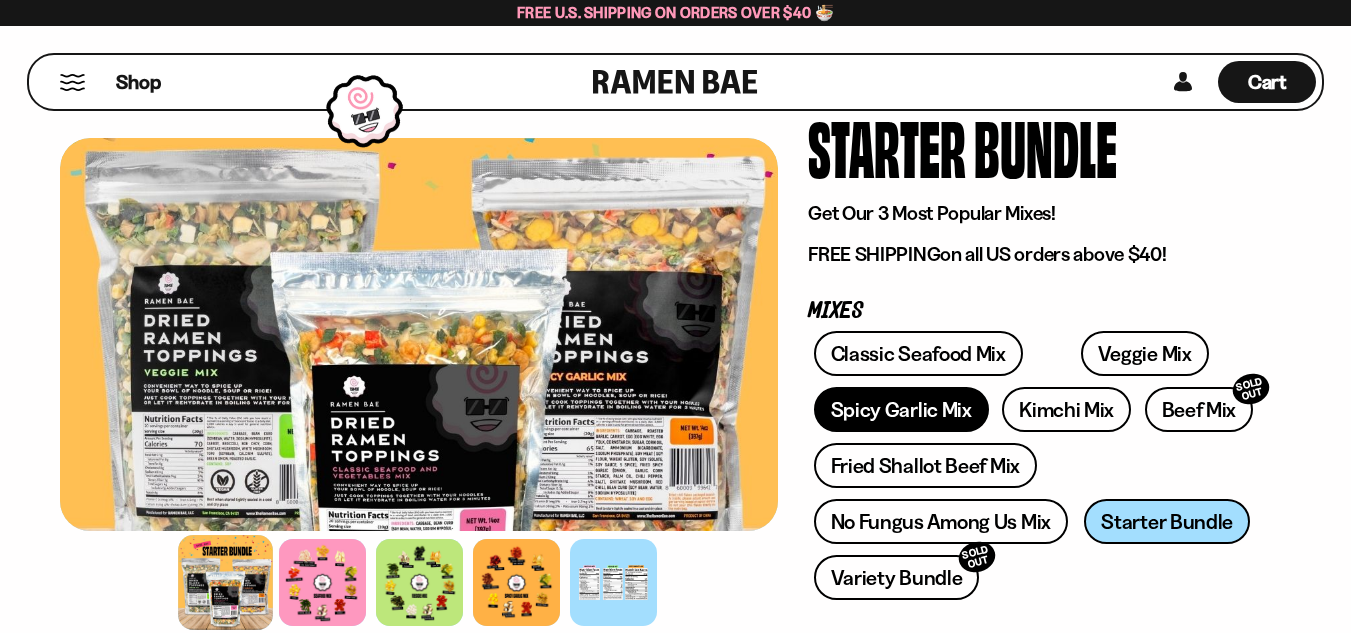 click on "Spicy Garlic Mix" at bounding box center [901, 409] 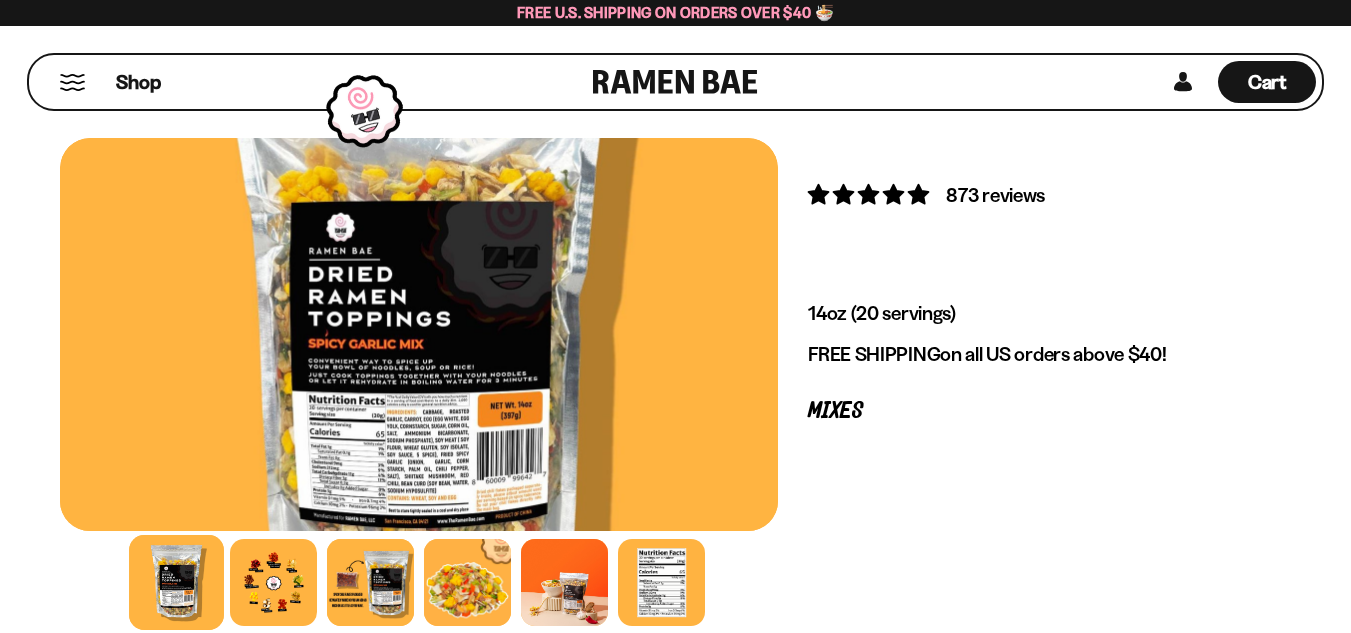 scroll, scrollTop: 0, scrollLeft: 0, axis: both 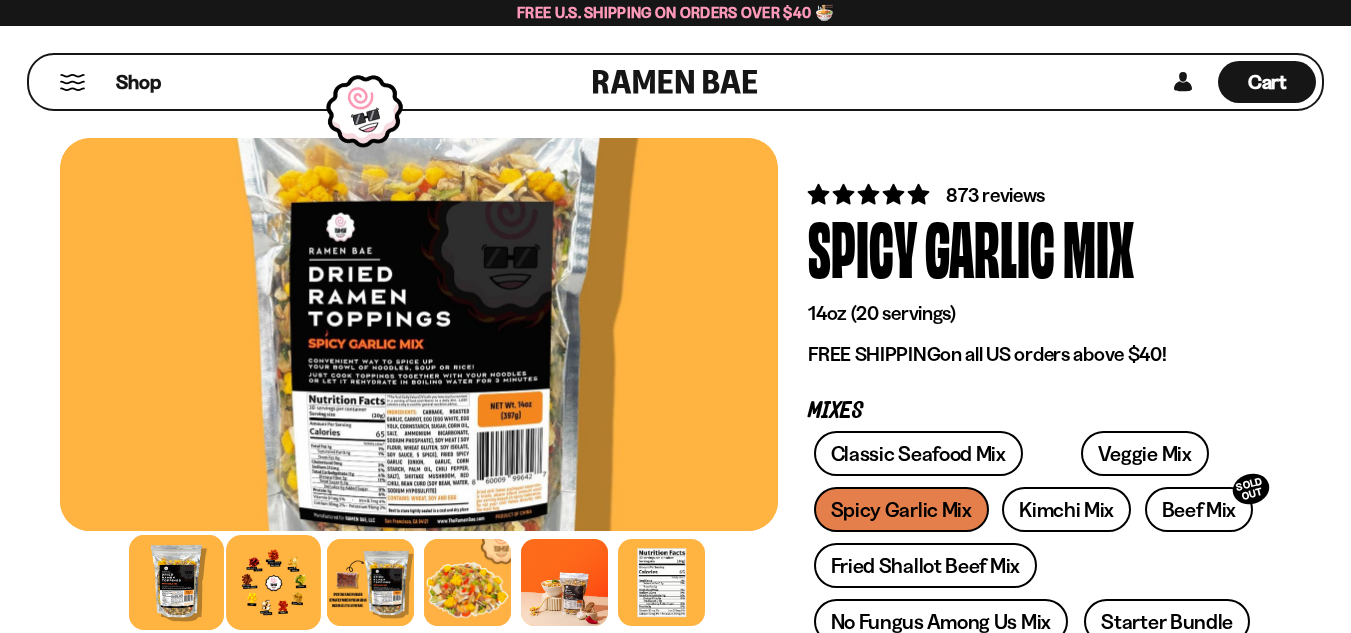 click at bounding box center [273, 582] 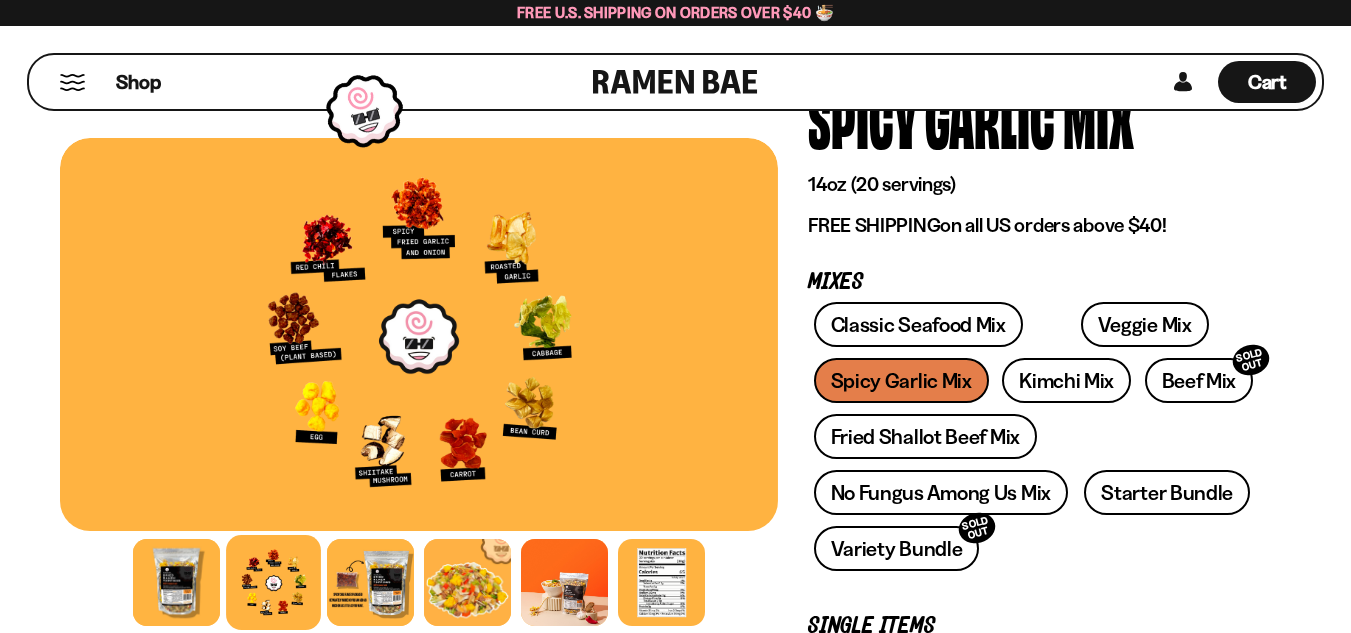 scroll, scrollTop: 200, scrollLeft: 0, axis: vertical 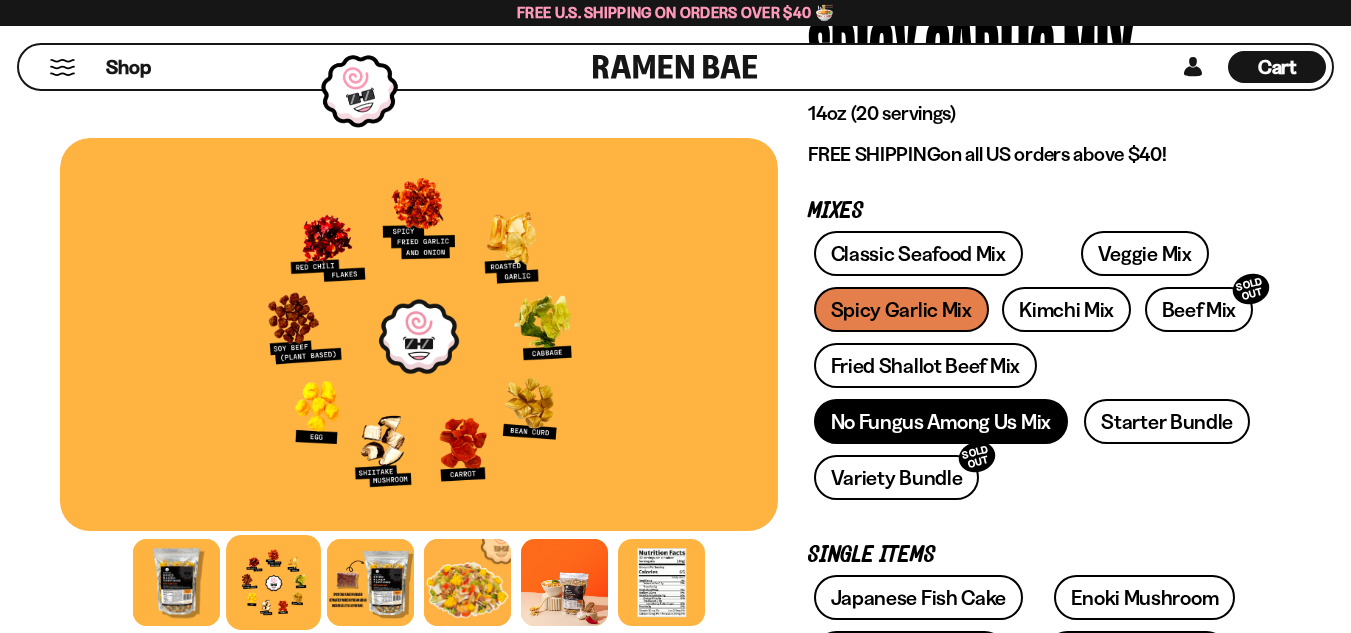click on "No Fungus Among Us Mix" at bounding box center (941, 421) 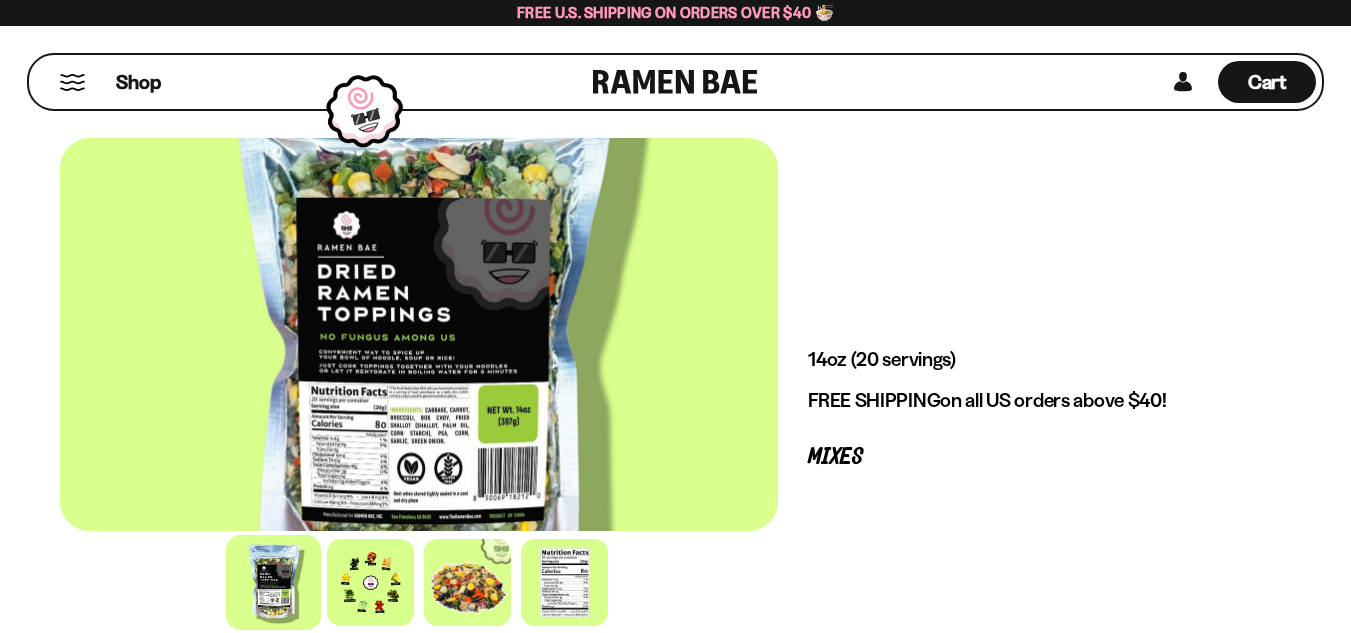scroll, scrollTop: 0, scrollLeft: 0, axis: both 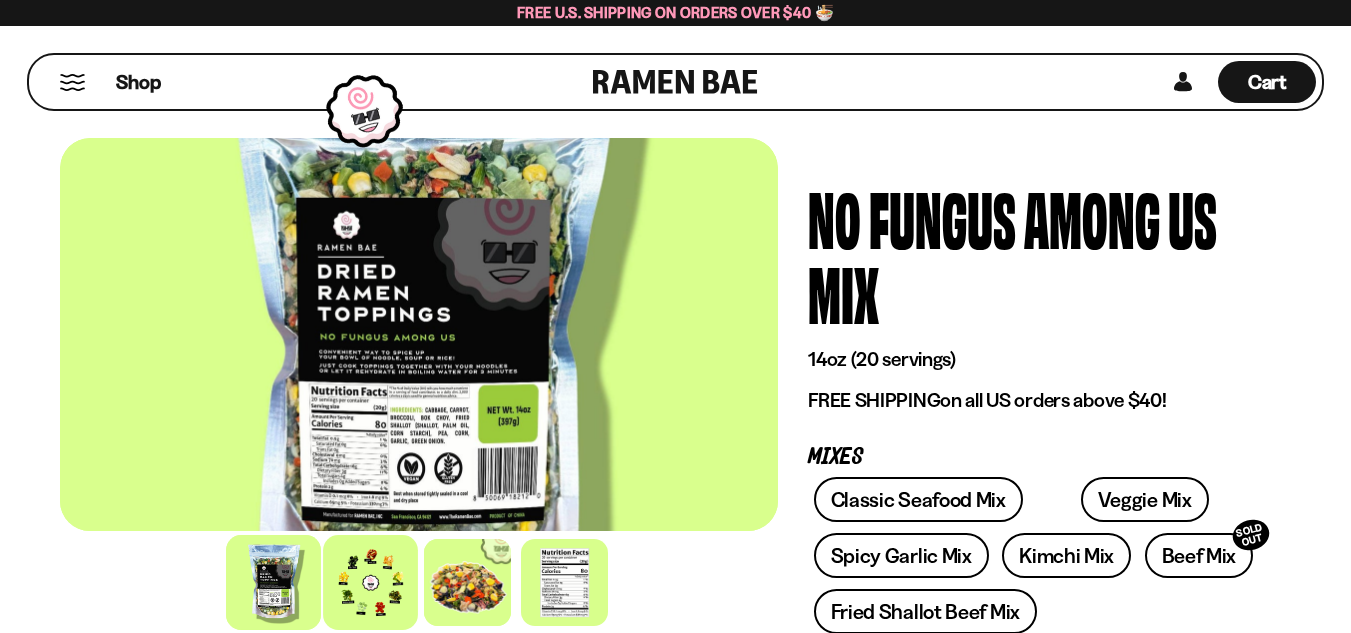 click at bounding box center [370, 582] 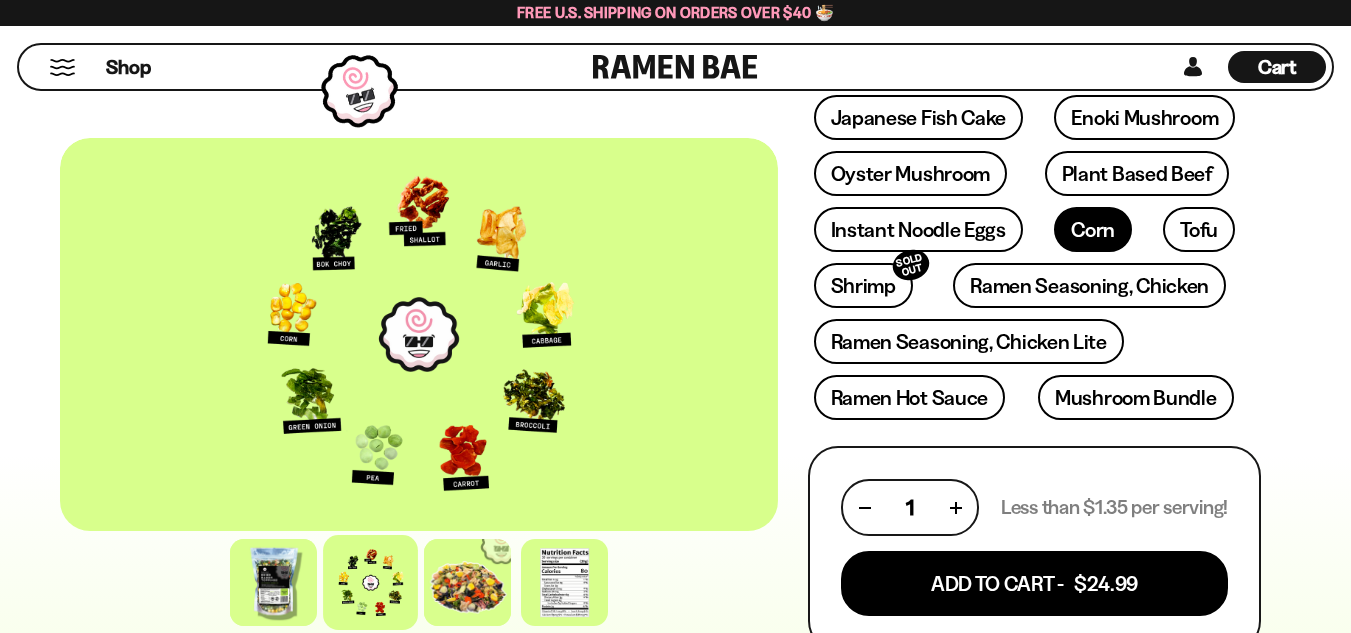 scroll, scrollTop: 800, scrollLeft: 0, axis: vertical 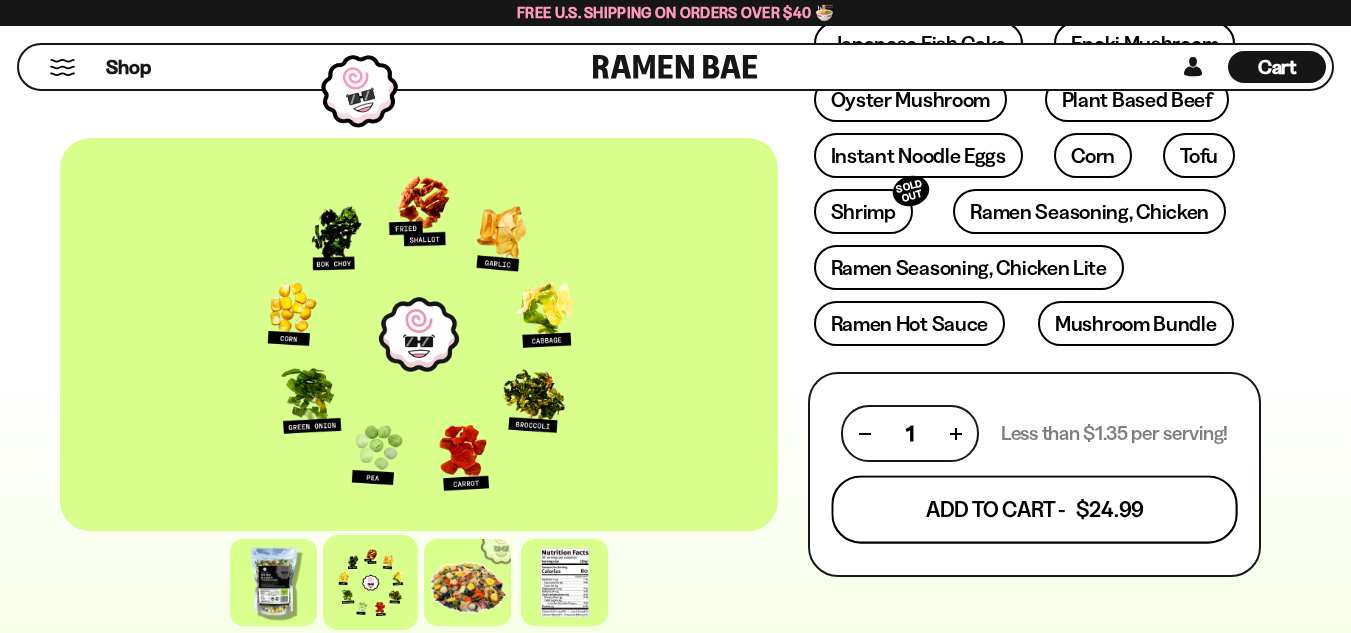 click on "Add To Cart -
$24.99" at bounding box center [1034, 509] 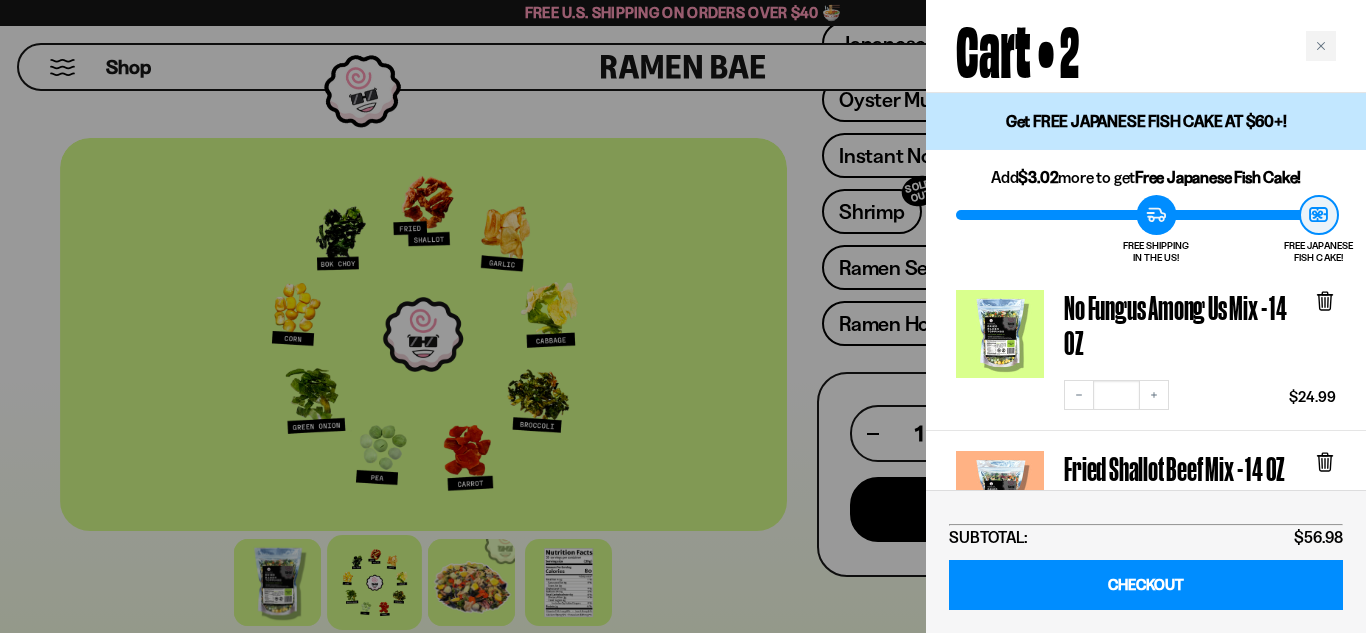 click at bounding box center [683, 316] 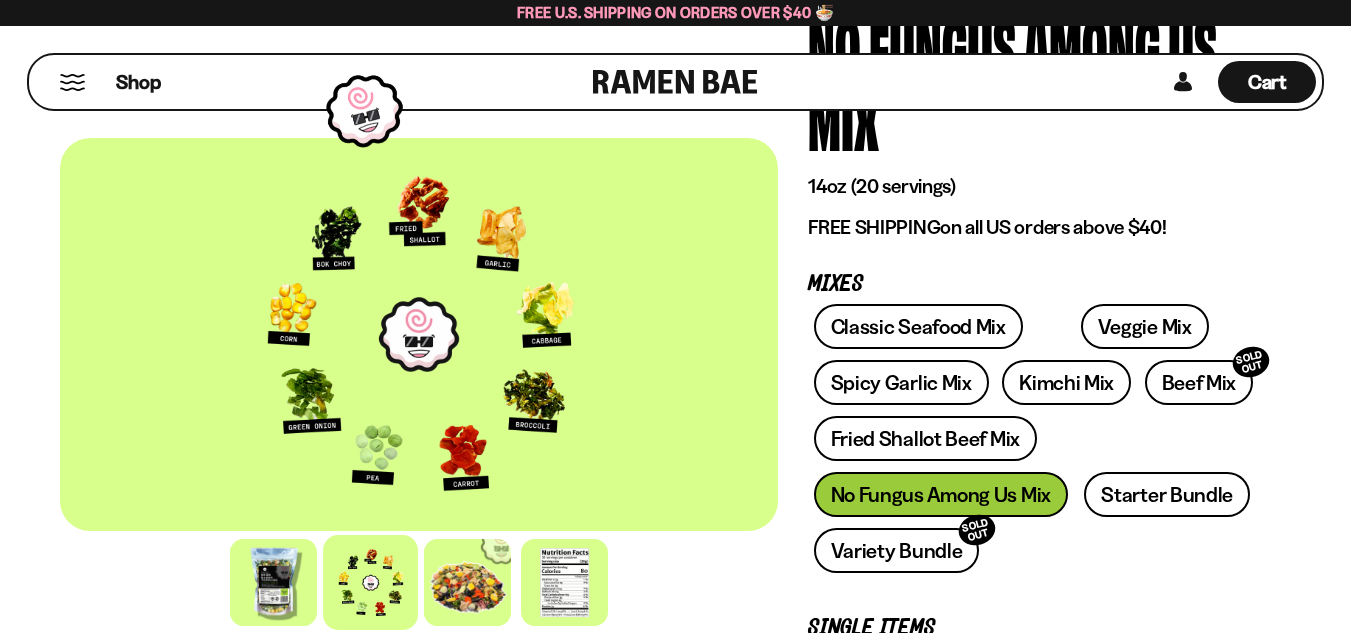 scroll, scrollTop: 200, scrollLeft: 0, axis: vertical 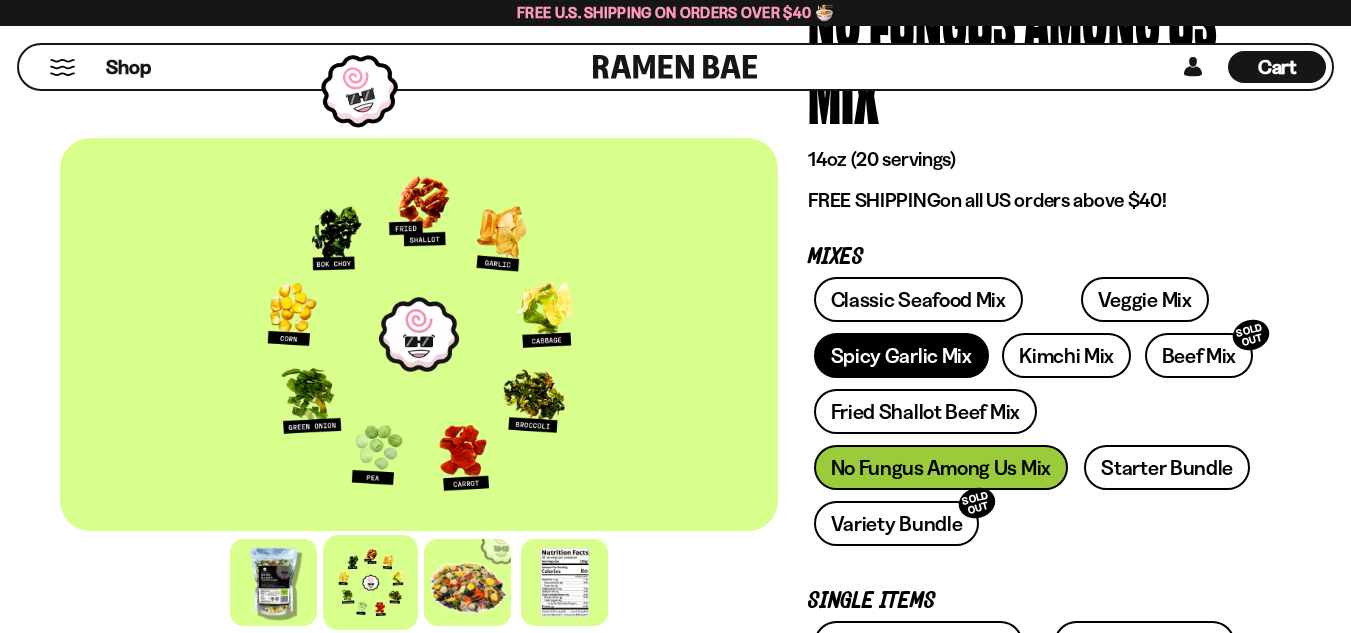 click on "Spicy Garlic Mix" at bounding box center (901, 355) 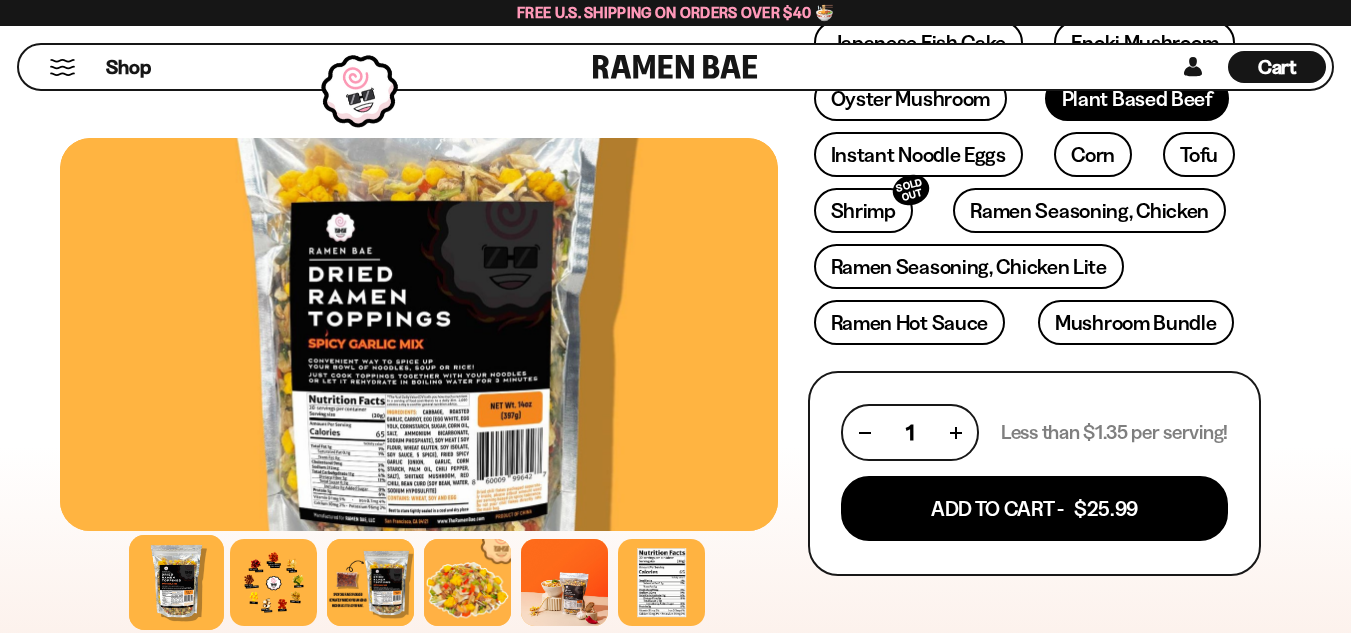 scroll, scrollTop: 800, scrollLeft: 0, axis: vertical 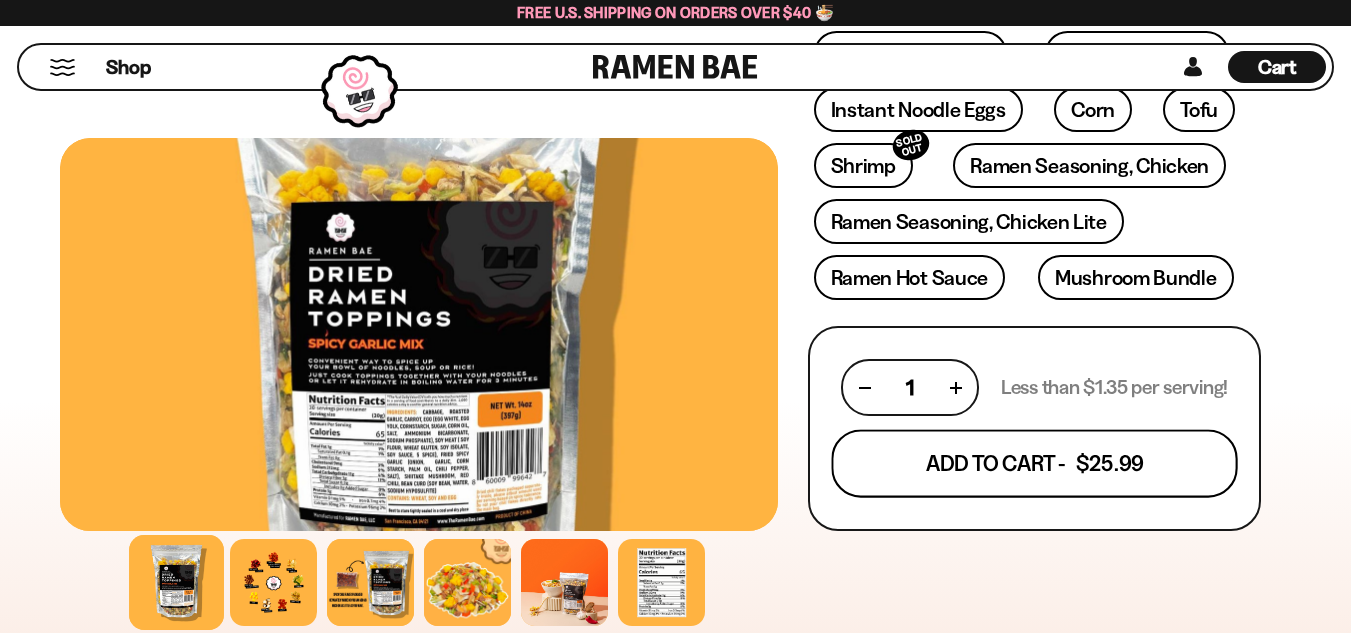 click on "Add To Cart -
$25.99" at bounding box center (1034, 464) 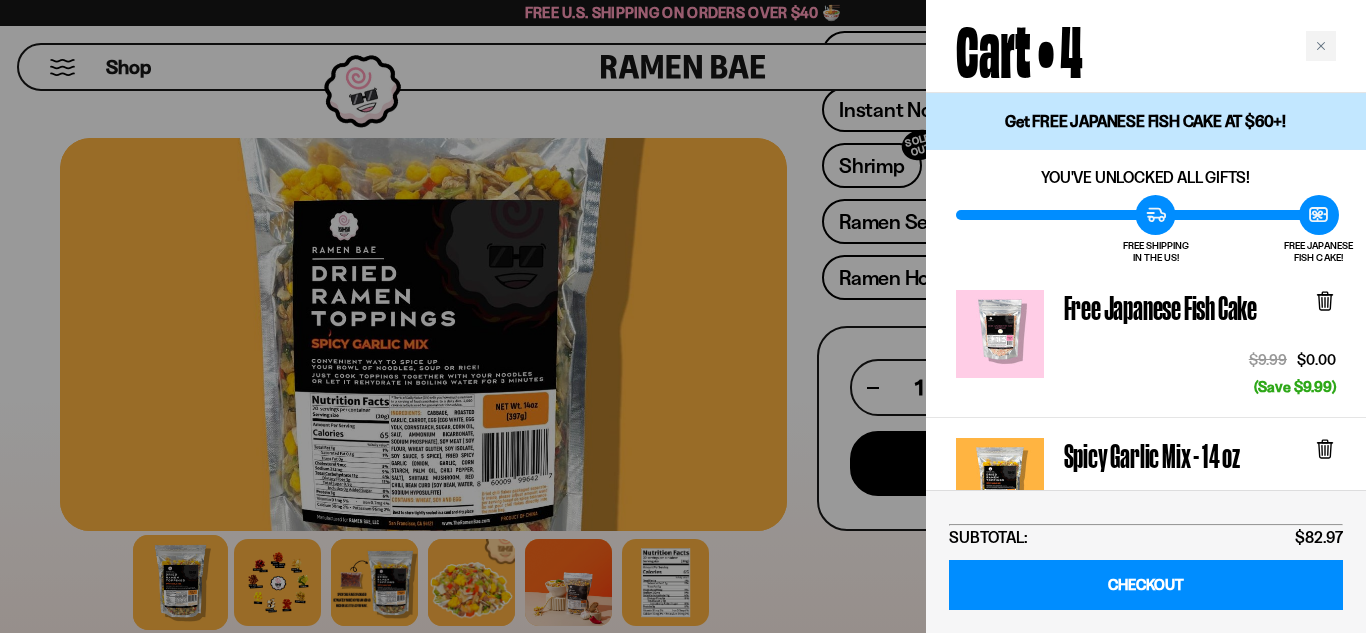 click at bounding box center [683, 316] 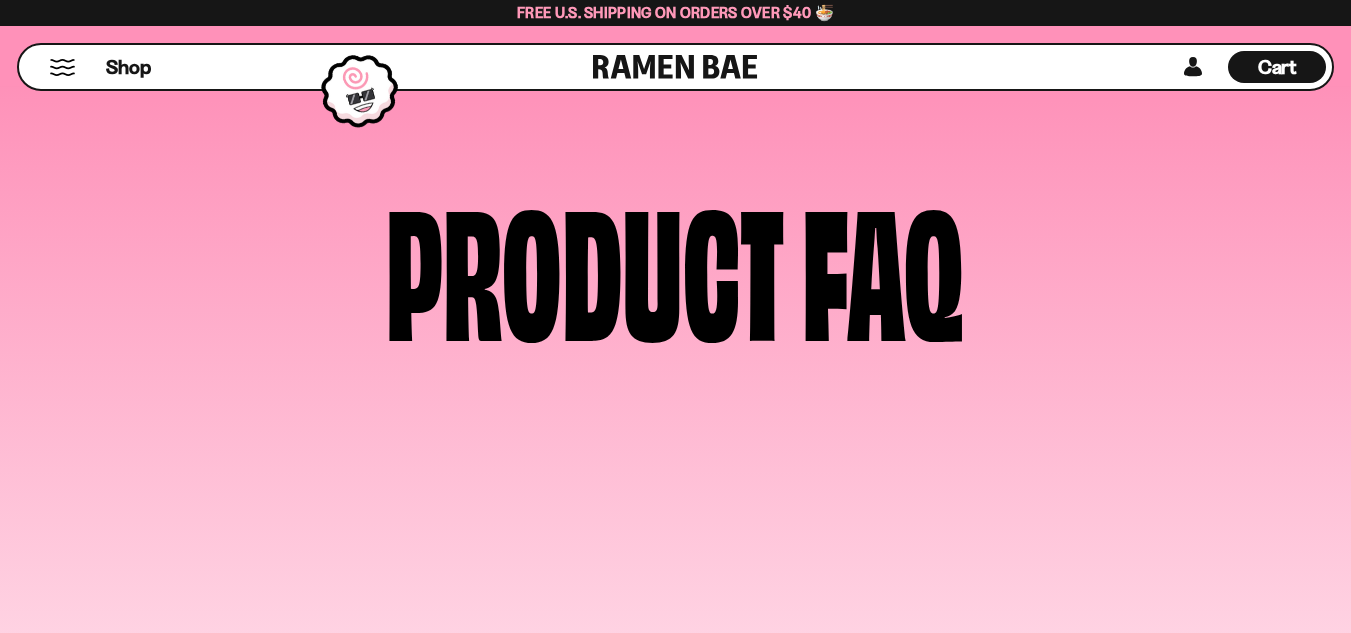 scroll, scrollTop: 8600, scrollLeft: 0, axis: vertical 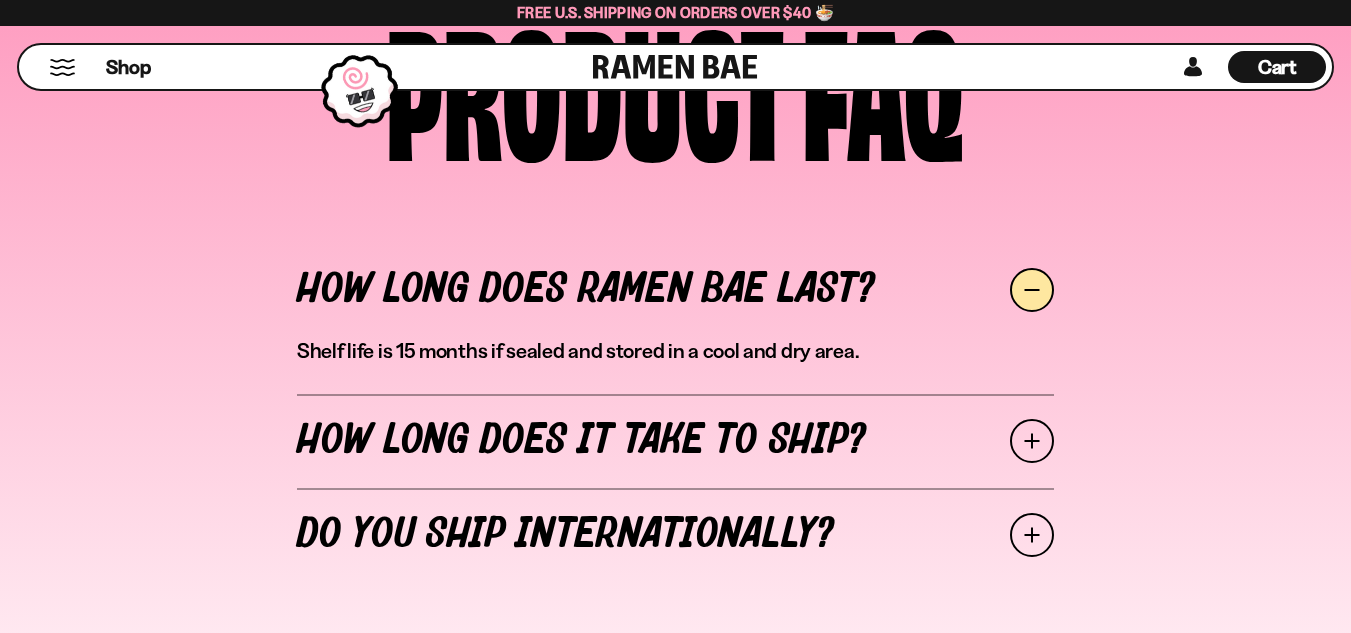 click at bounding box center [675, 67] 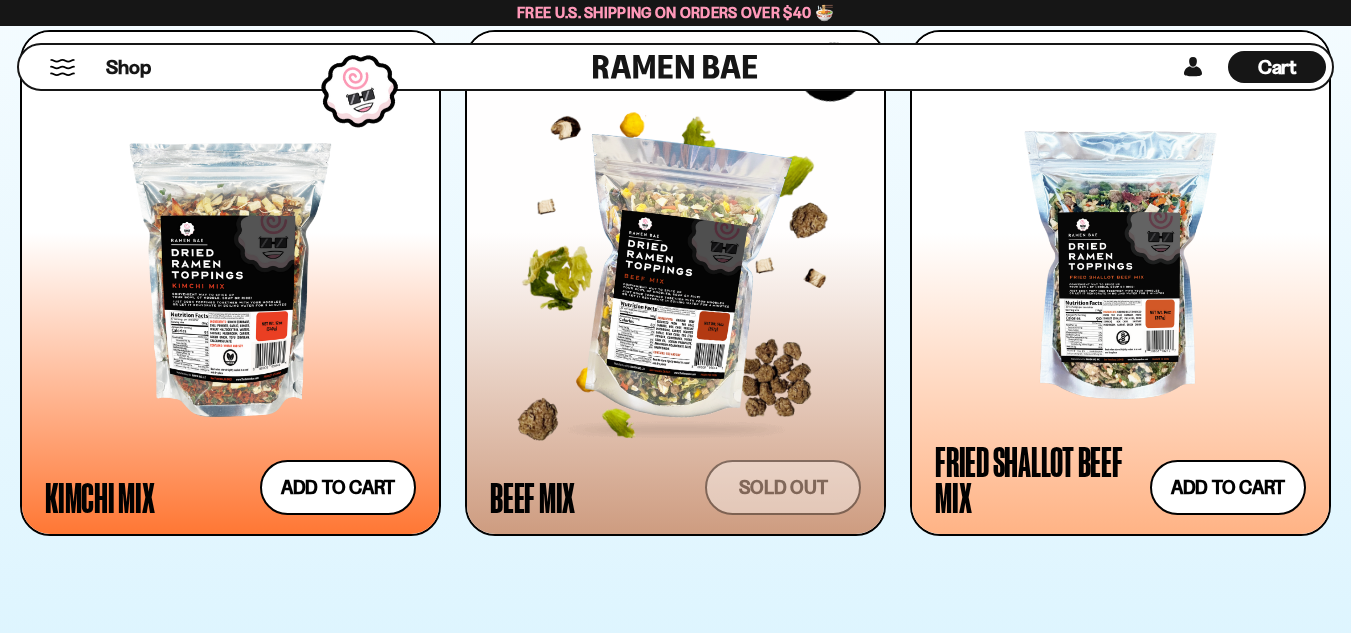scroll, scrollTop: 1600, scrollLeft: 0, axis: vertical 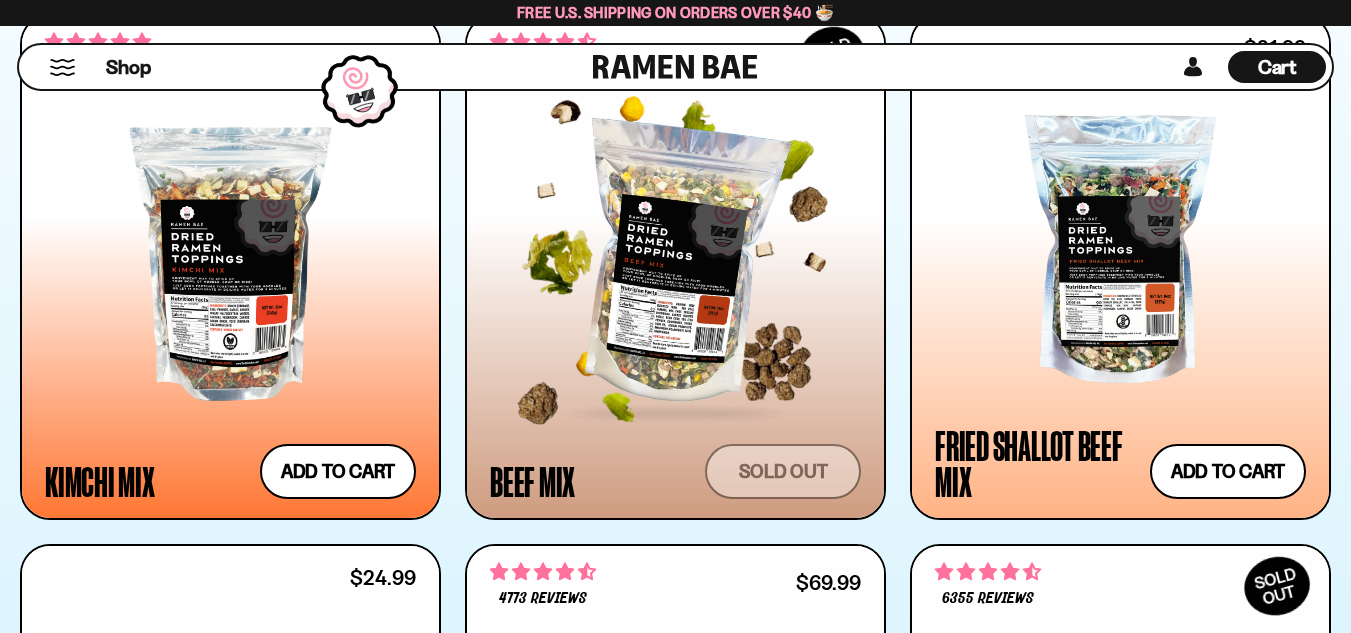 click at bounding box center [675, 264] 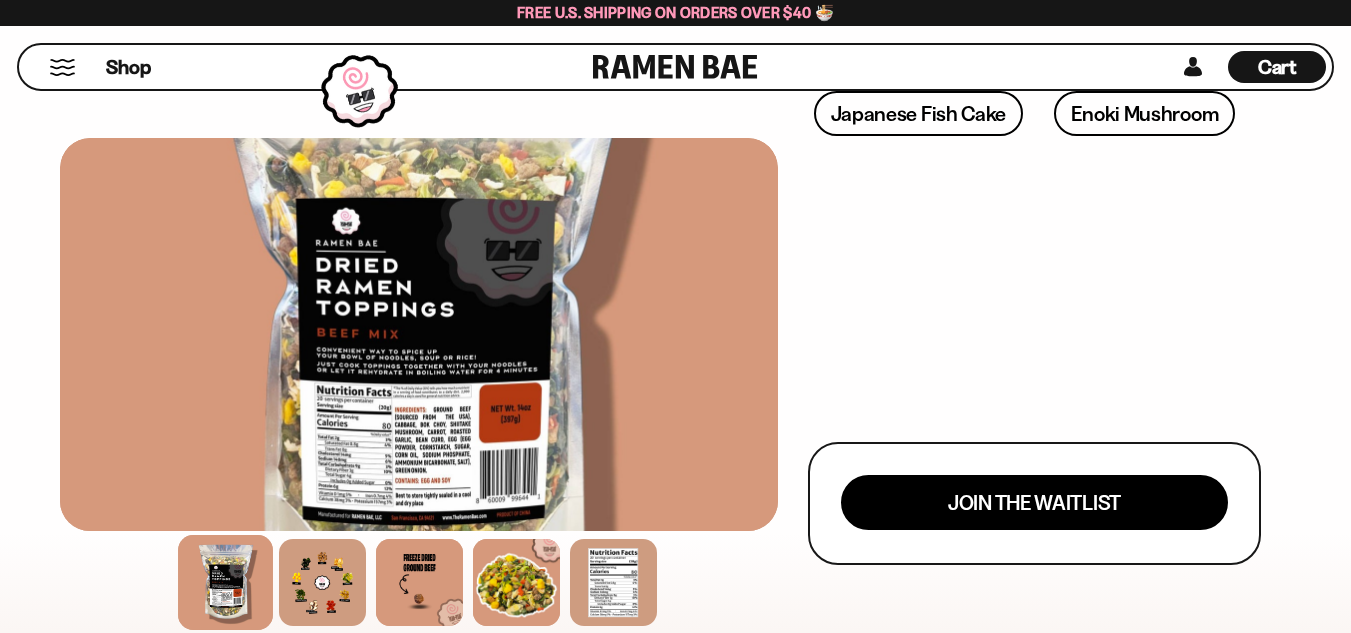 scroll, scrollTop: 700, scrollLeft: 0, axis: vertical 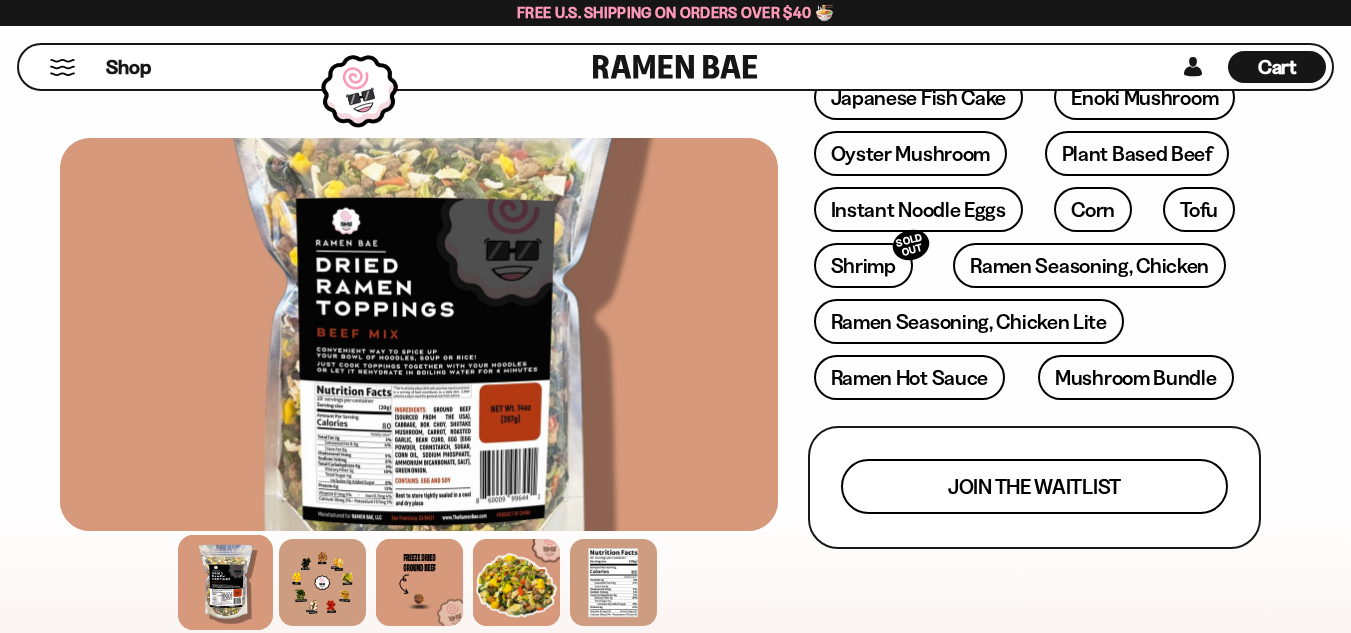 click on "Join the waitlist" at bounding box center (1034, 486) 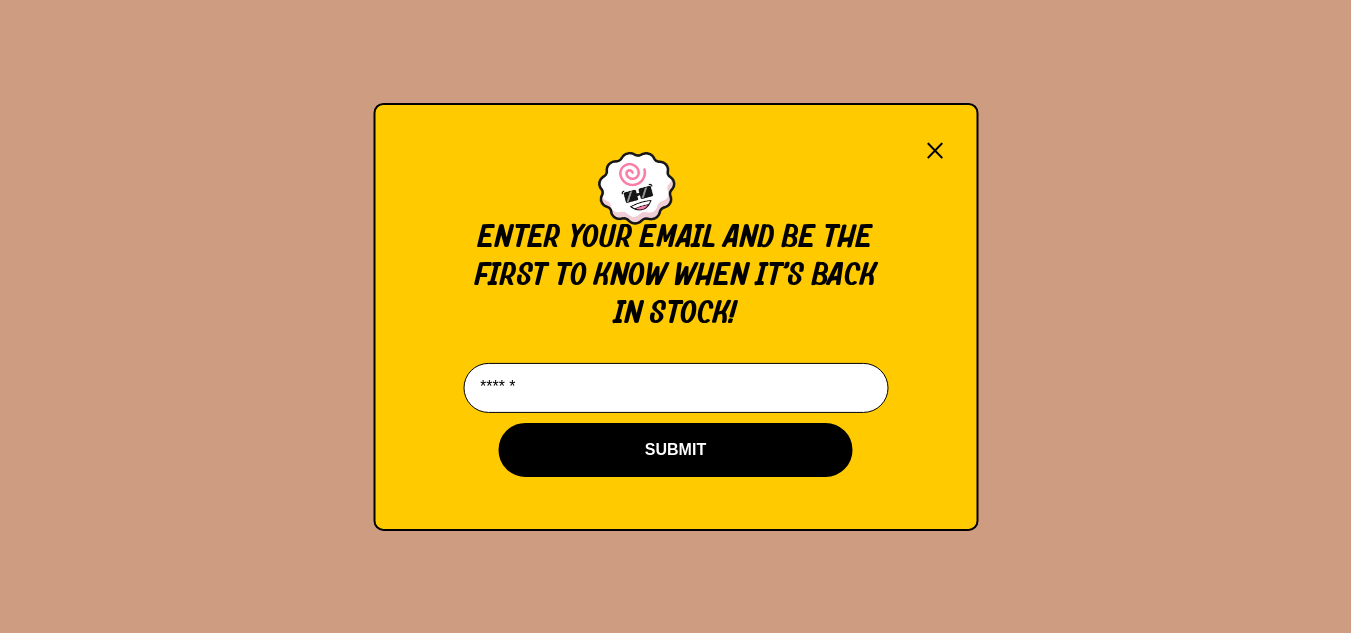 click at bounding box center [675, 388] 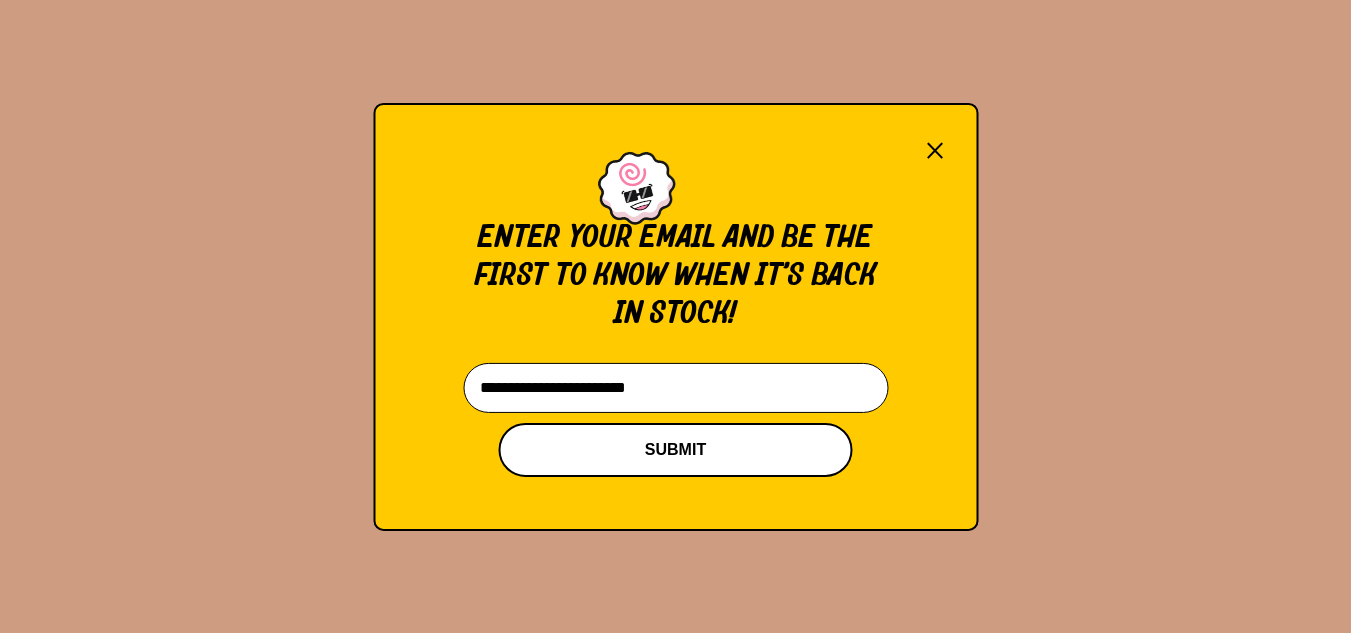 click on "SUBMIT" at bounding box center [676, 450] 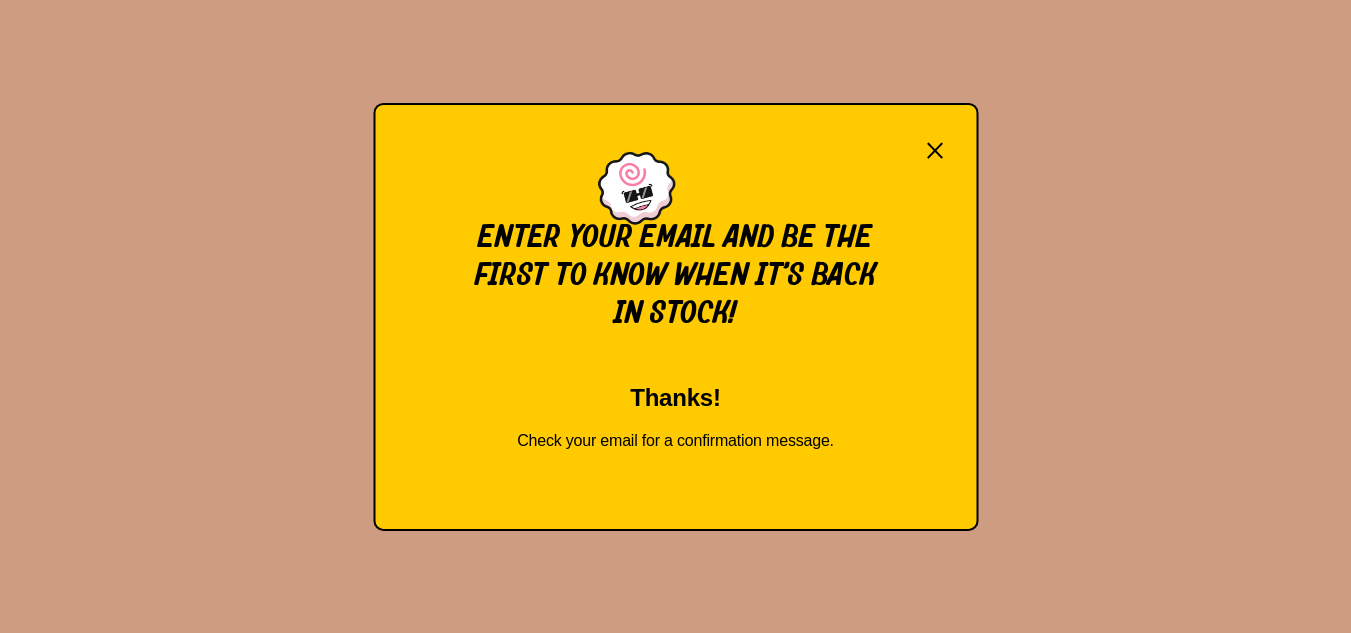 click on "×" at bounding box center [935, 150] 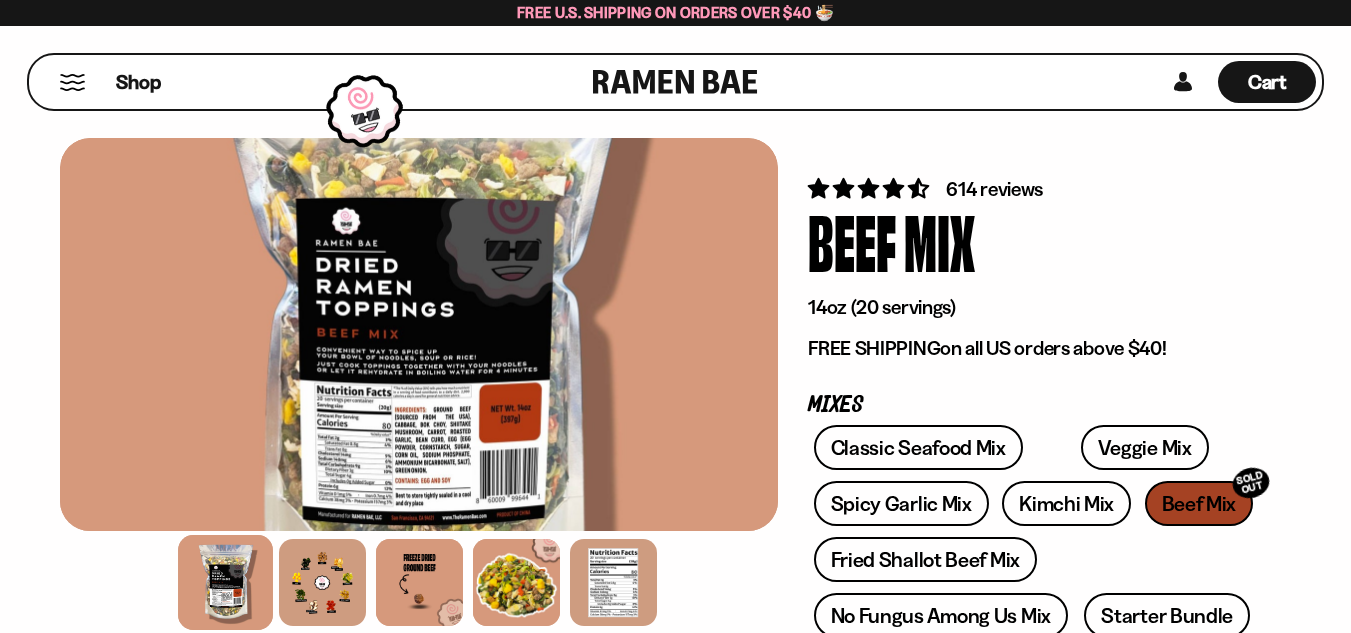 scroll, scrollTop: 0, scrollLeft: 0, axis: both 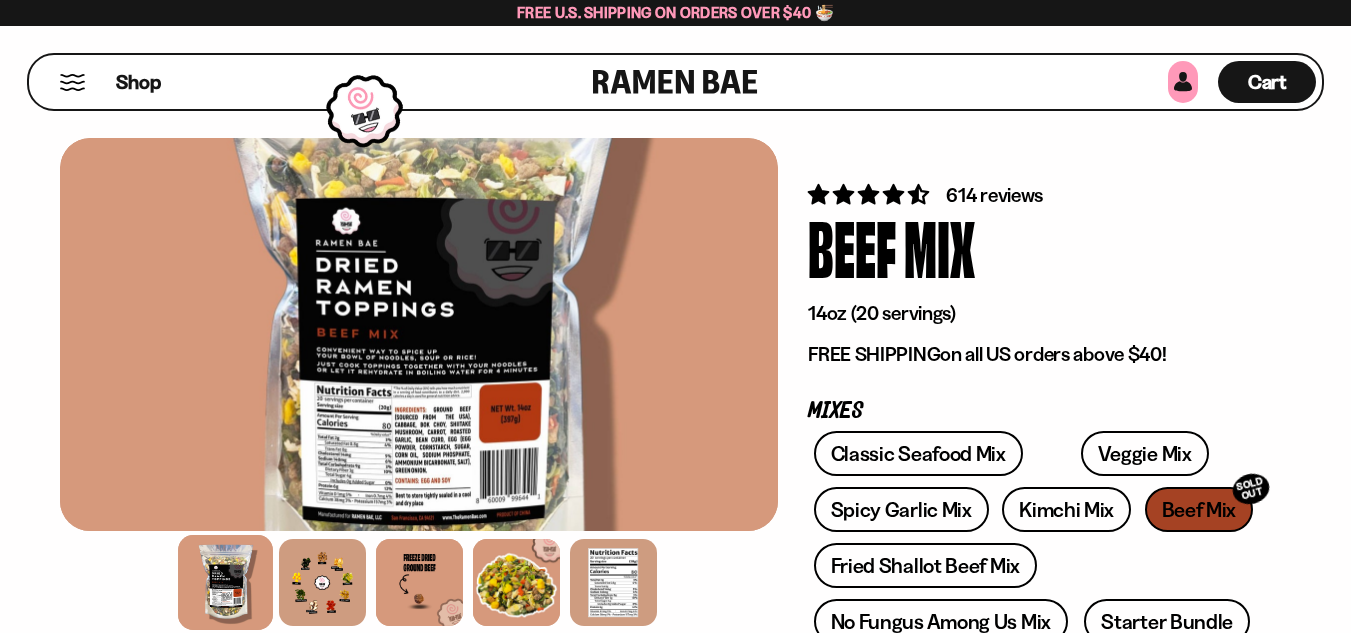 click at bounding box center [1183, 82] 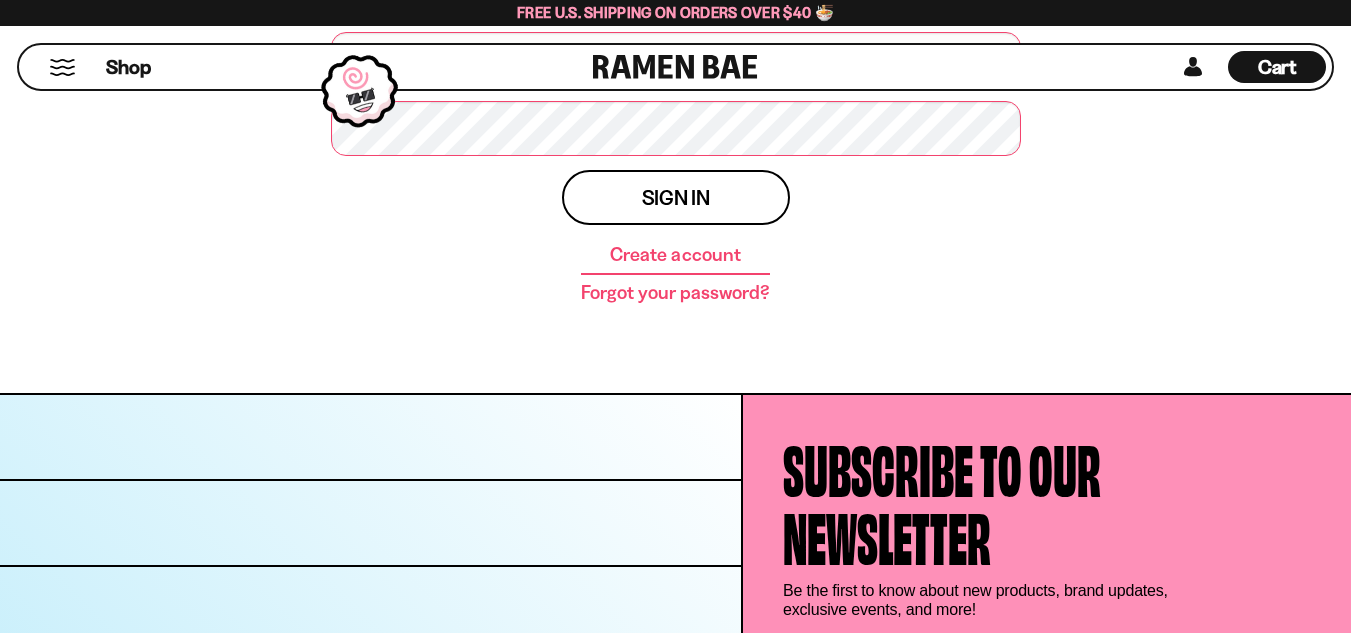scroll, scrollTop: 400, scrollLeft: 0, axis: vertical 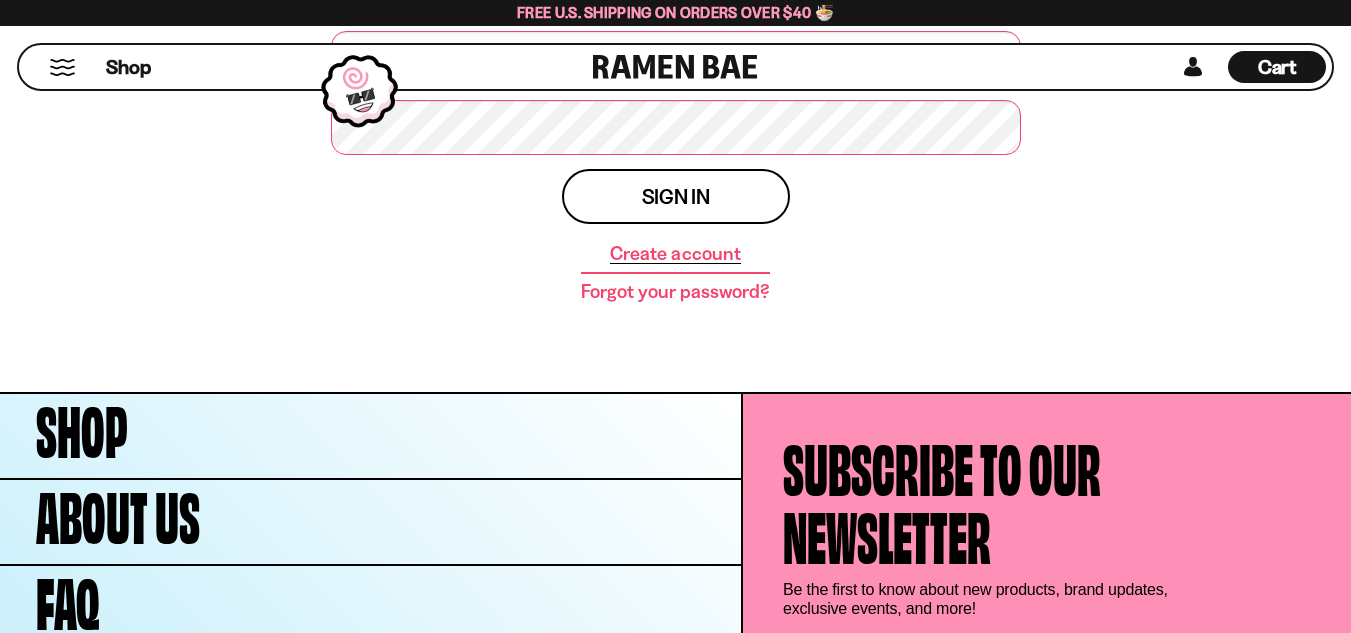 click on "Create account" at bounding box center [675, 254] 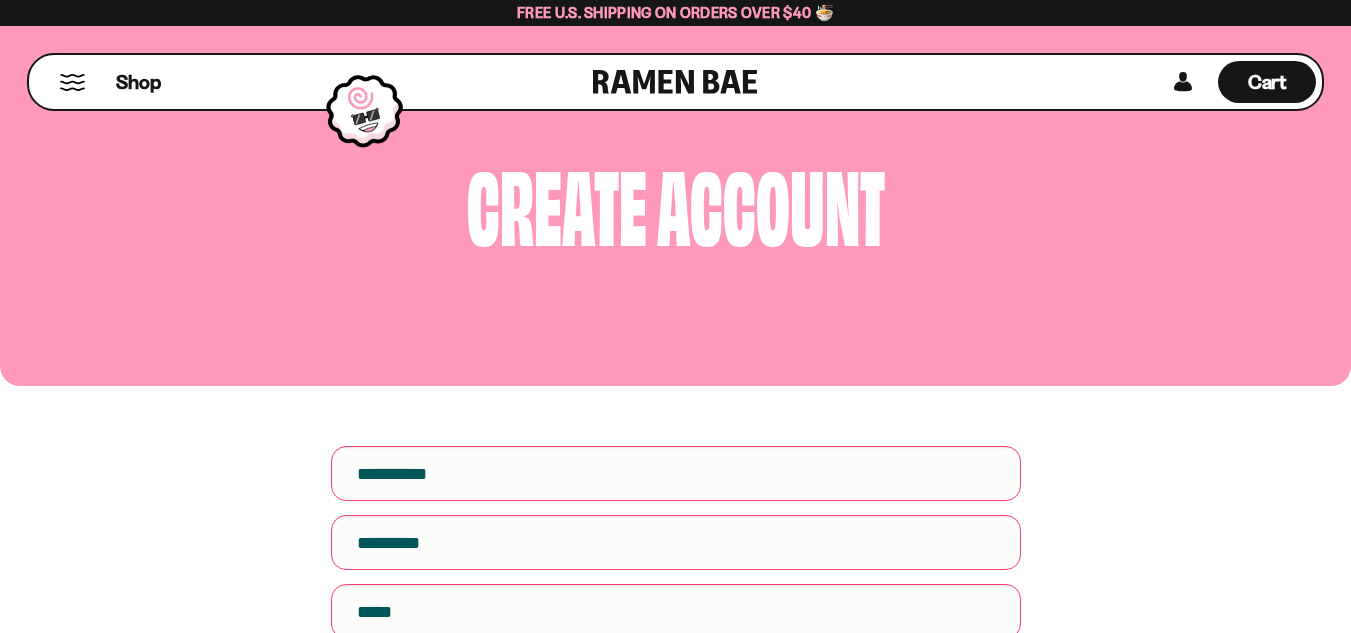 scroll, scrollTop: 0, scrollLeft: 0, axis: both 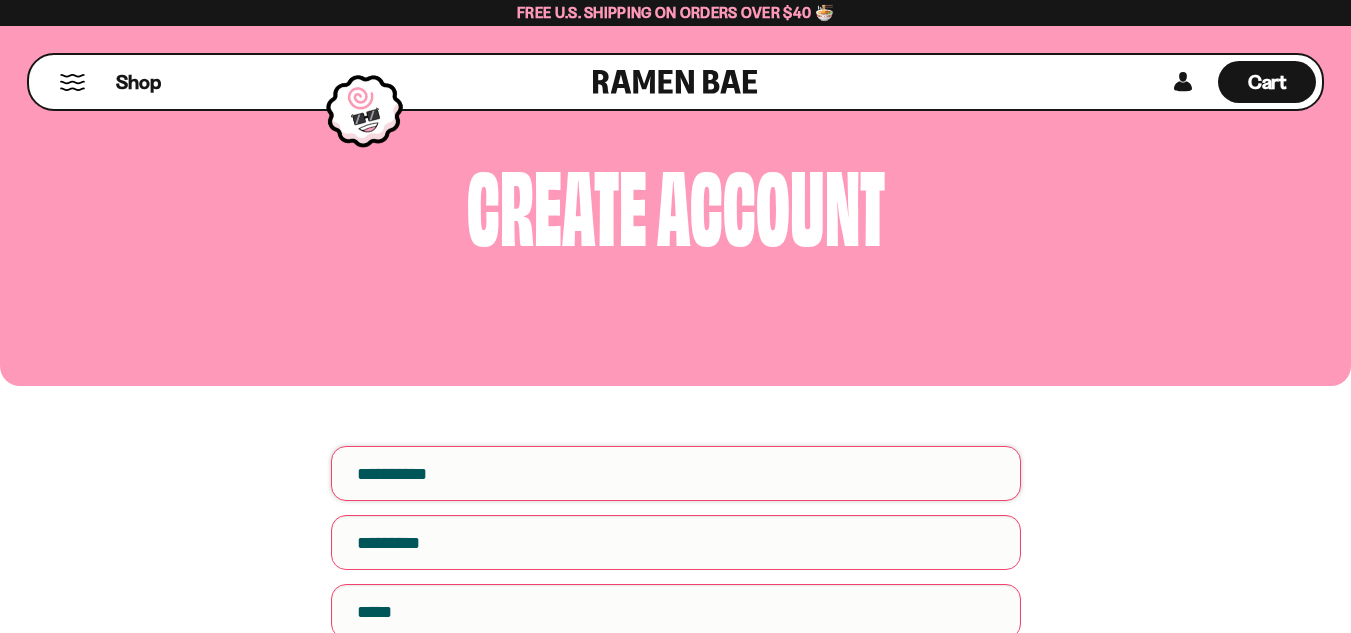 click on "First name" at bounding box center (676, 473) 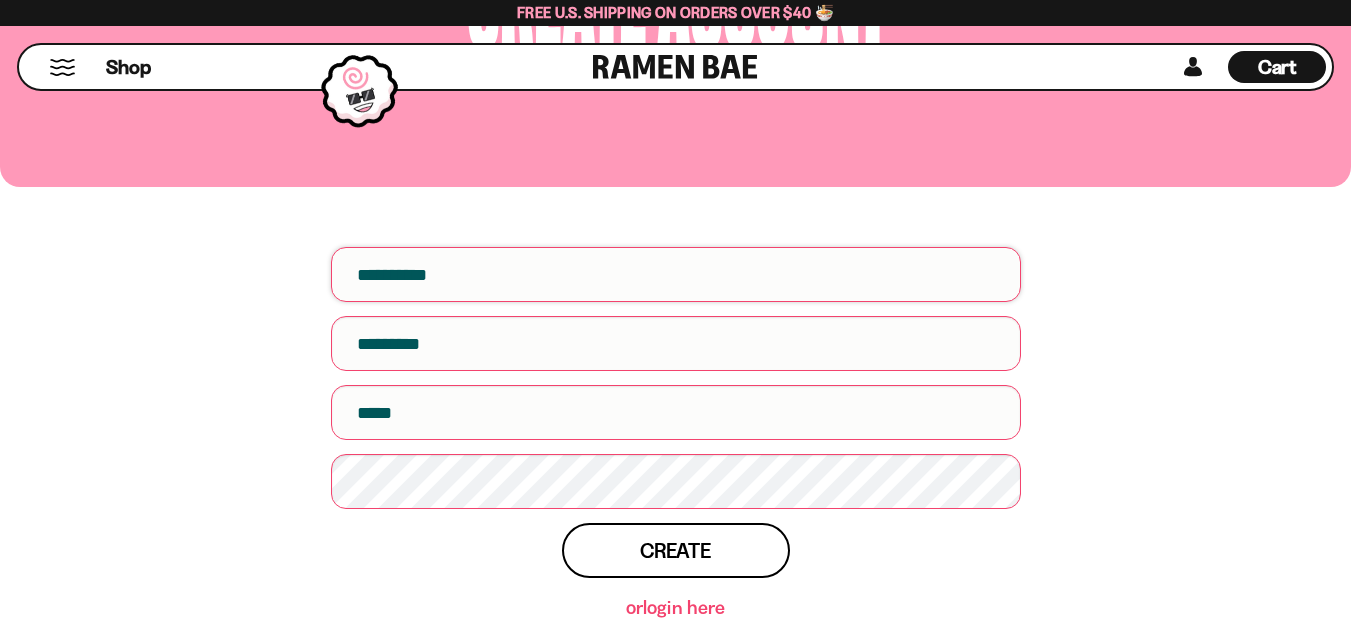 scroll, scrollTop: 200, scrollLeft: 0, axis: vertical 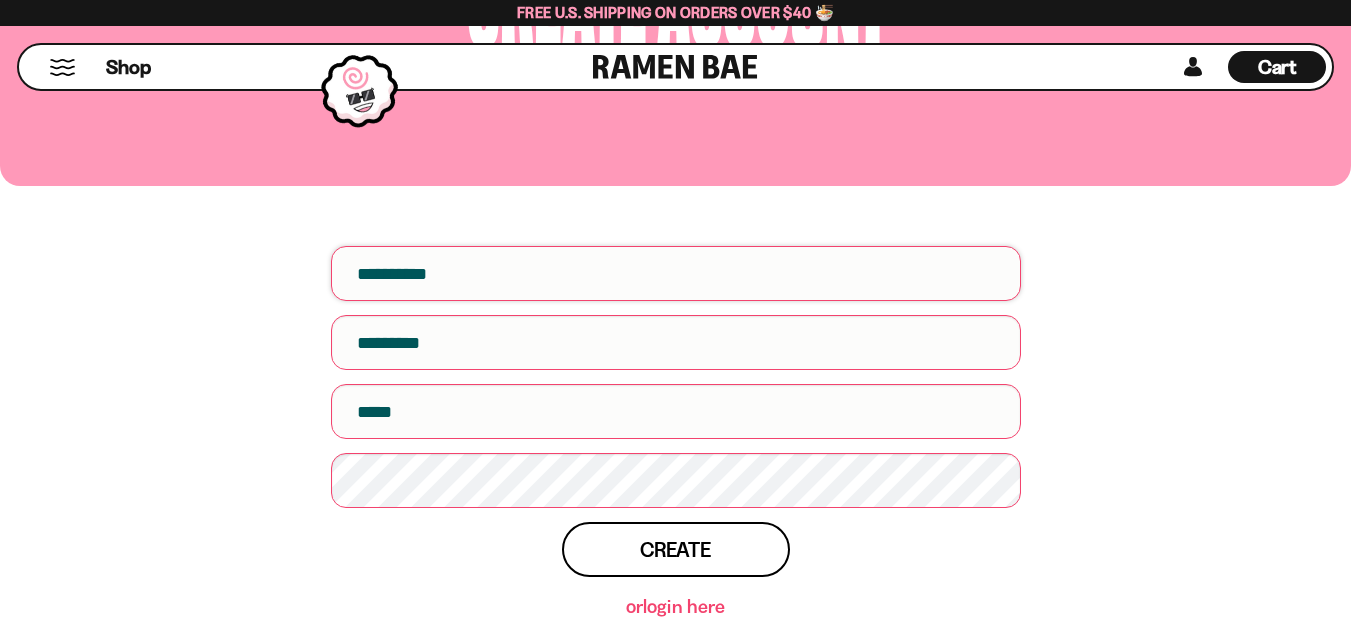 click on "First name" at bounding box center (676, 273) 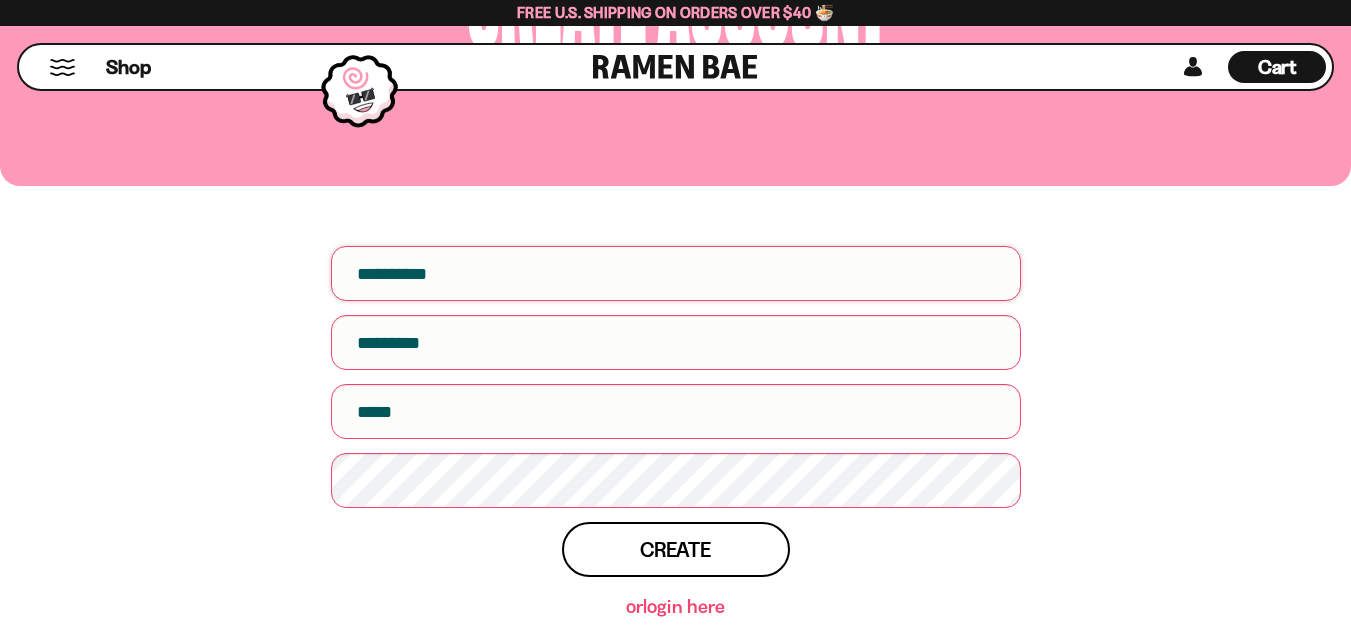 type on "********" 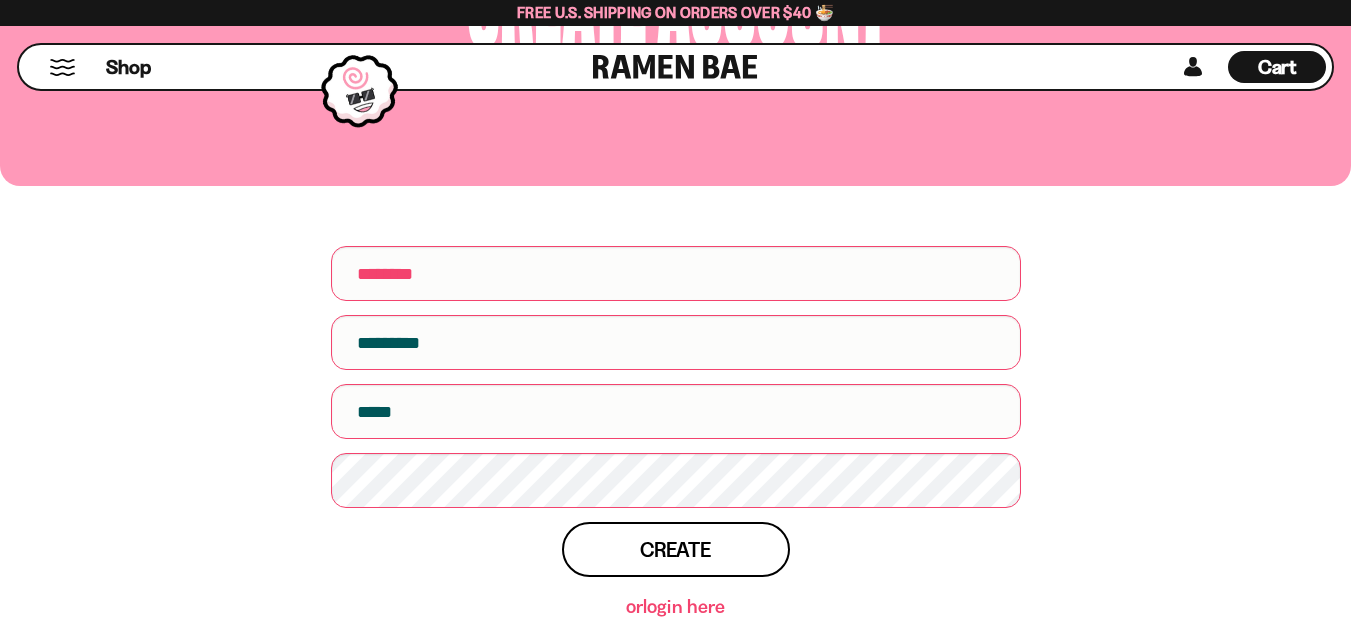 type on "*********" 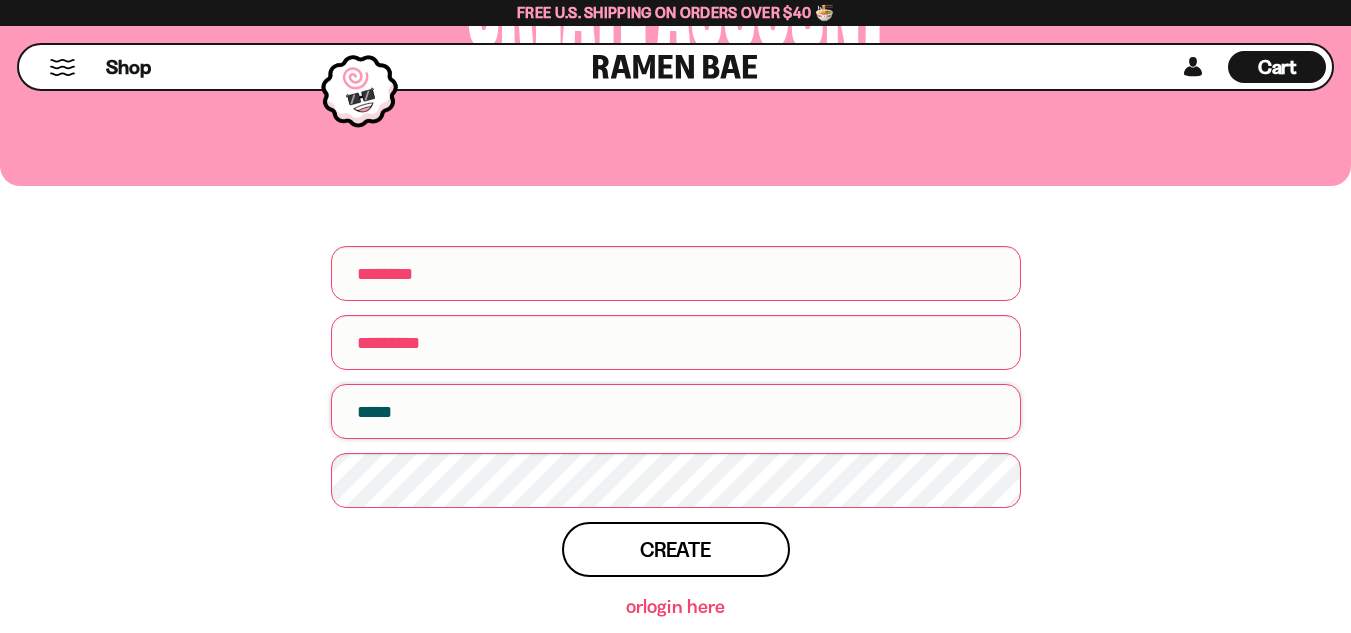 type on "**********" 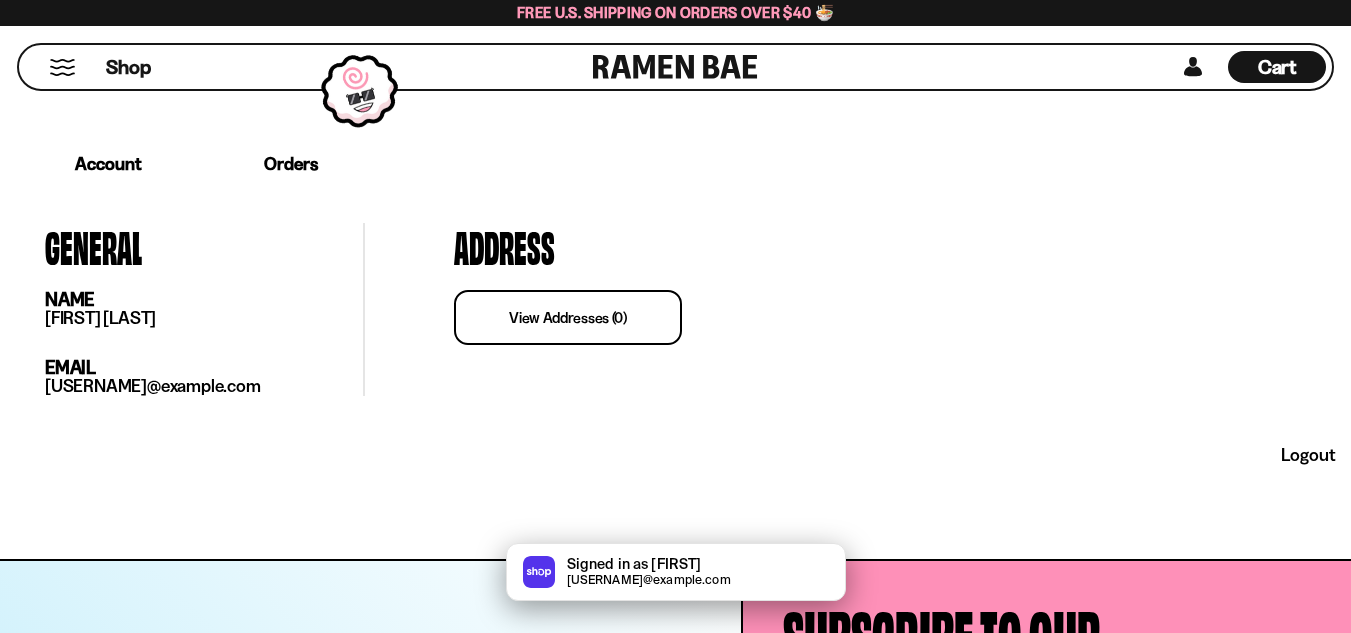 scroll, scrollTop: 500, scrollLeft: 0, axis: vertical 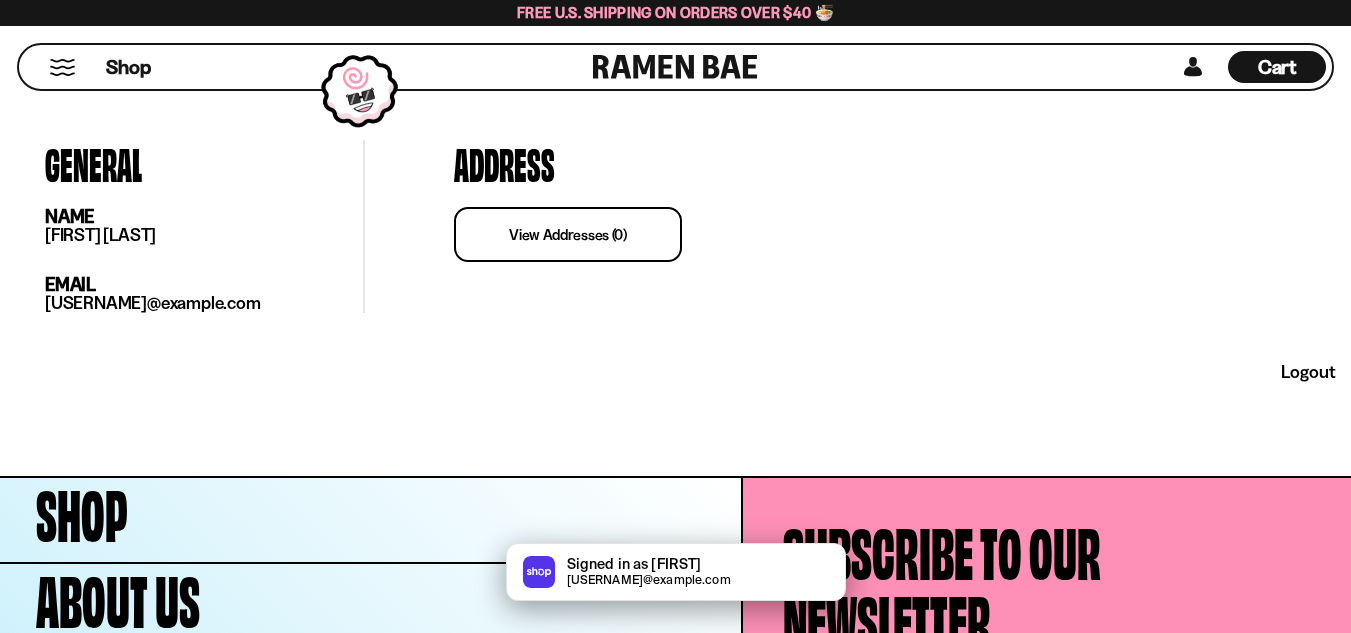 click on "view addresses (0)" at bounding box center [568, 234] 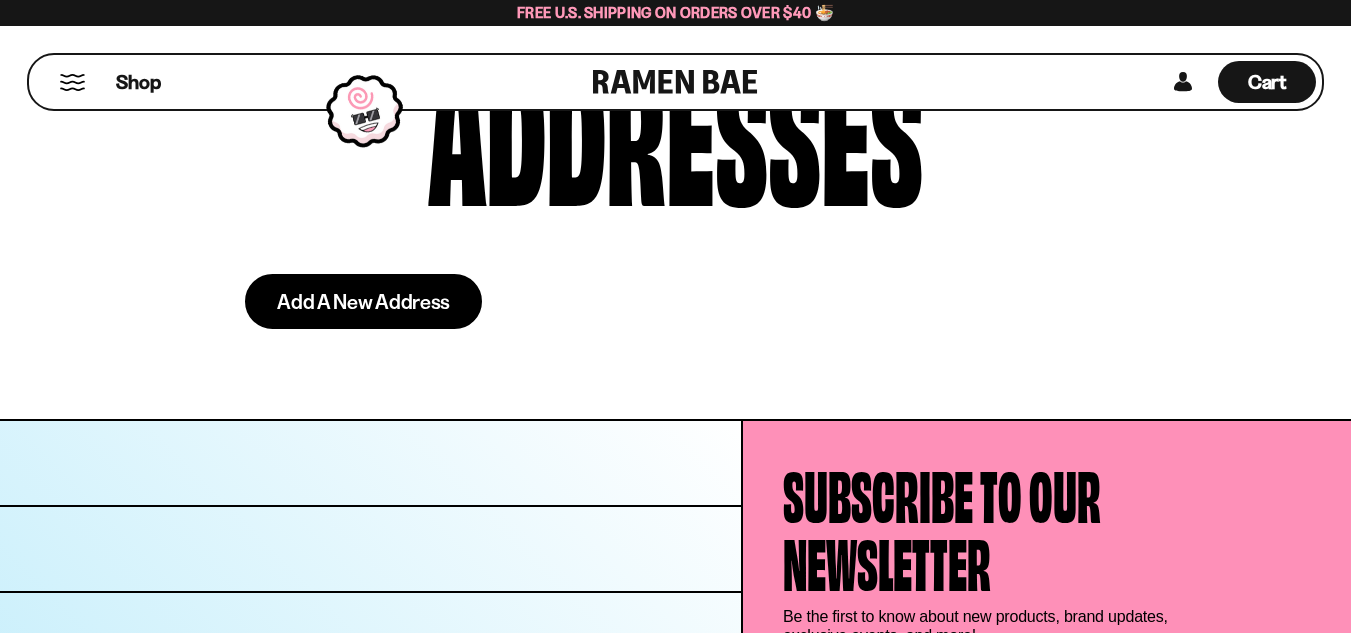 scroll, scrollTop: 0, scrollLeft: 0, axis: both 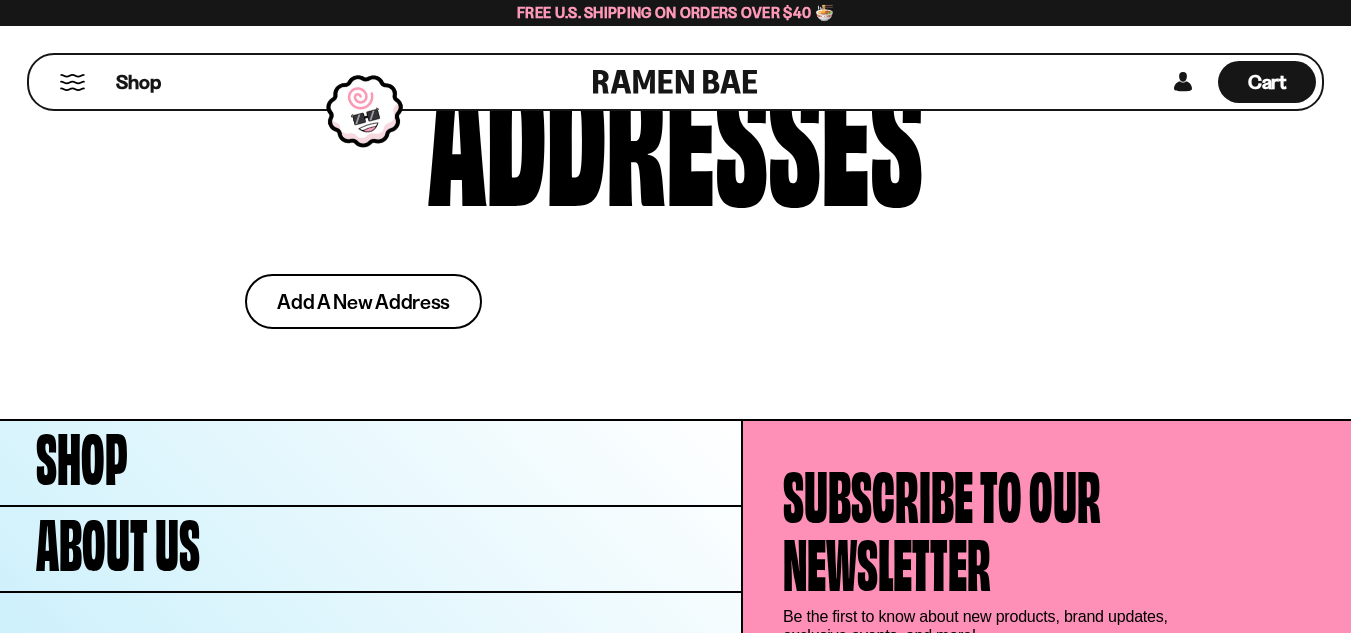 click on "Add a new address" at bounding box center (363, 301) 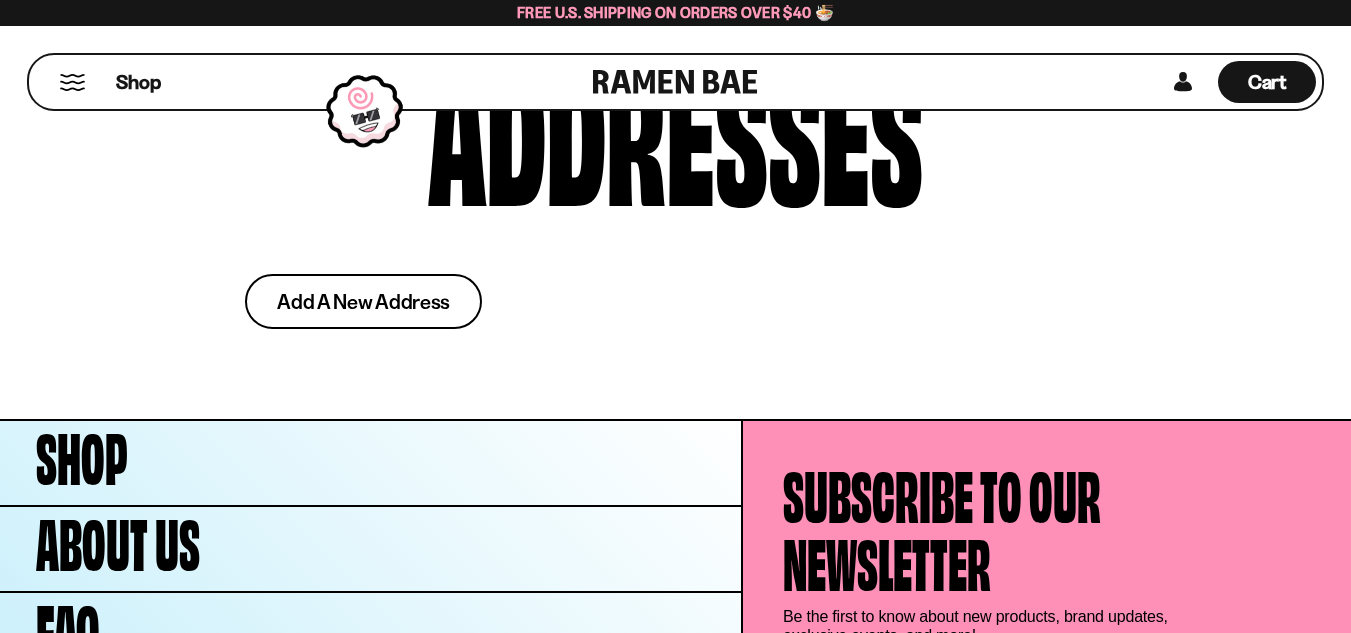 click on "Add a new address" at bounding box center [363, 301] 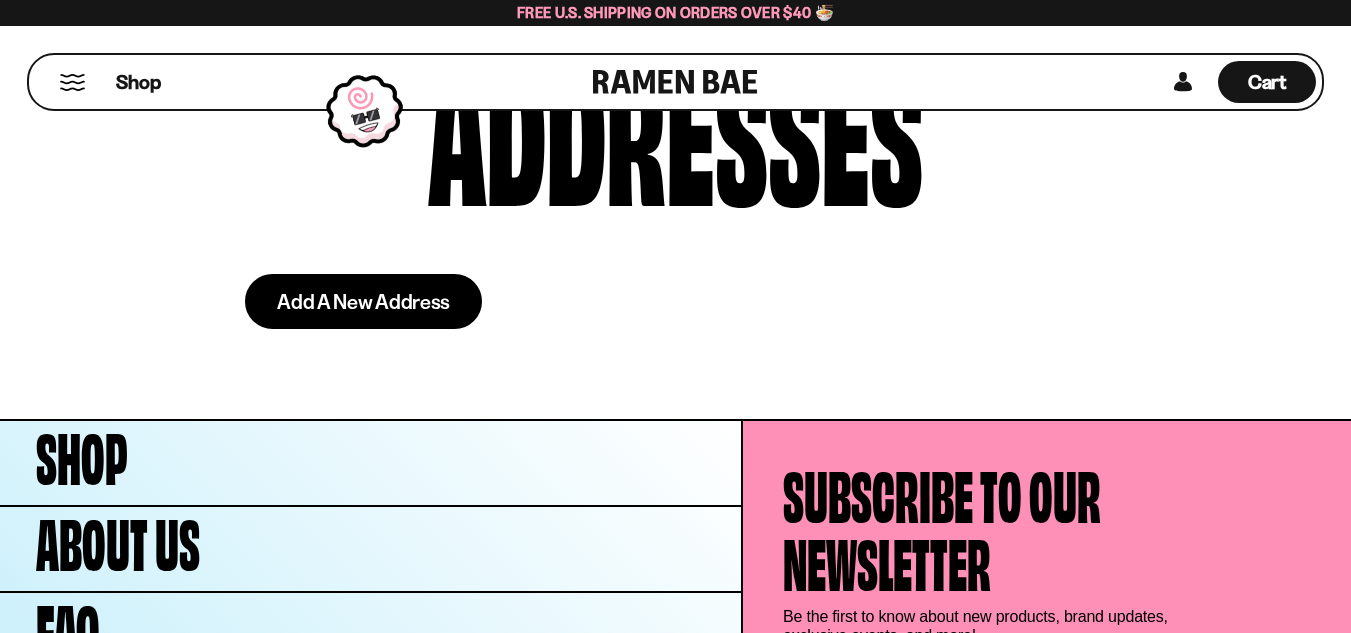 scroll, scrollTop: 63, scrollLeft: 0, axis: vertical 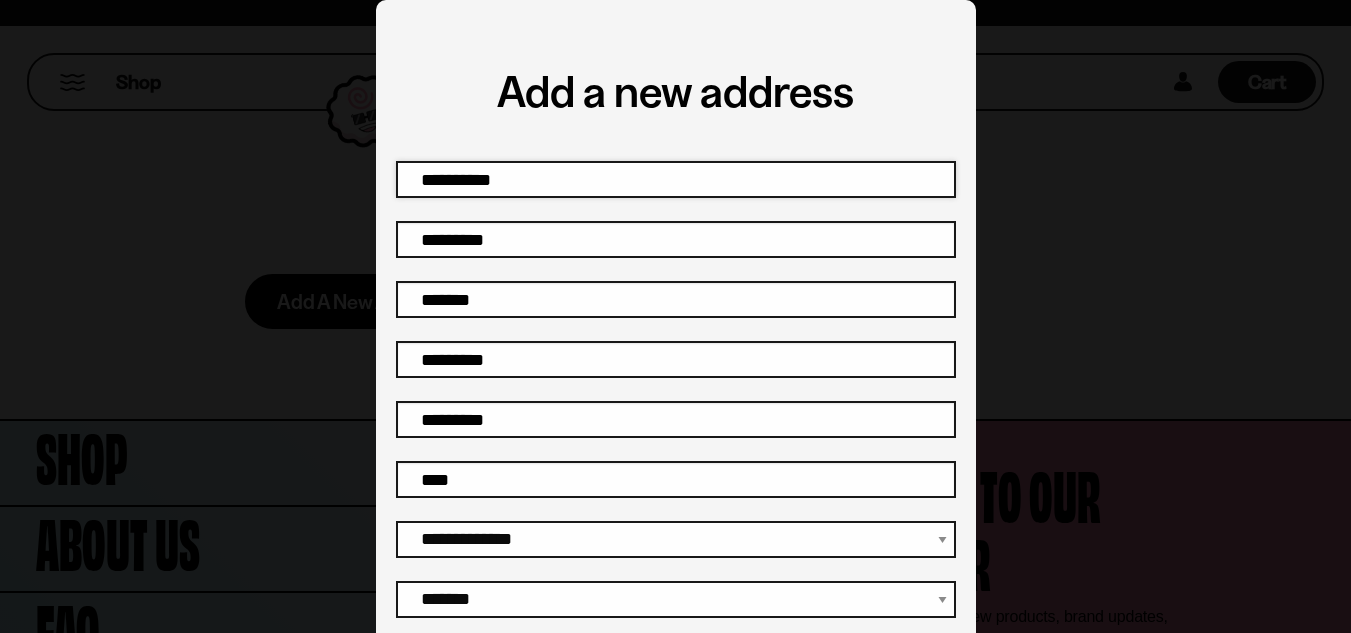 click on "First name" at bounding box center (676, 179) 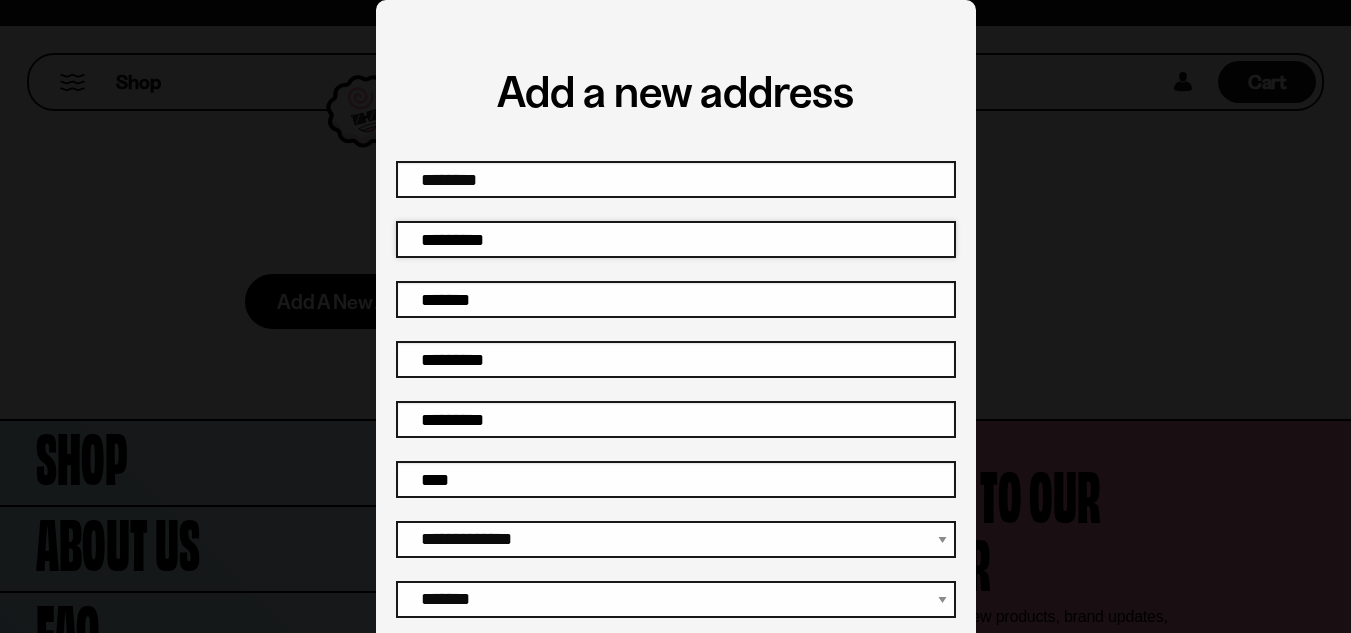 type on "*********" 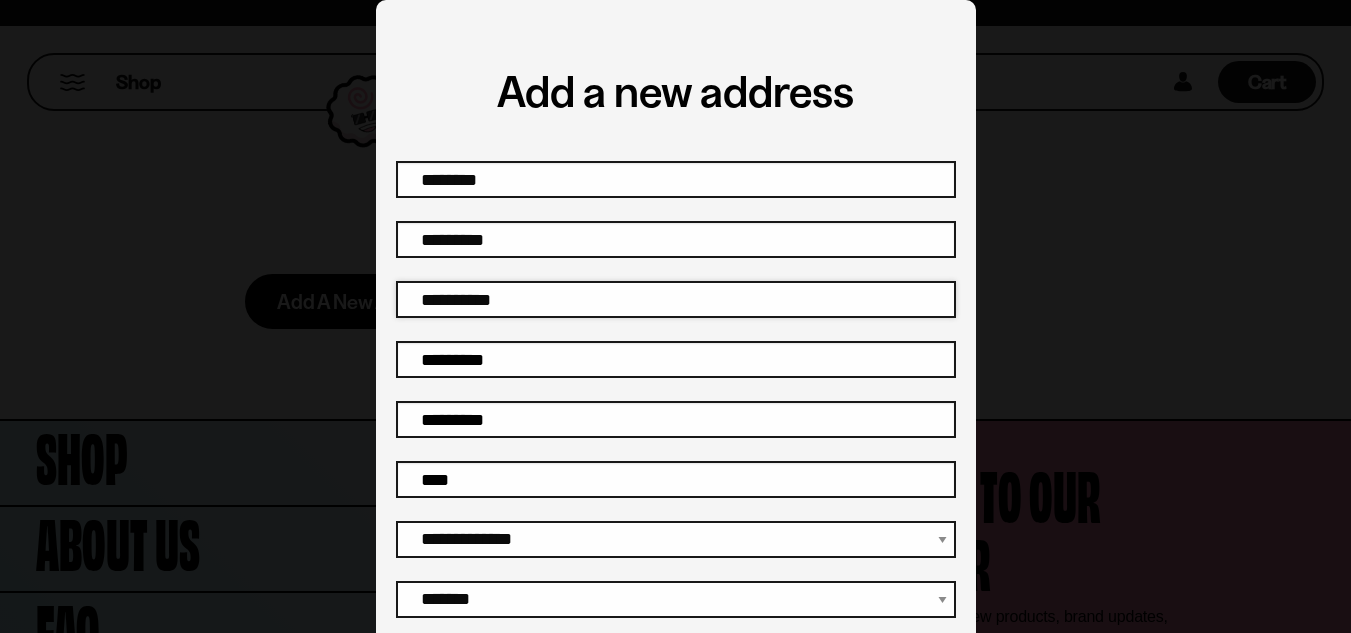 type on "**********" 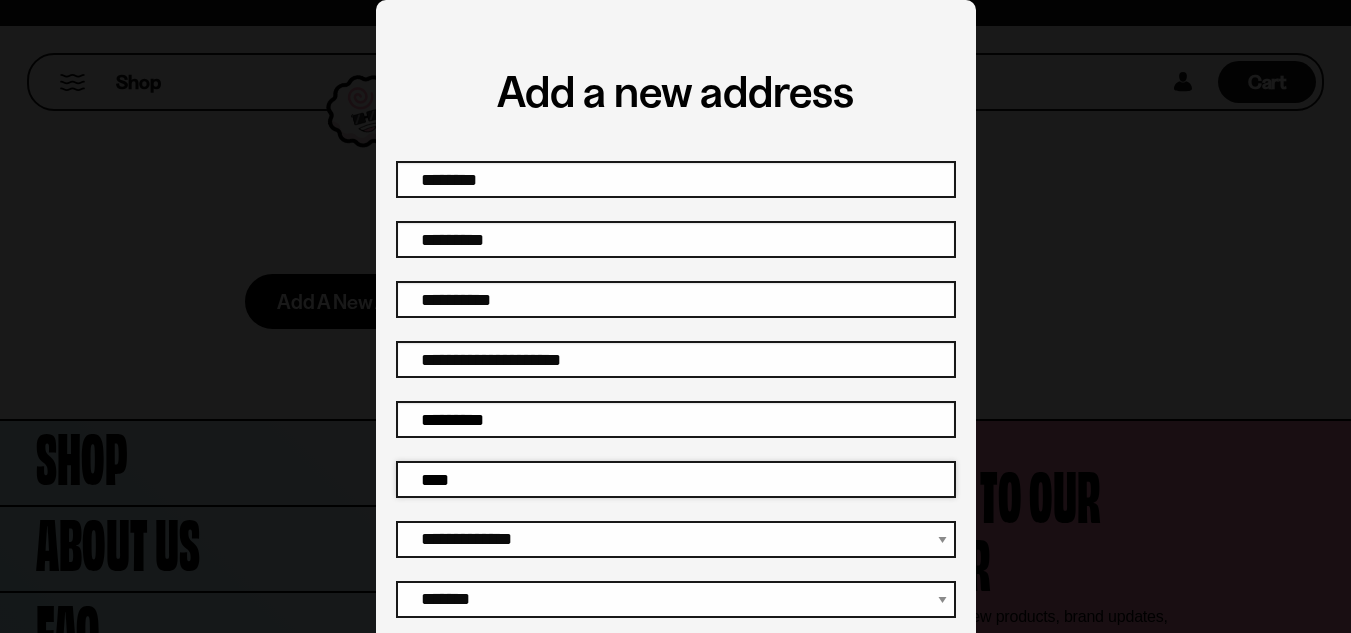 type on "*********" 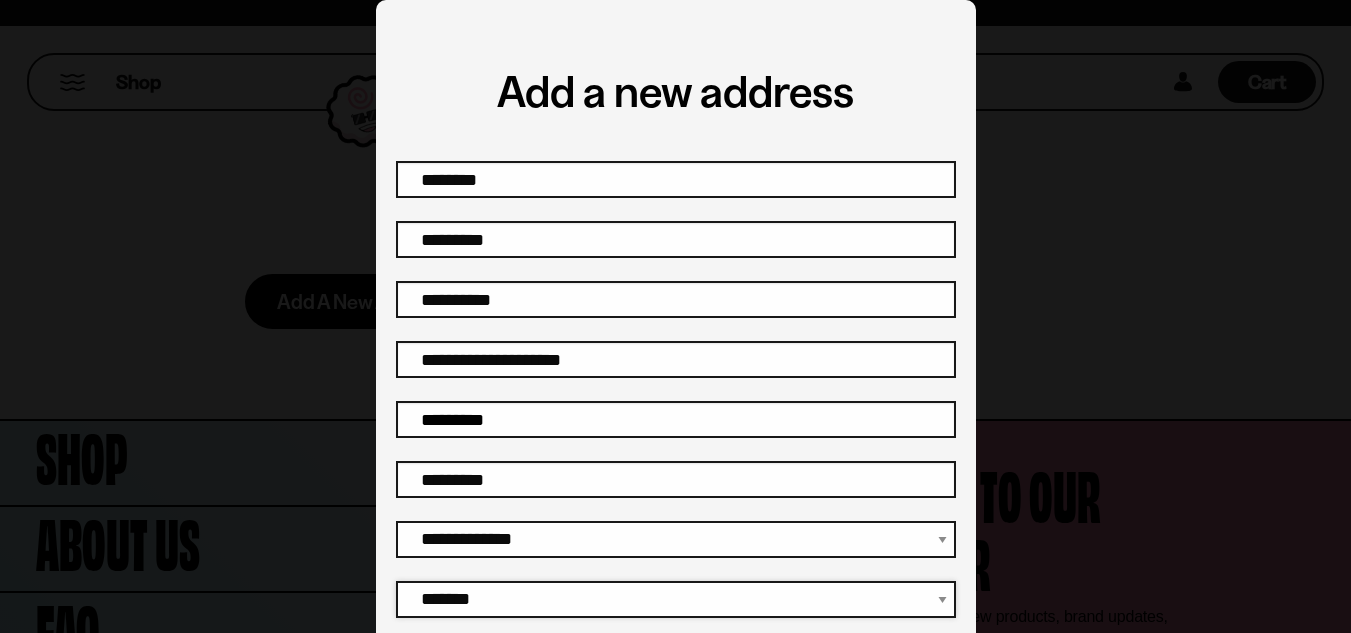 select on "**********" 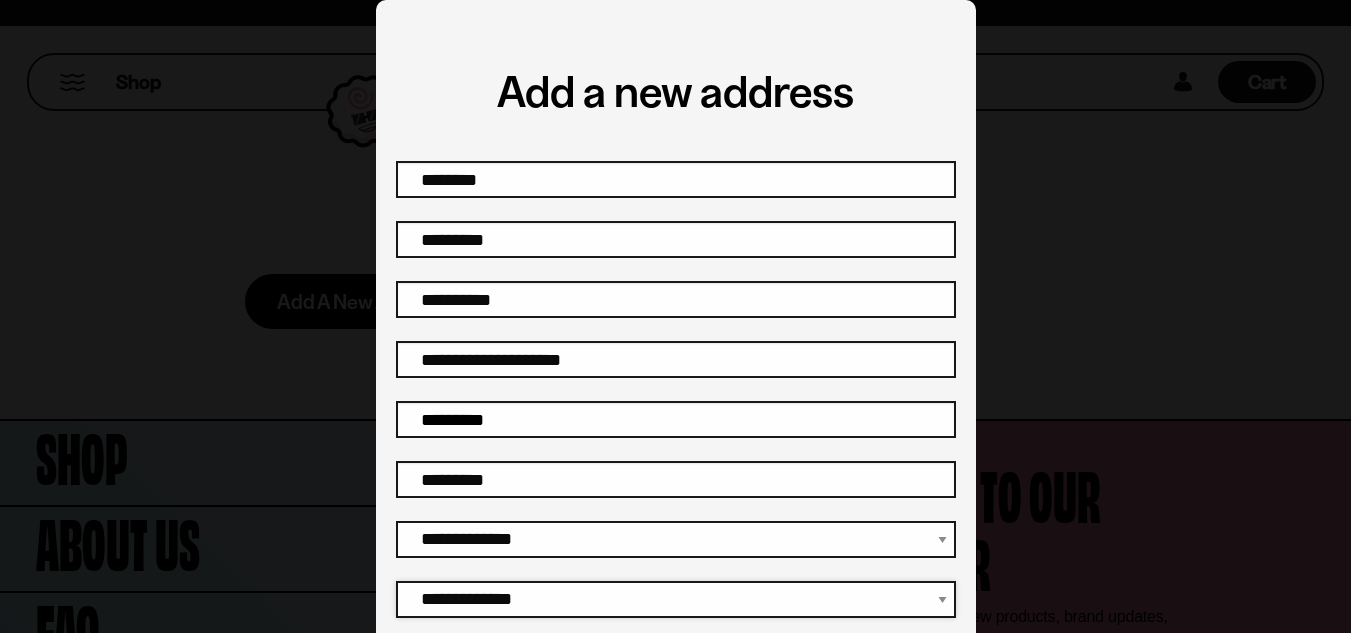type on "*****" 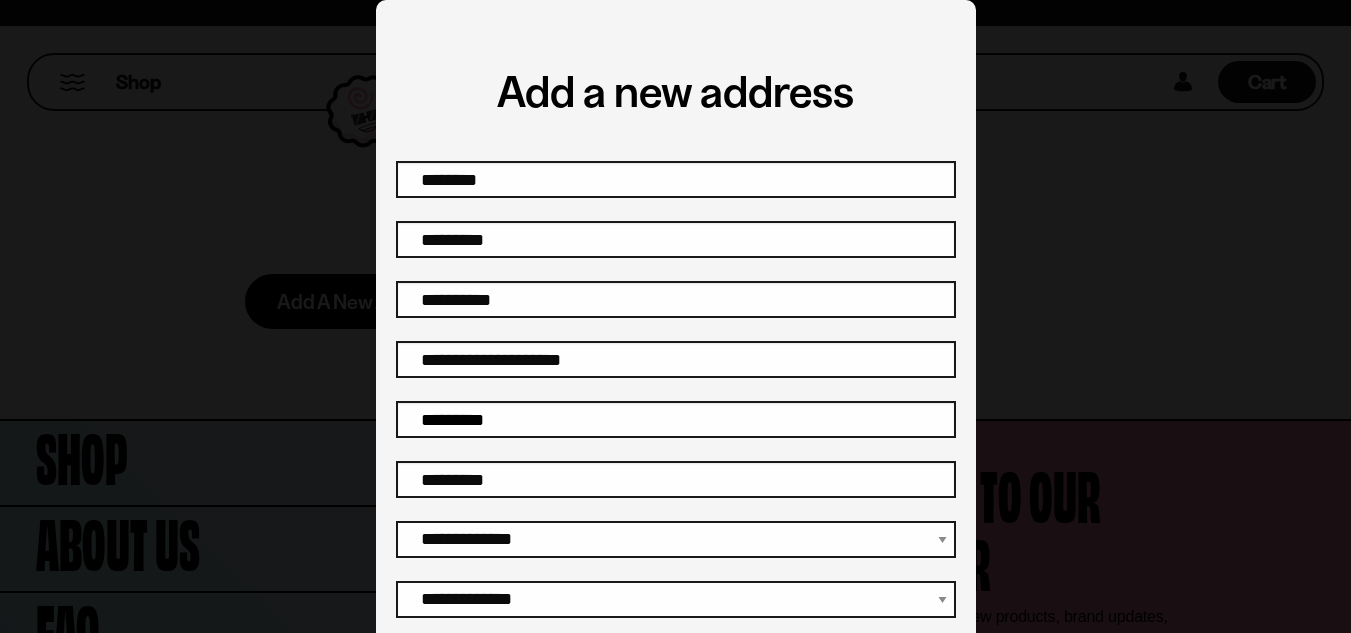 type on "**********" 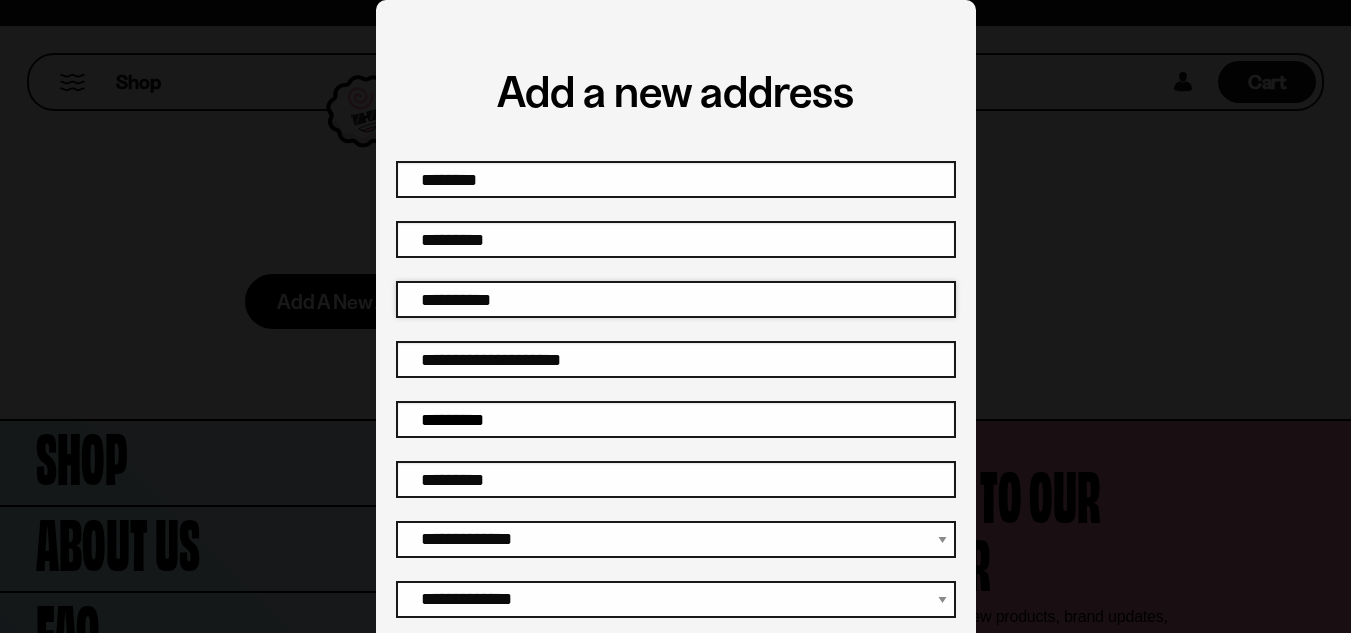click on "**********" at bounding box center (676, 299) 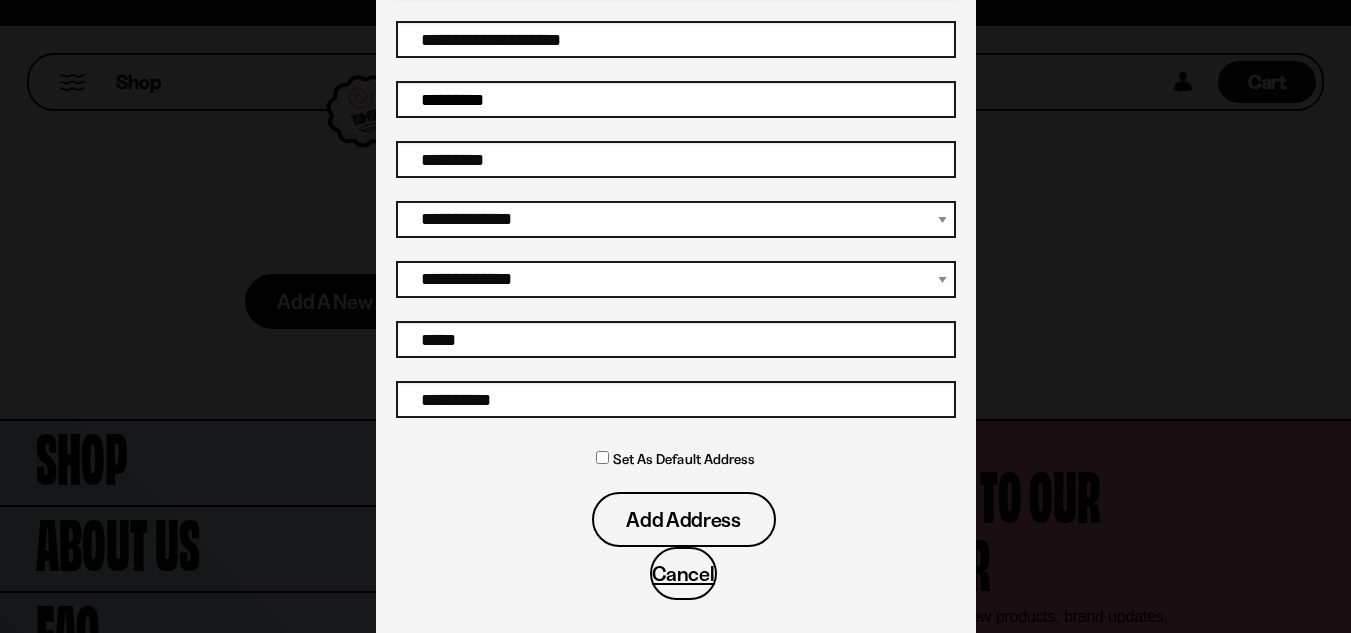 scroll, scrollTop: 400, scrollLeft: 0, axis: vertical 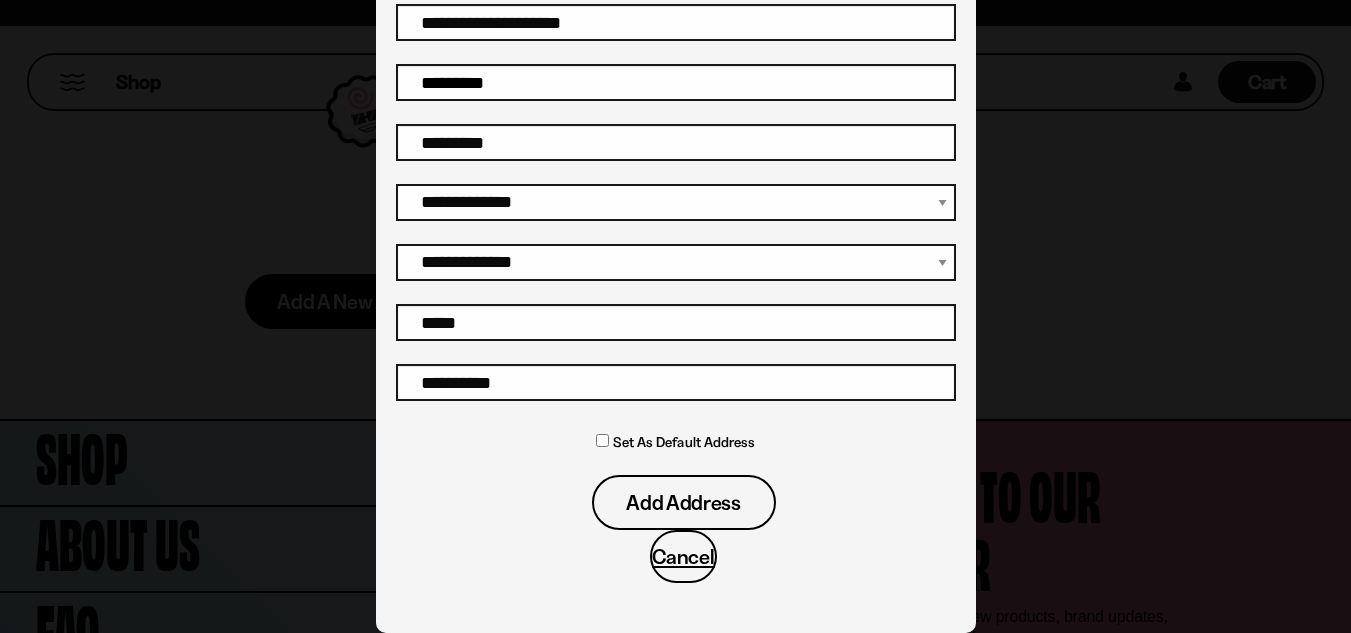 type 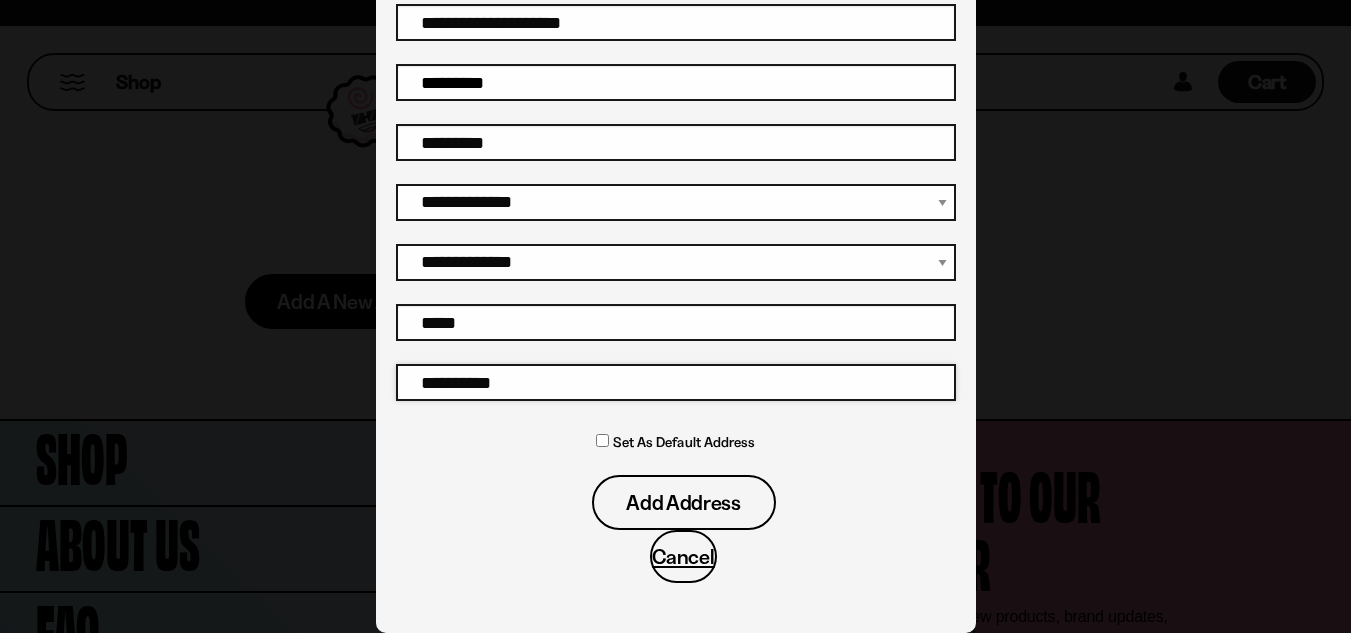 click on "**********" at bounding box center (676, 382) 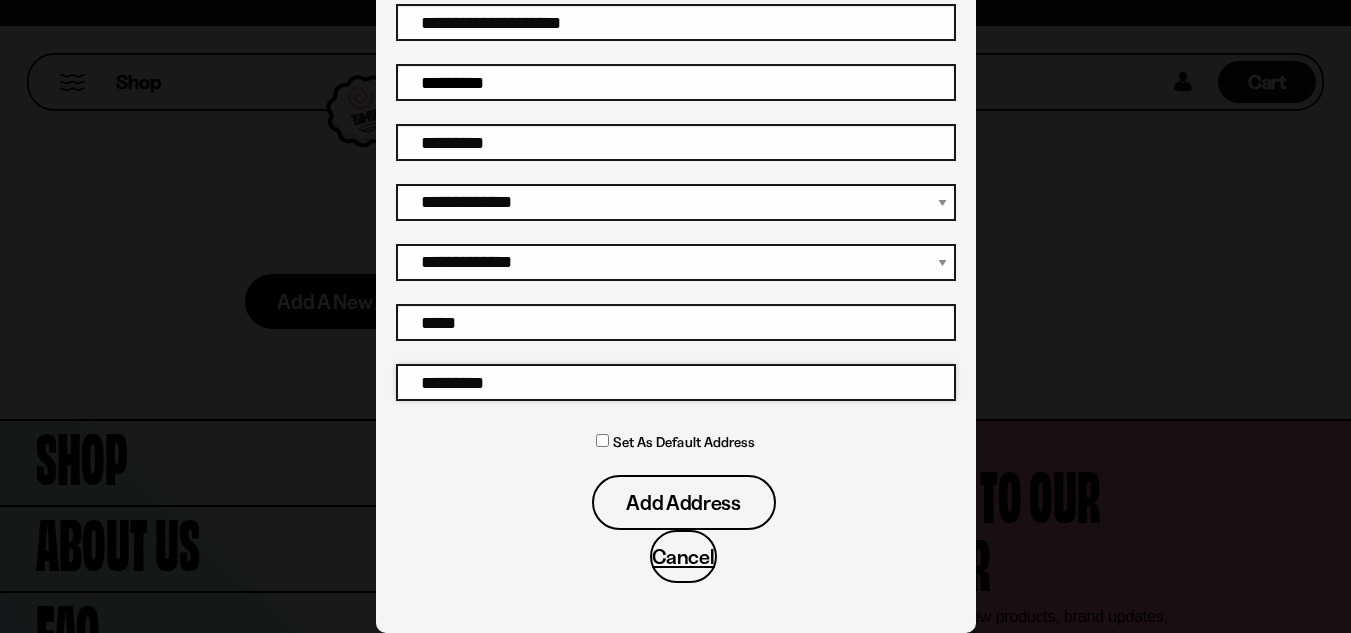 type on "**********" 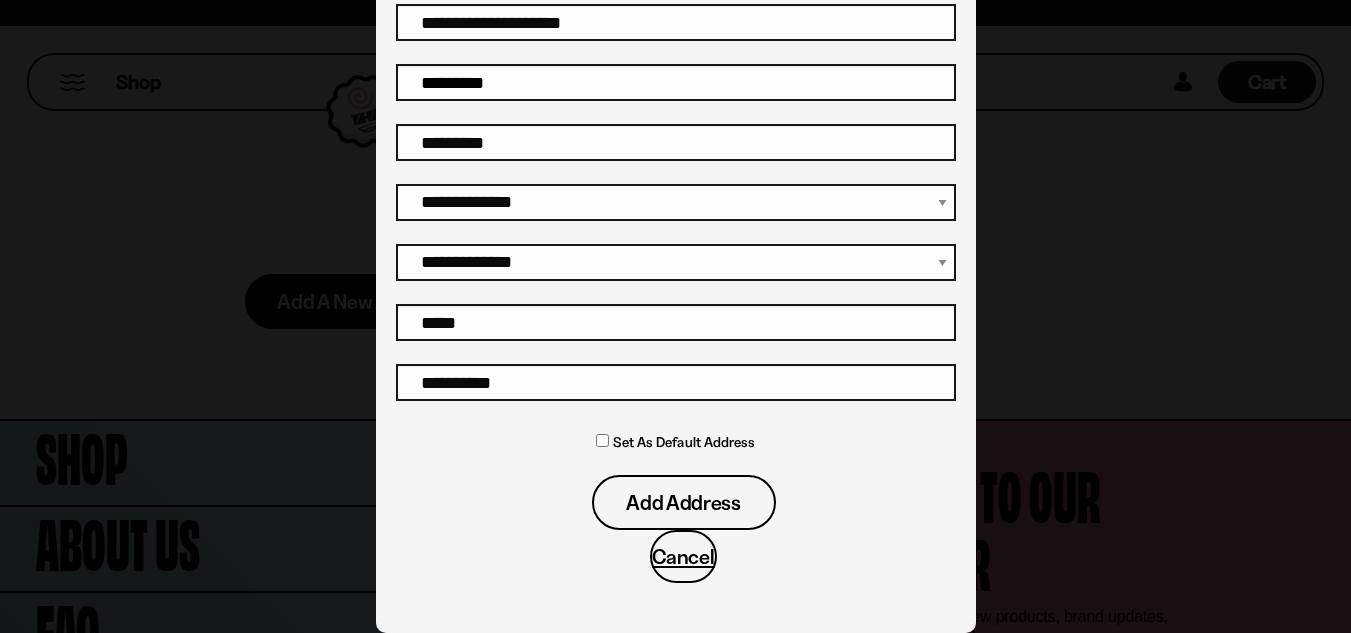 click on "**********" at bounding box center [676, 203] 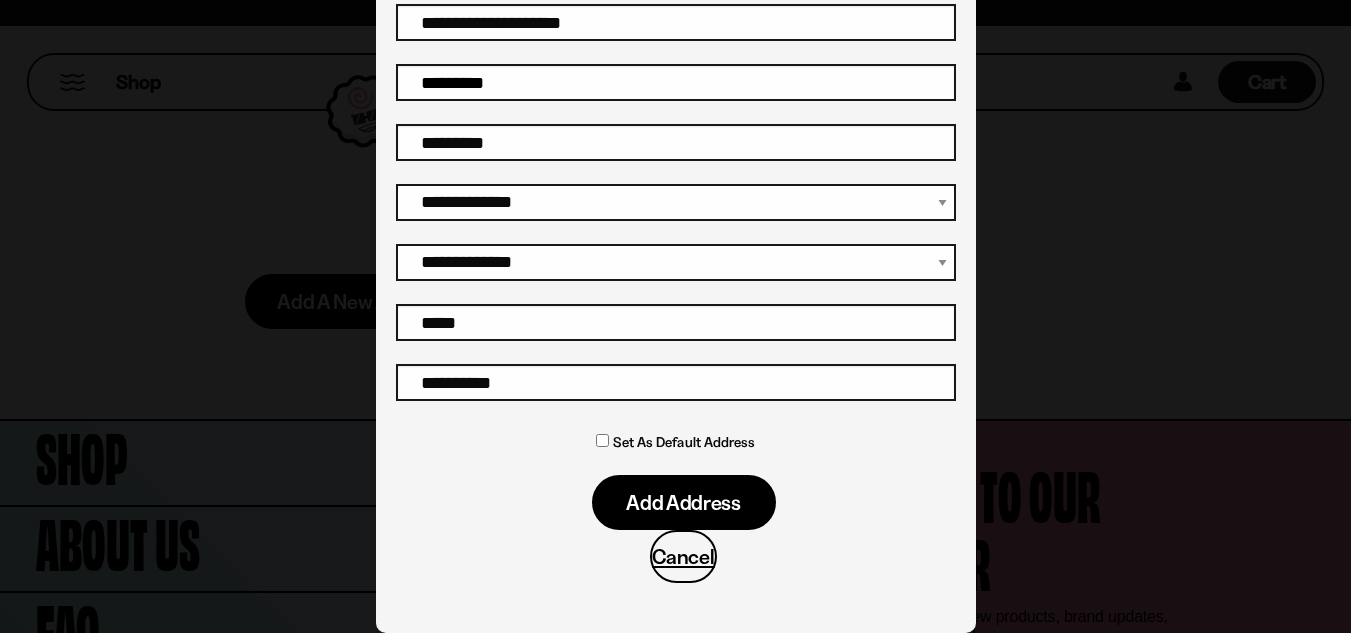 click on "Add address" at bounding box center (683, 502) 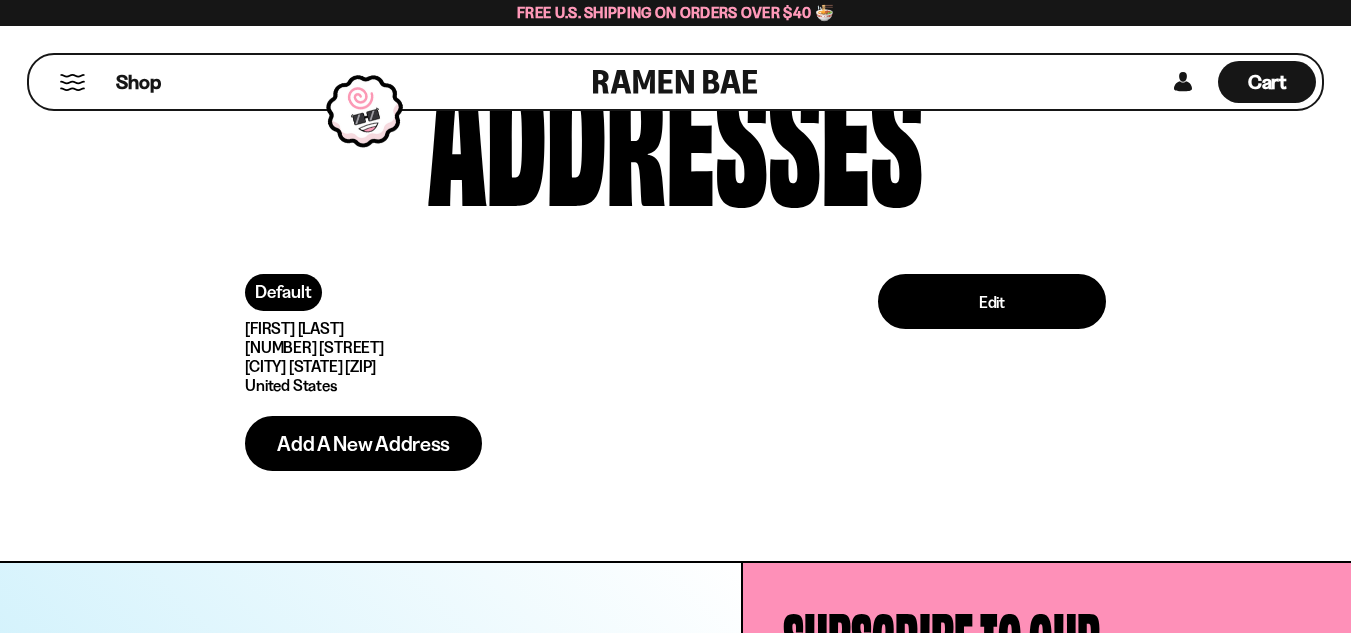 scroll, scrollTop: 0, scrollLeft: 0, axis: both 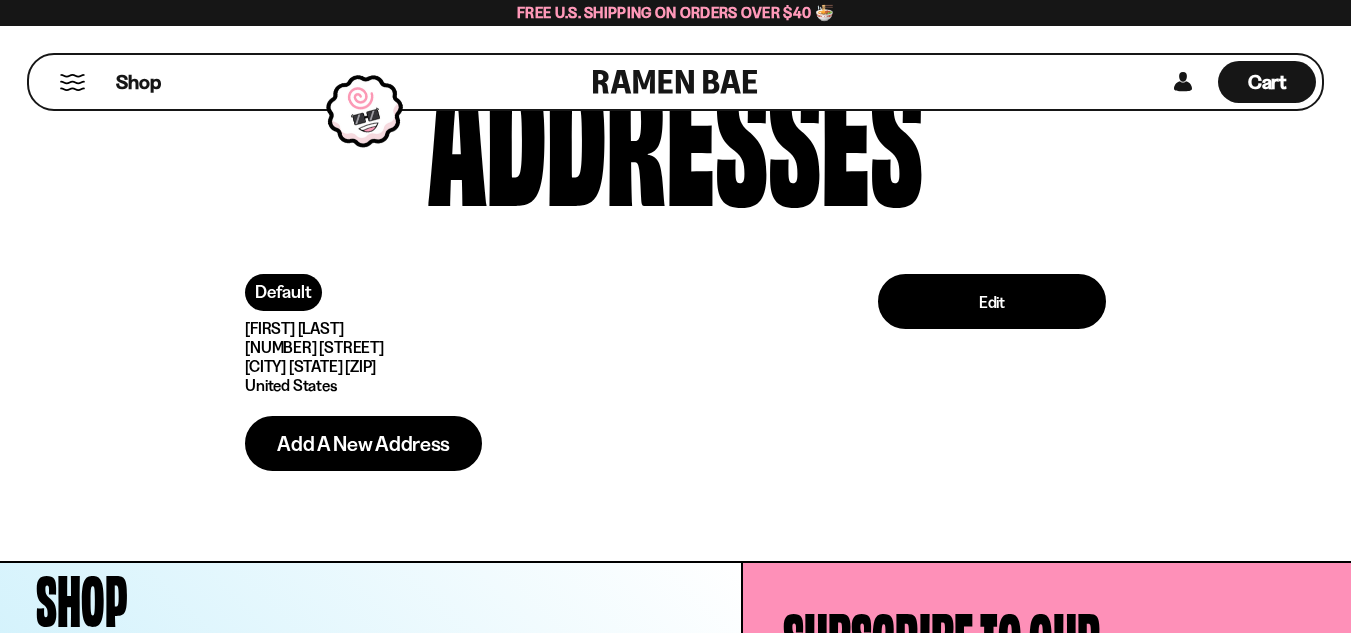 click on "Patricia Pettinati 45 Crystal Lake Road Haverhill MA 01832 United States" at bounding box center (561, 357) 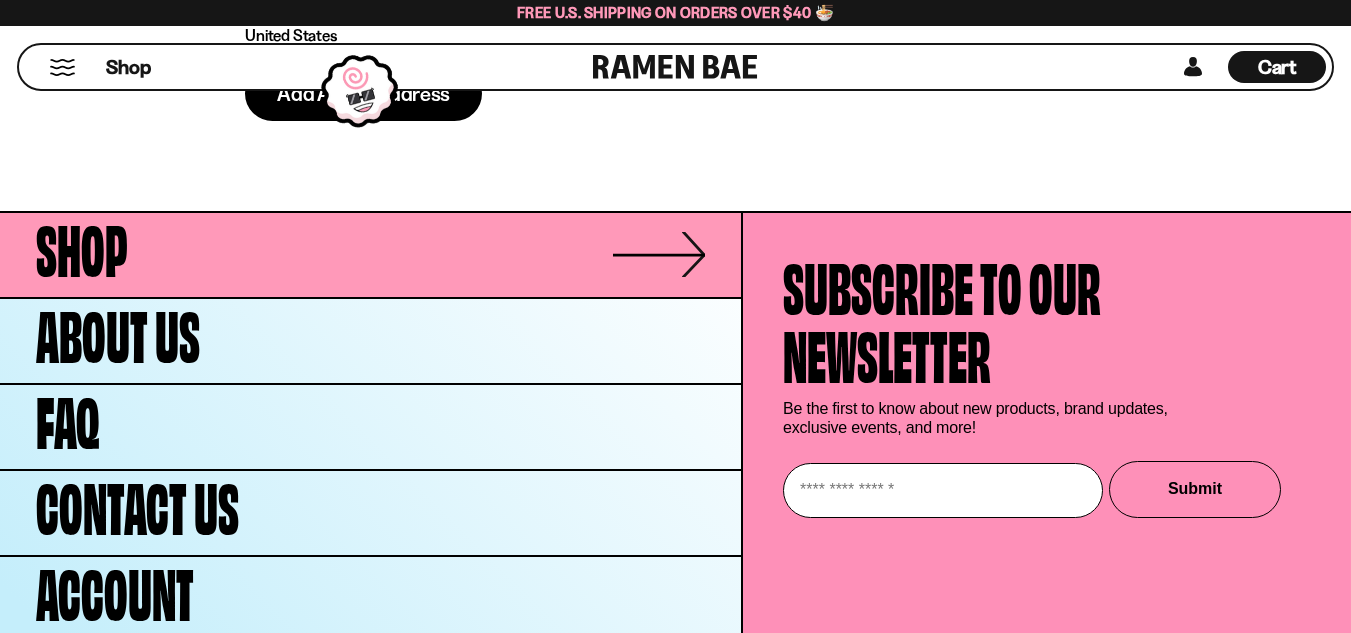scroll, scrollTop: 405, scrollLeft: 0, axis: vertical 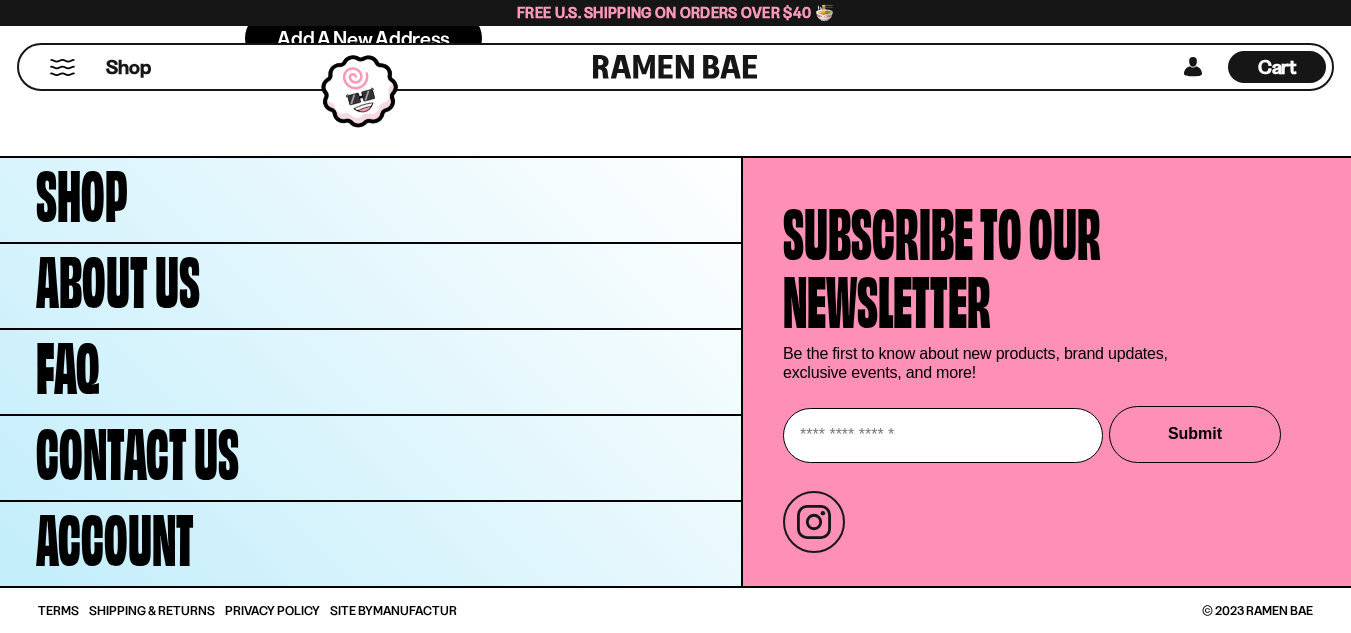 click at bounding box center [943, 435] 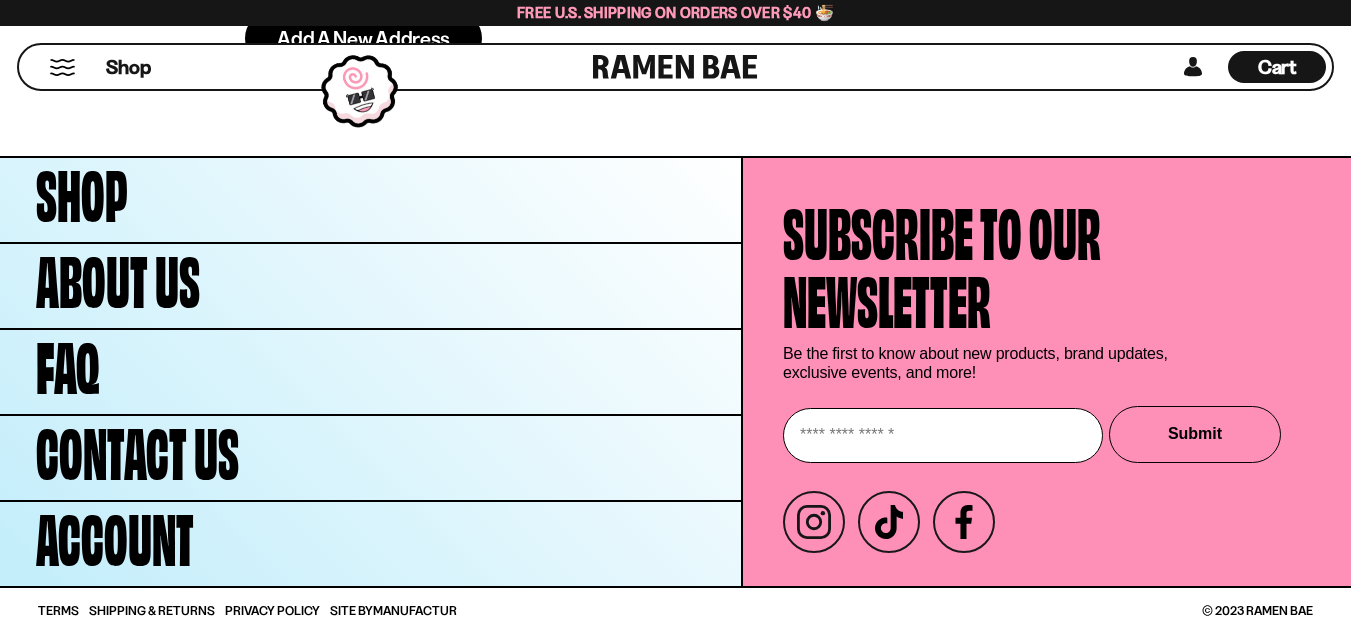 type on "**********" 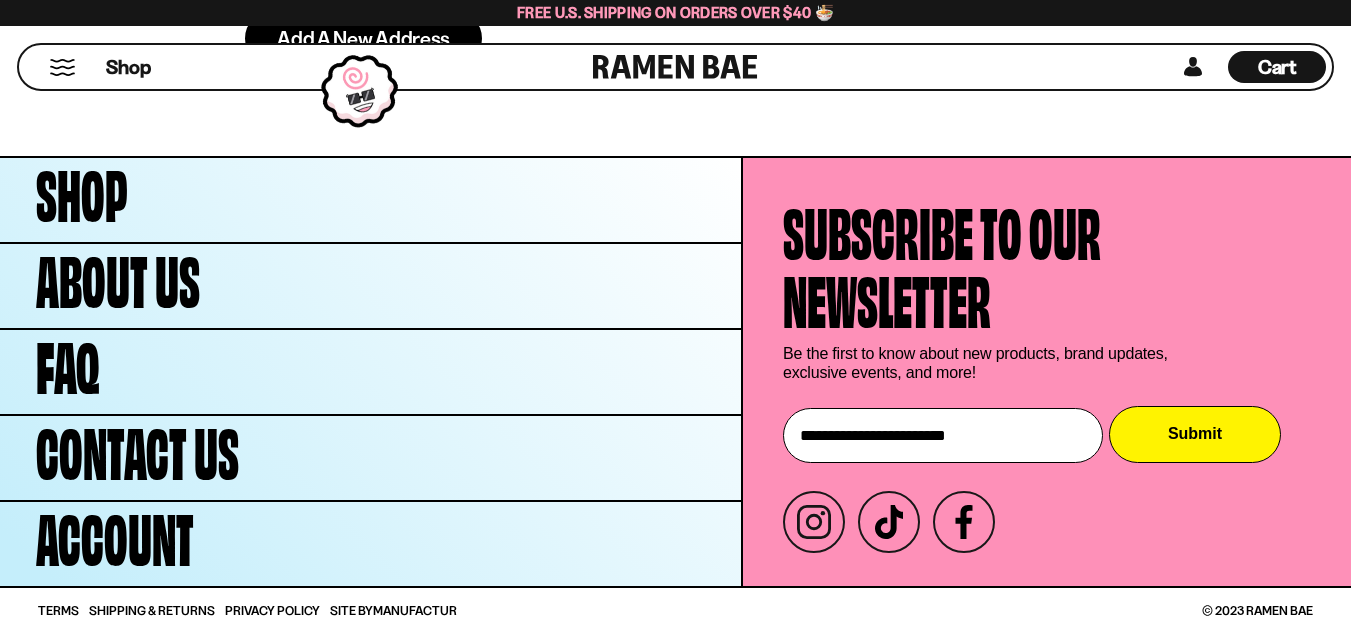 click on "Submit" at bounding box center (1195, 434) 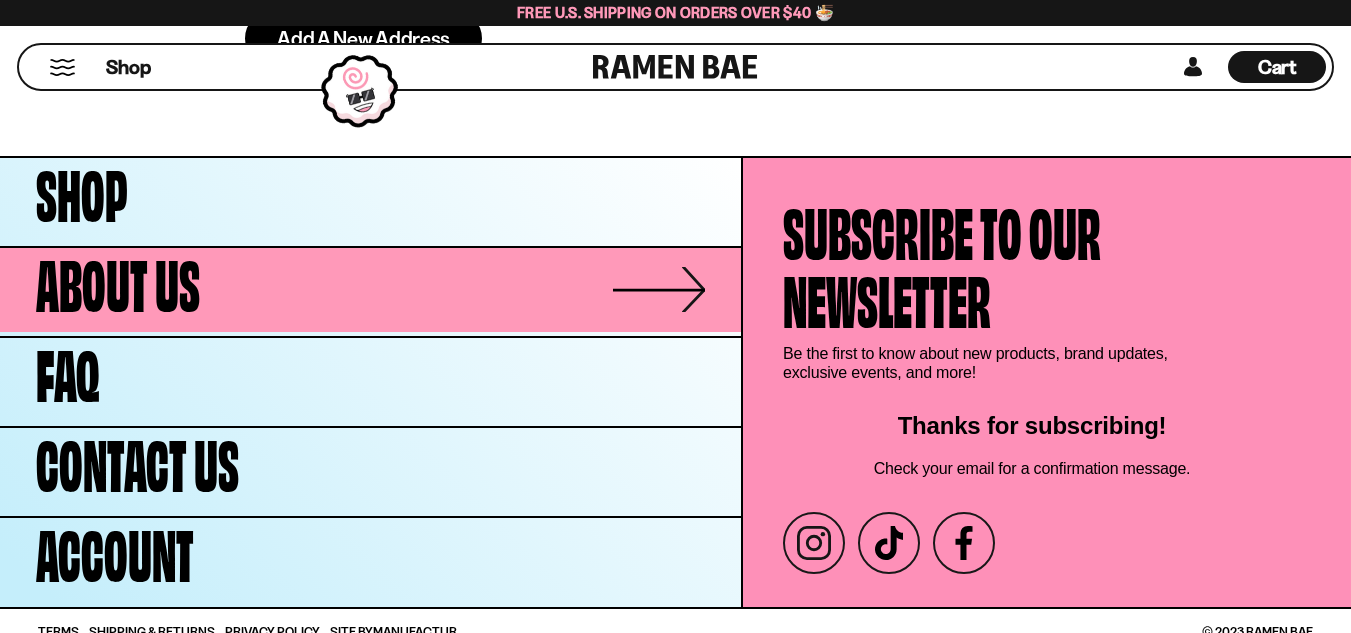 click on "About Us" at bounding box center (118, 280) 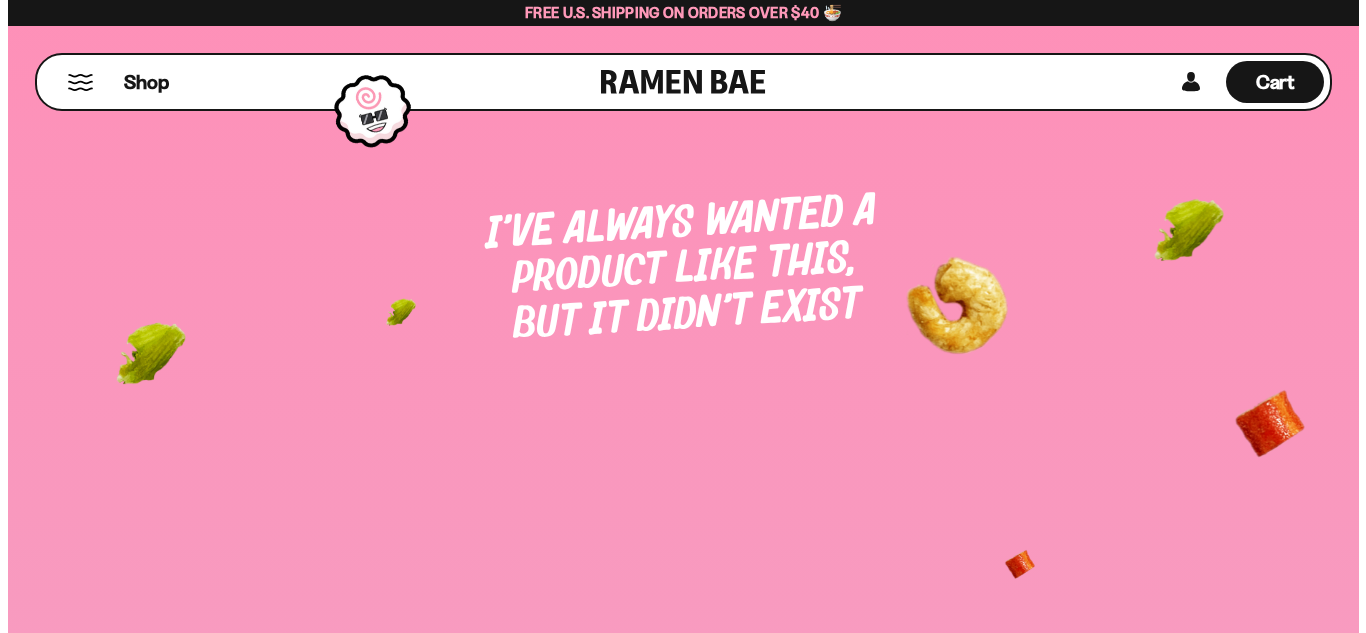 scroll, scrollTop: 0, scrollLeft: 0, axis: both 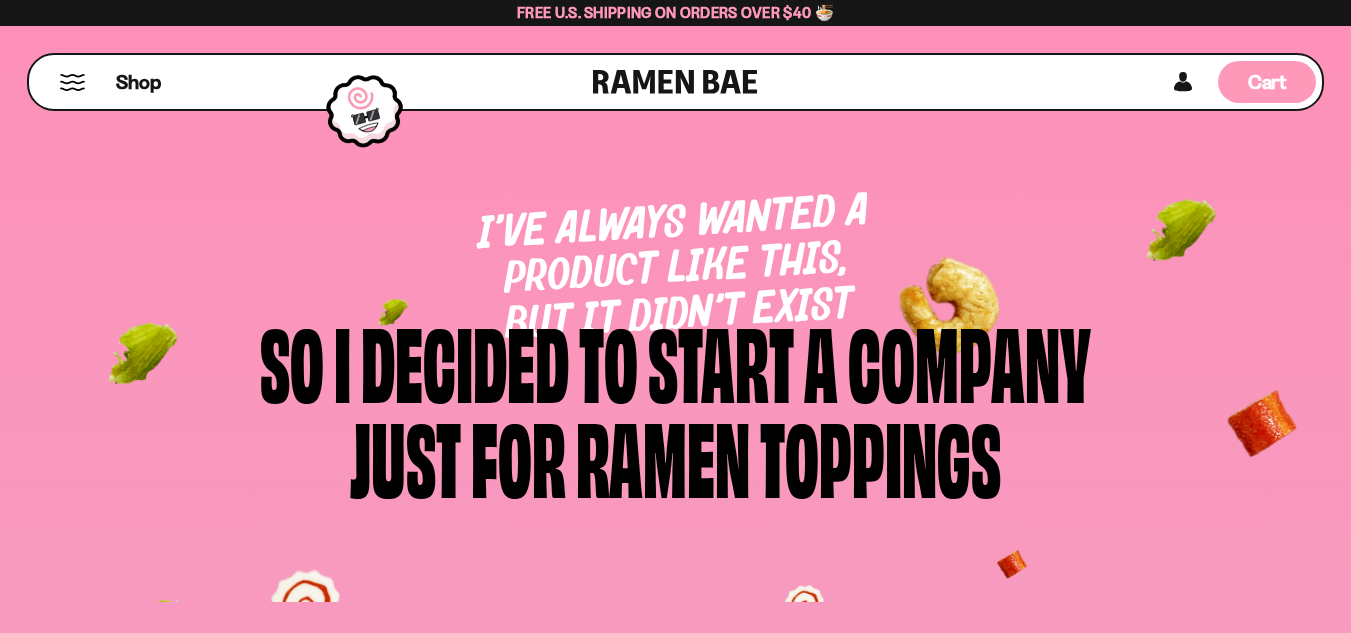 click on "Cart
D0381C2F-513E-4F90-8A41-6F0A75DCBAAA" at bounding box center [1267, 82] 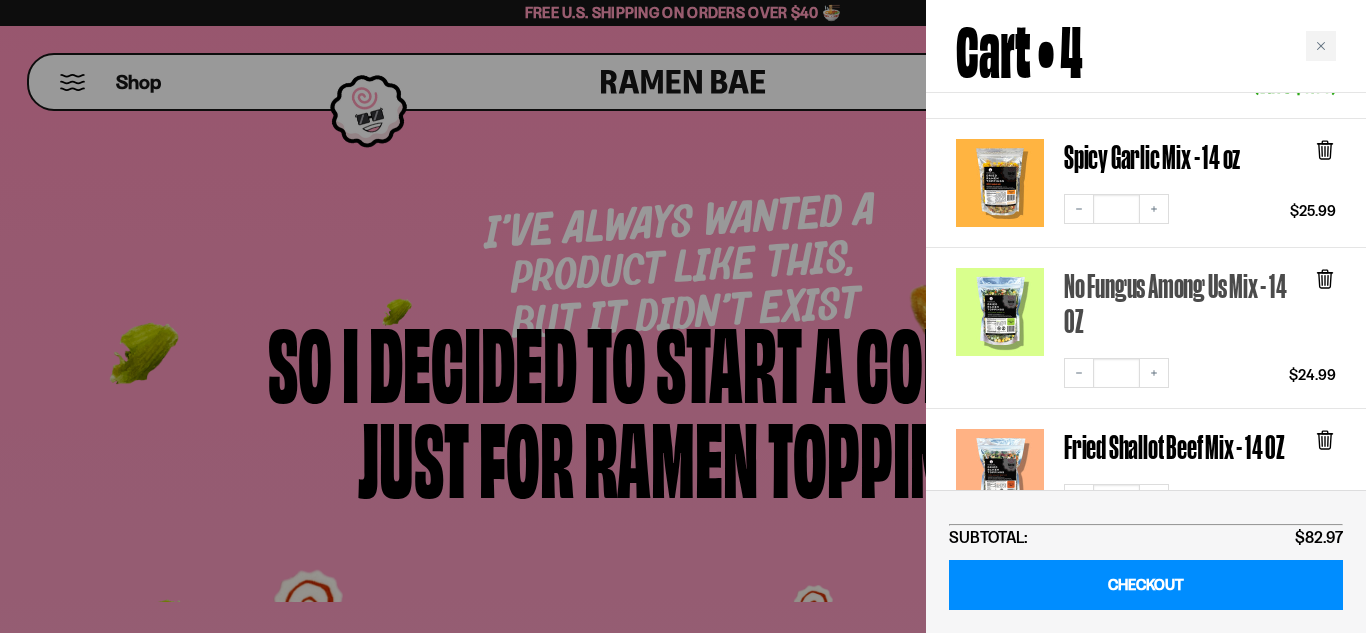 scroll, scrollTop: 293, scrollLeft: 0, axis: vertical 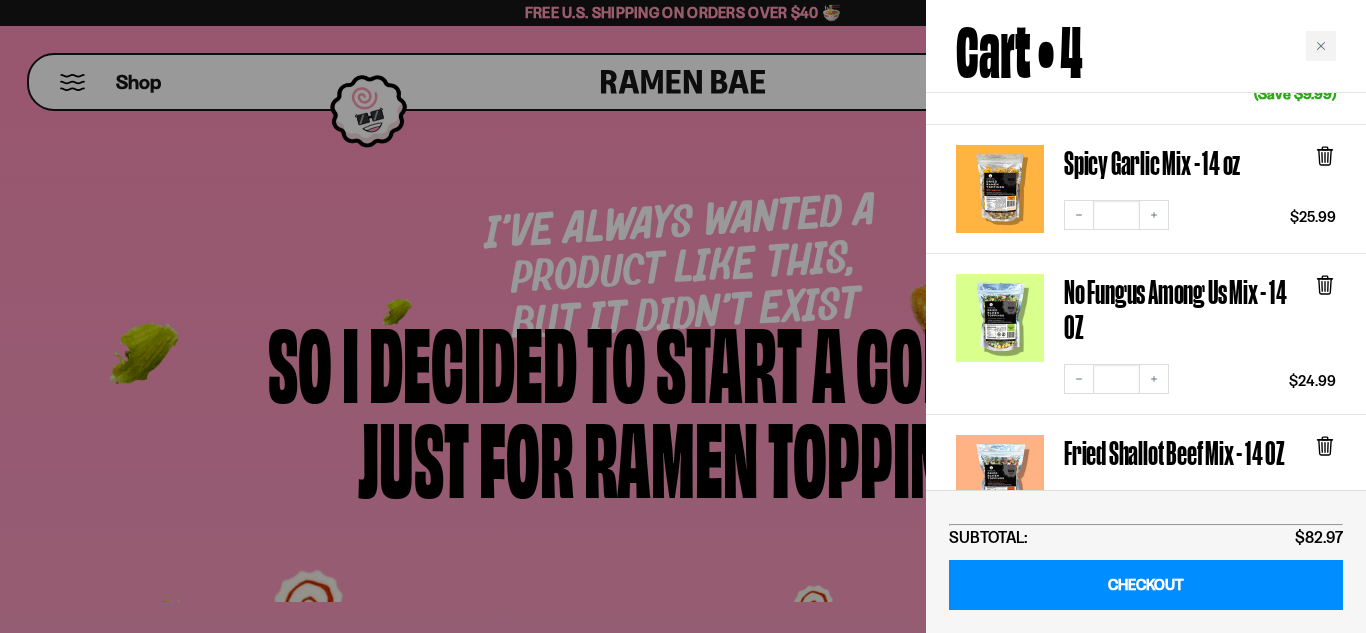 click 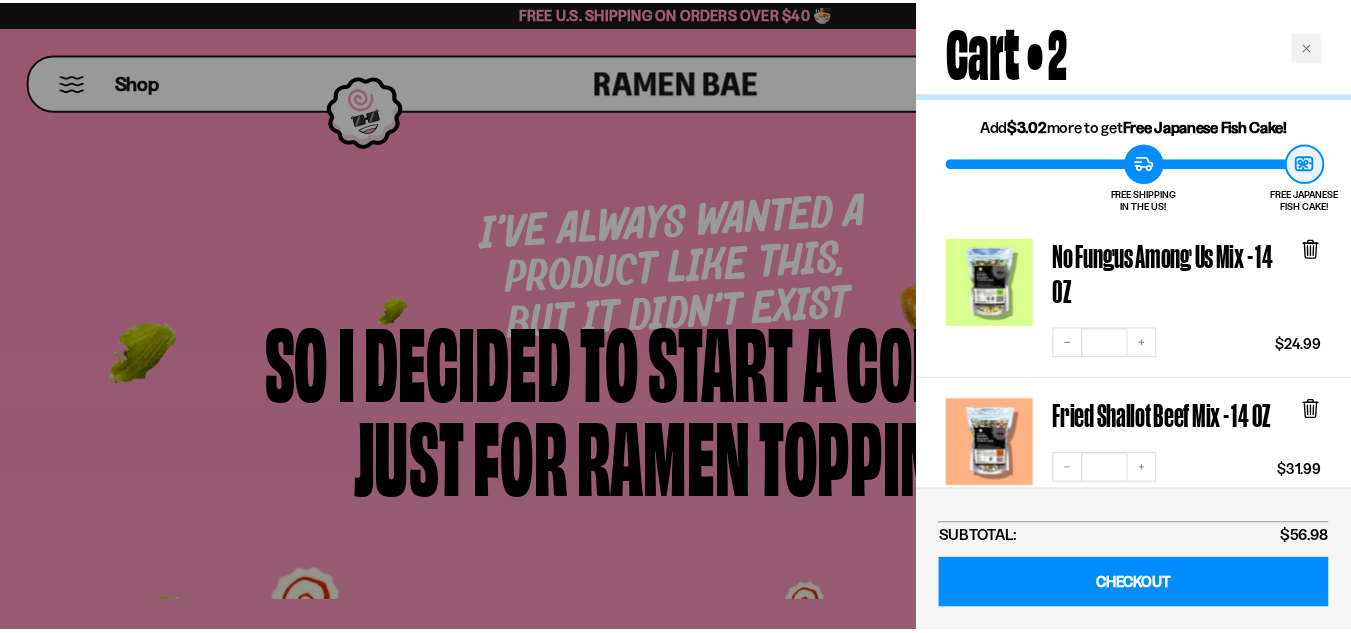 scroll, scrollTop: 0, scrollLeft: 0, axis: both 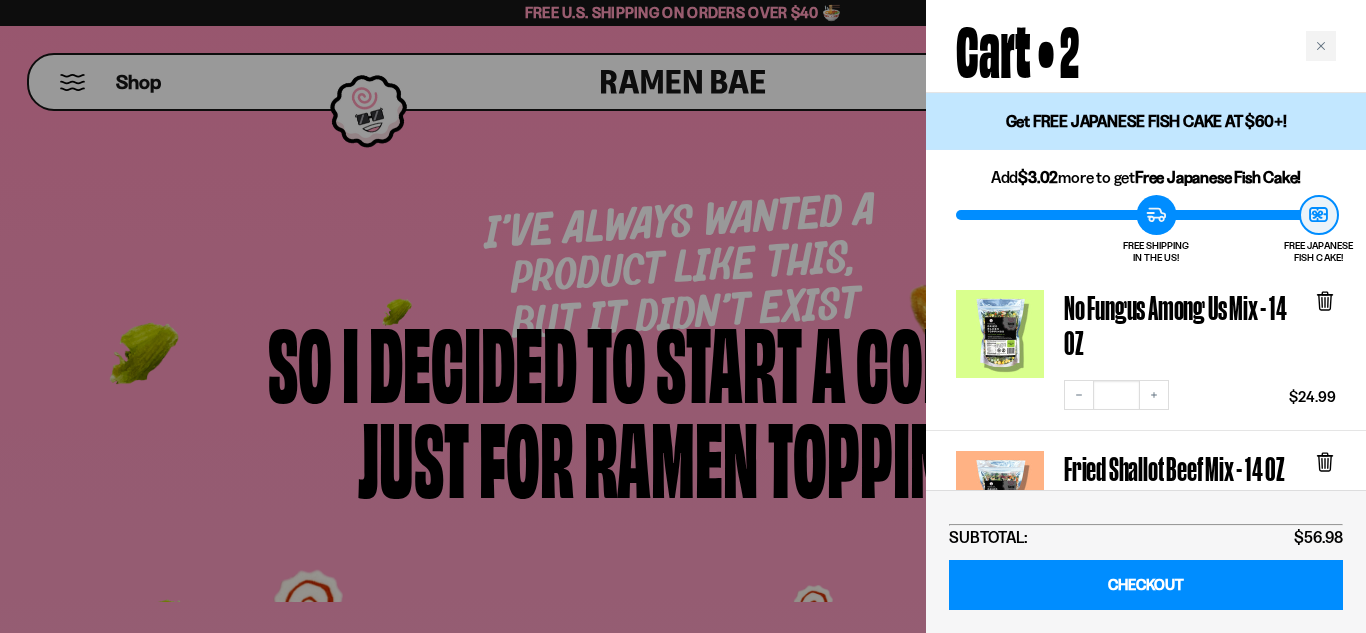 click at bounding box center (683, 316) 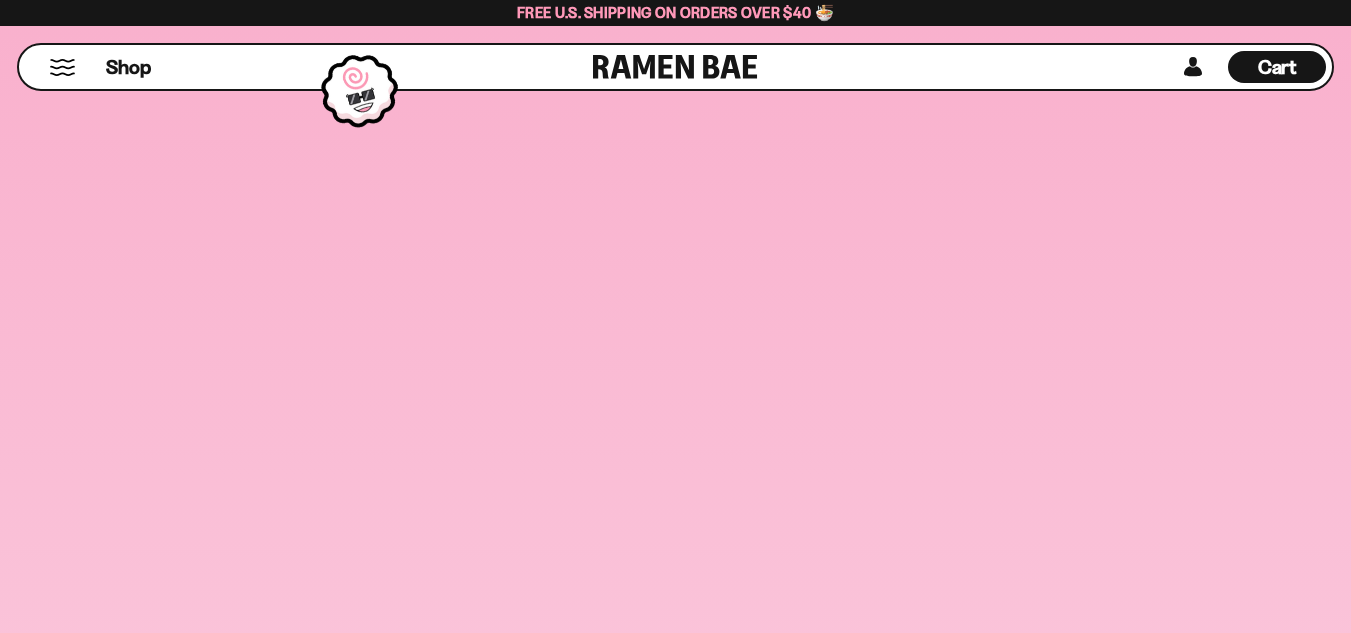 scroll, scrollTop: 1400, scrollLeft: 0, axis: vertical 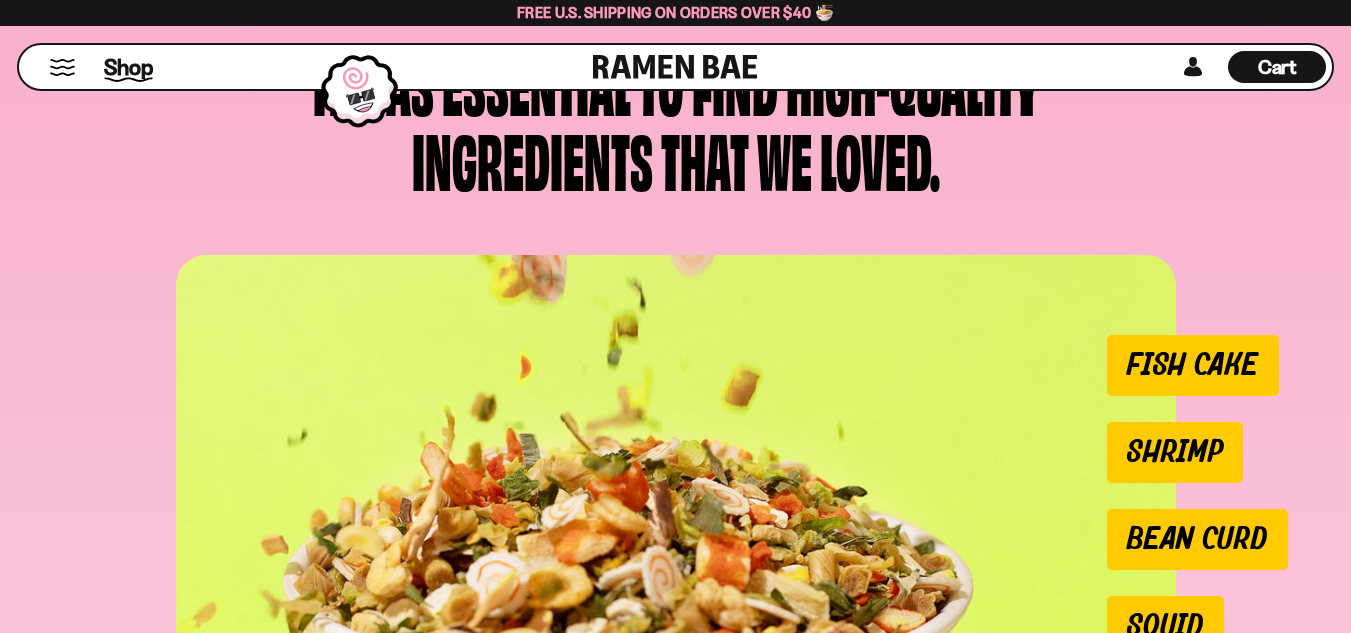 click on "Shop" at bounding box center [128, 67] 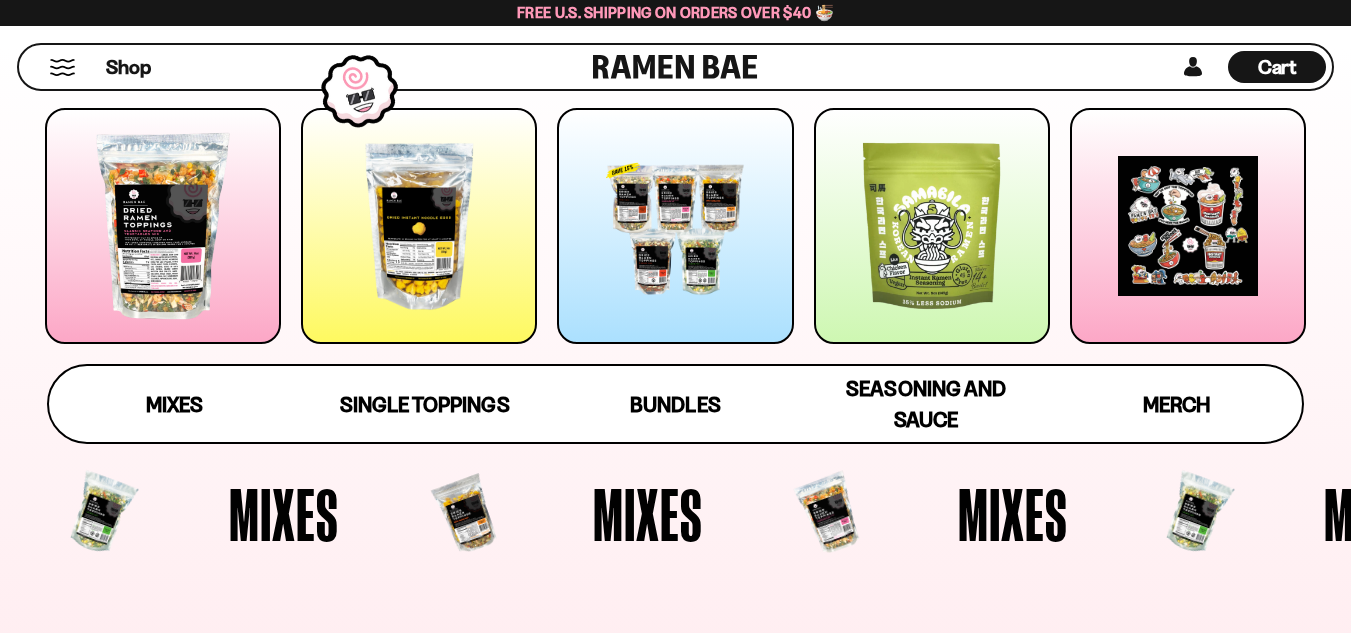 scroll, scrollTop: 300, scrollLeft: 0, axis: vertical 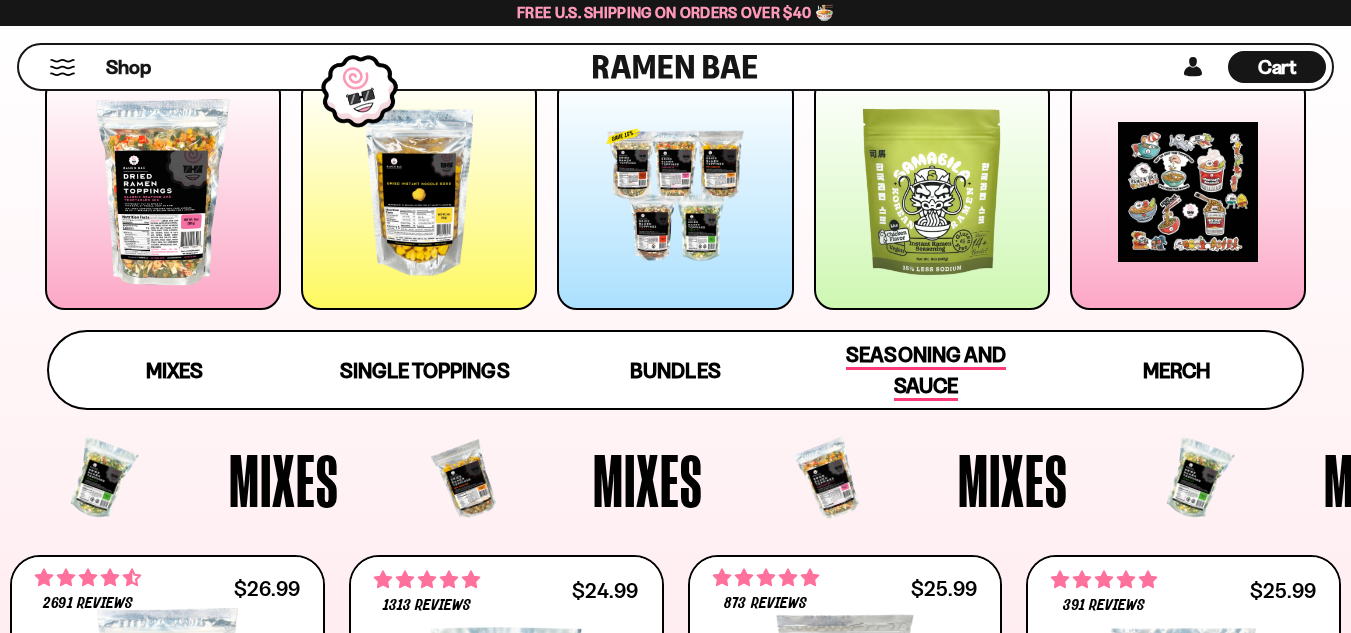 click on "Seasoning and Sauce" at bounding box center (926, 370) 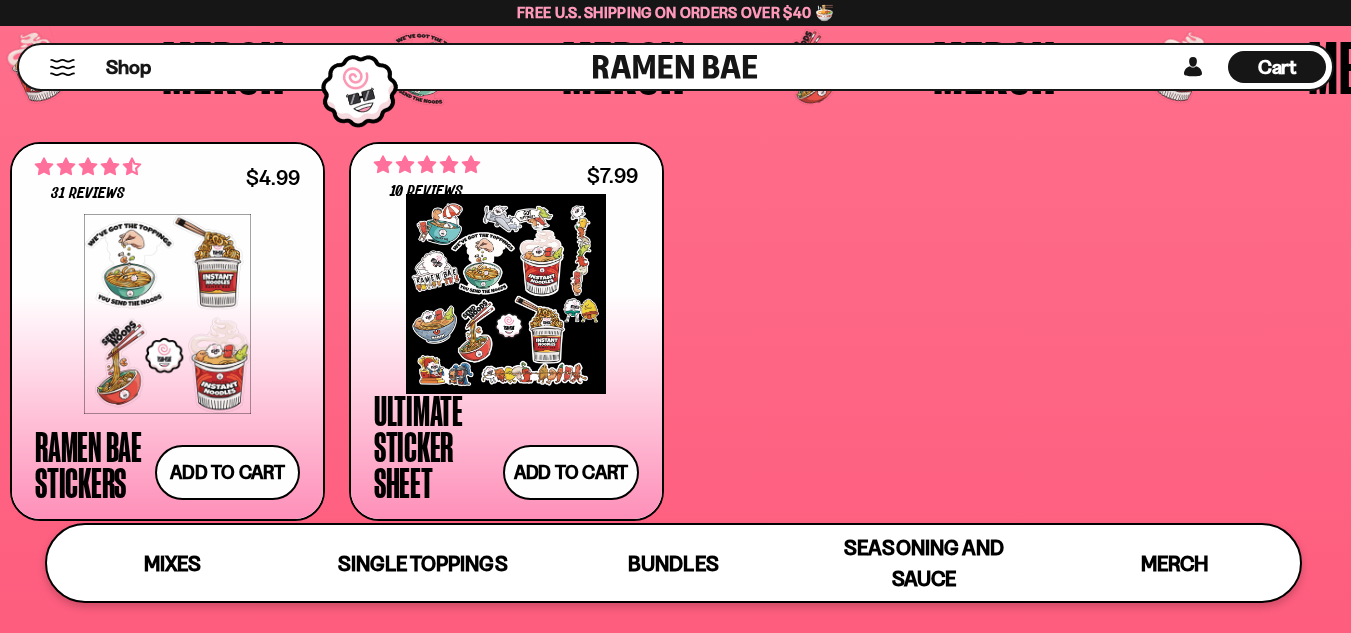 scroll, scrollTop: 5284, scrollLeft: 0, axis: vertical 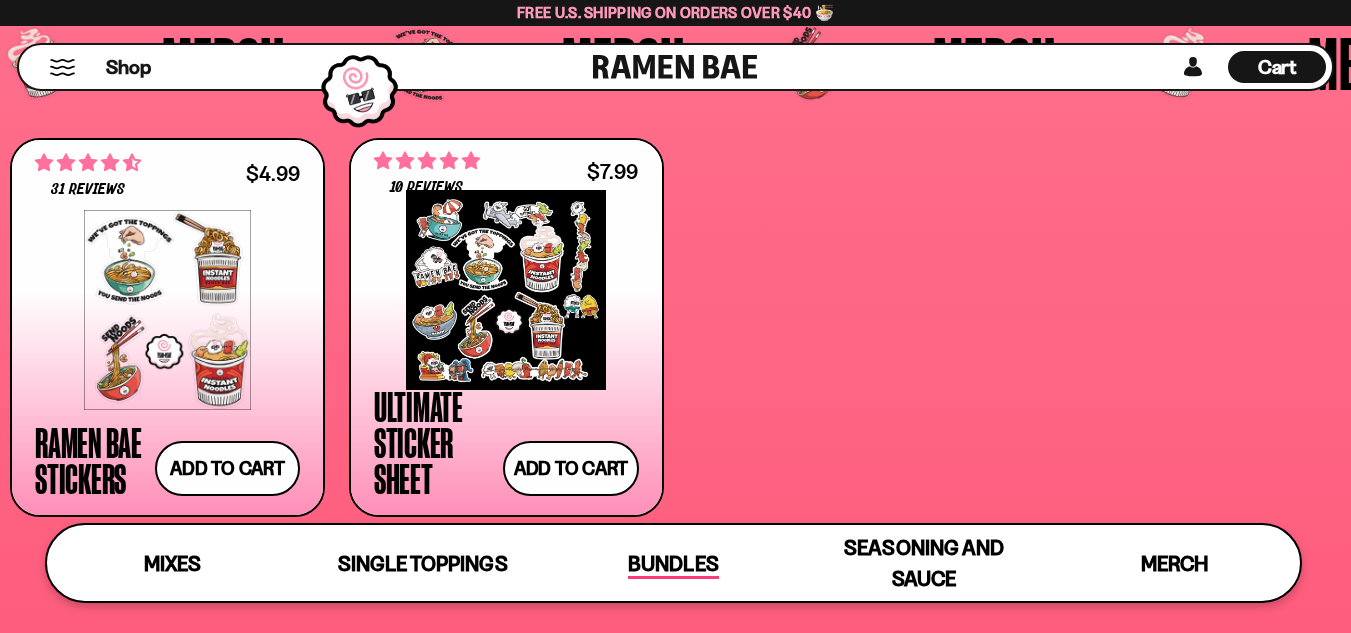 click on "Bundles" at bounding box center [673, 565] 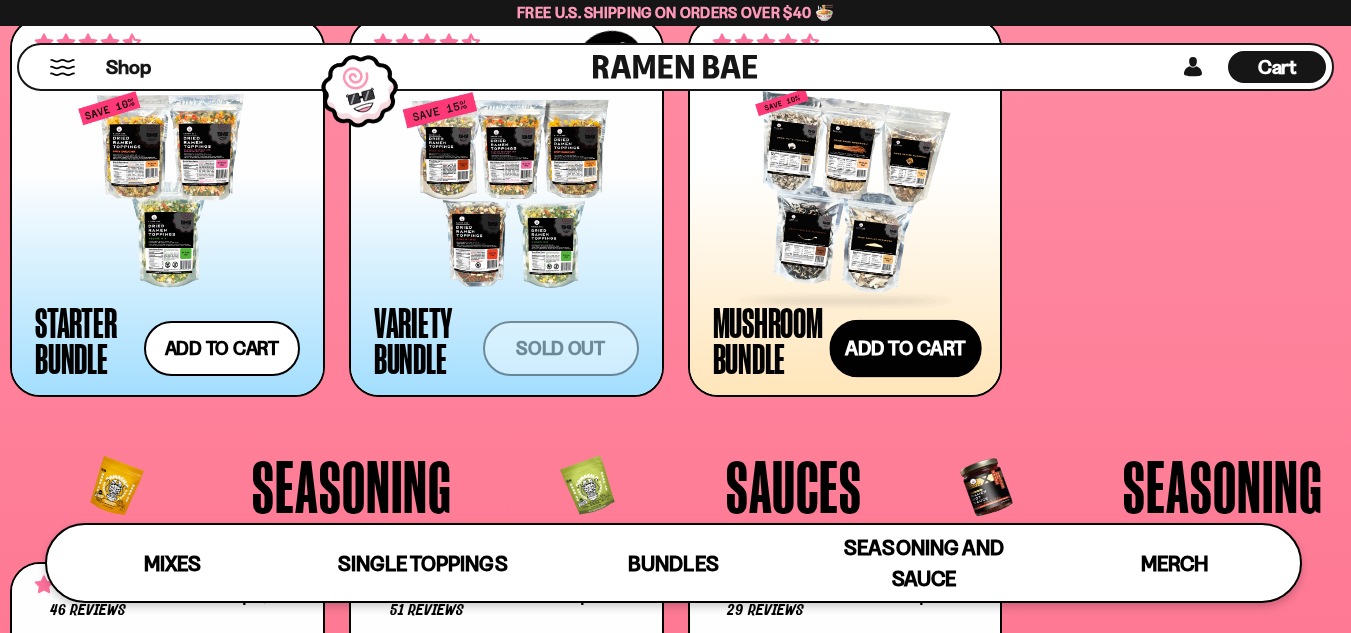 scroll, scrollTop: 4315, scrollLeft: 0, axis: vertical 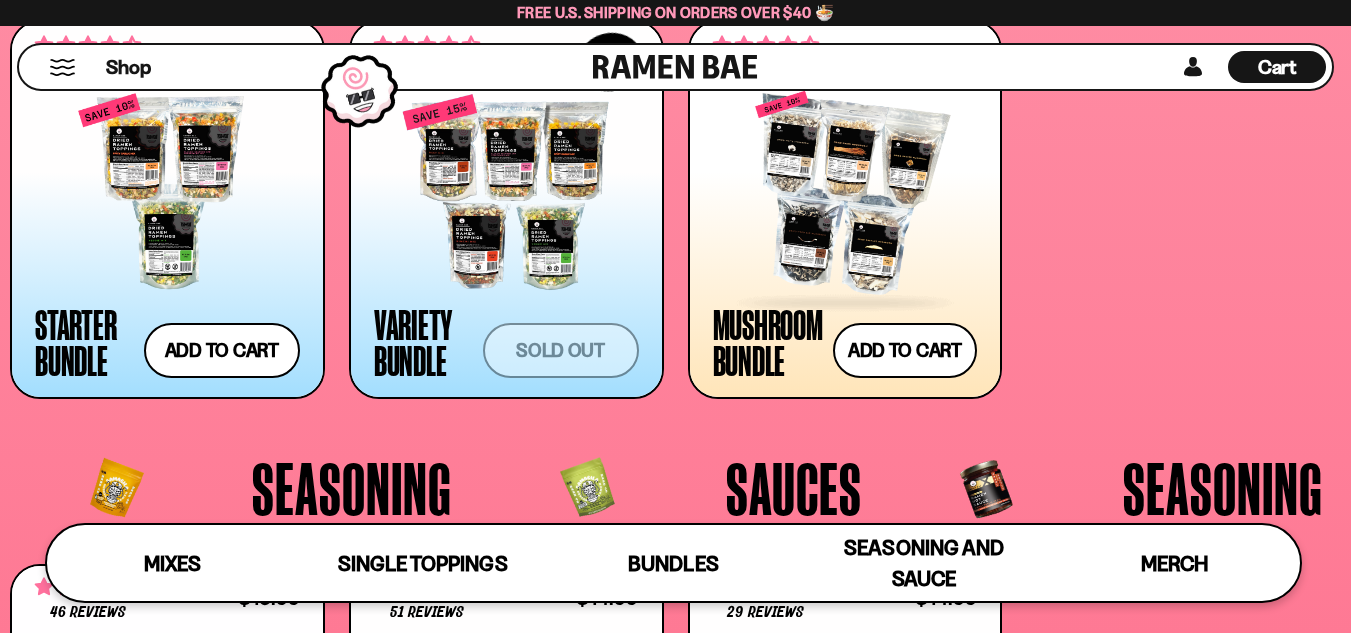 click at bounding box center [845, 192] 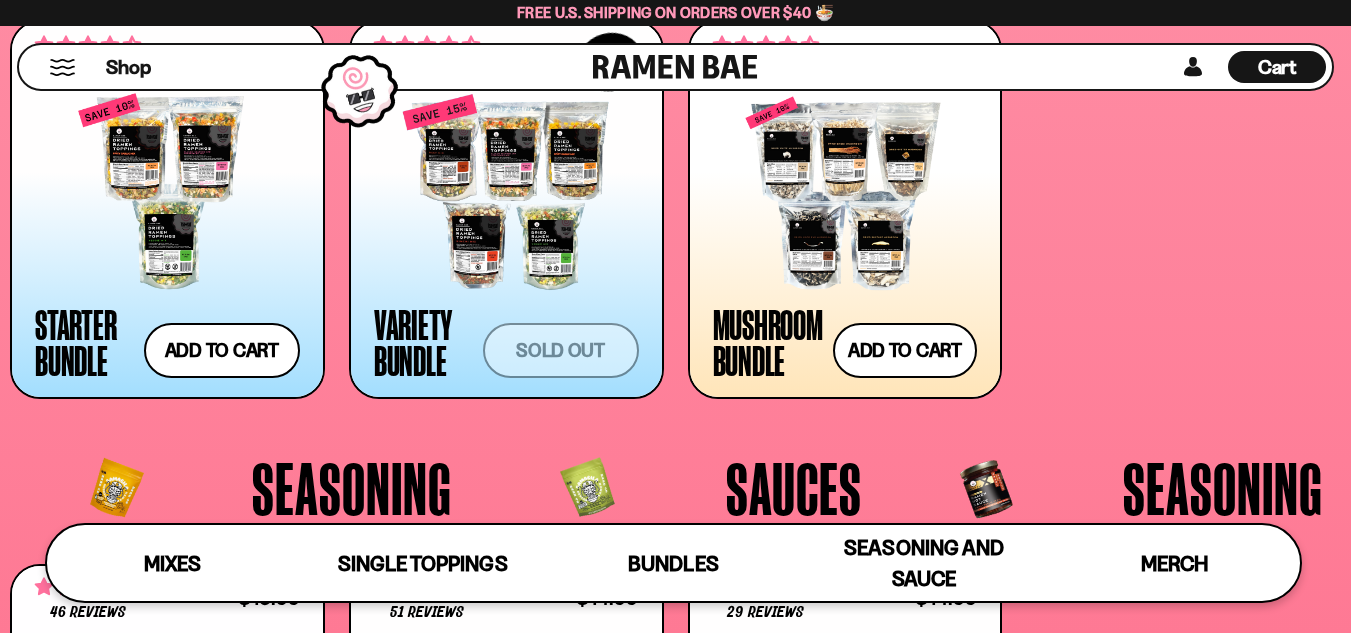 scroll, scrollTop: 4276, scrollLeft: 0, axis: vertical 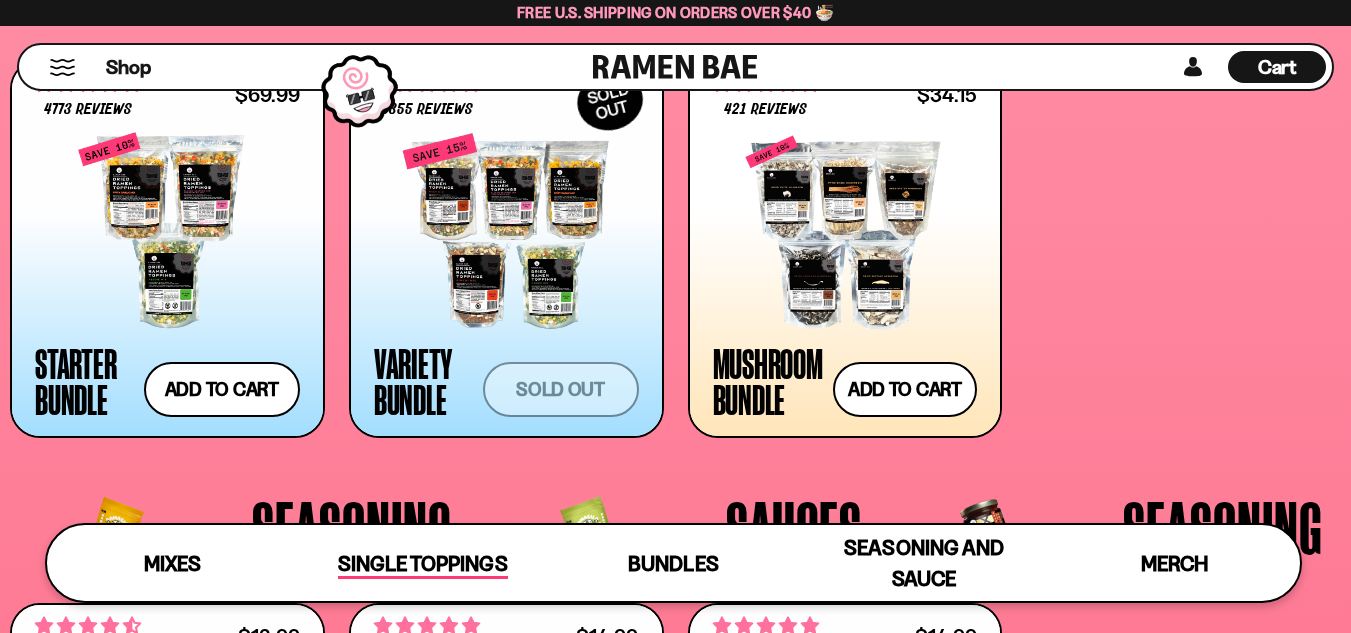 click on "Single Toppings" at bounding box center [423, 563] 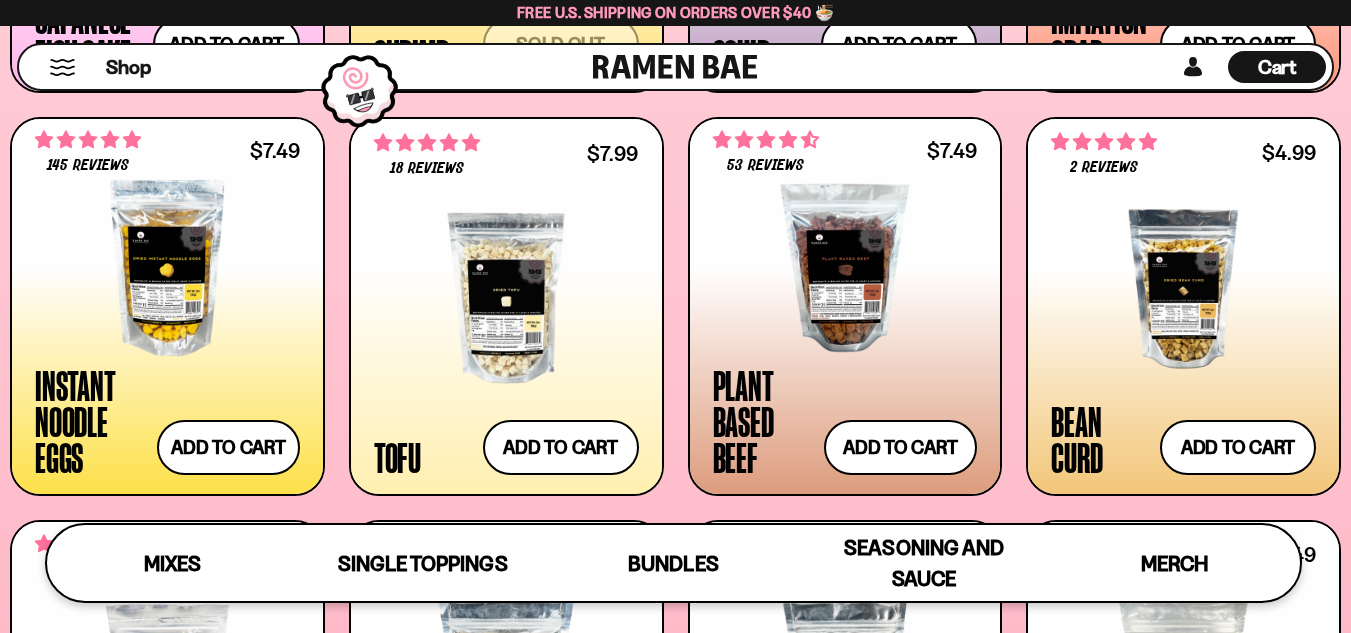 scroll, scrollTop: 2157, scrollLeft: 0, axis: vertical 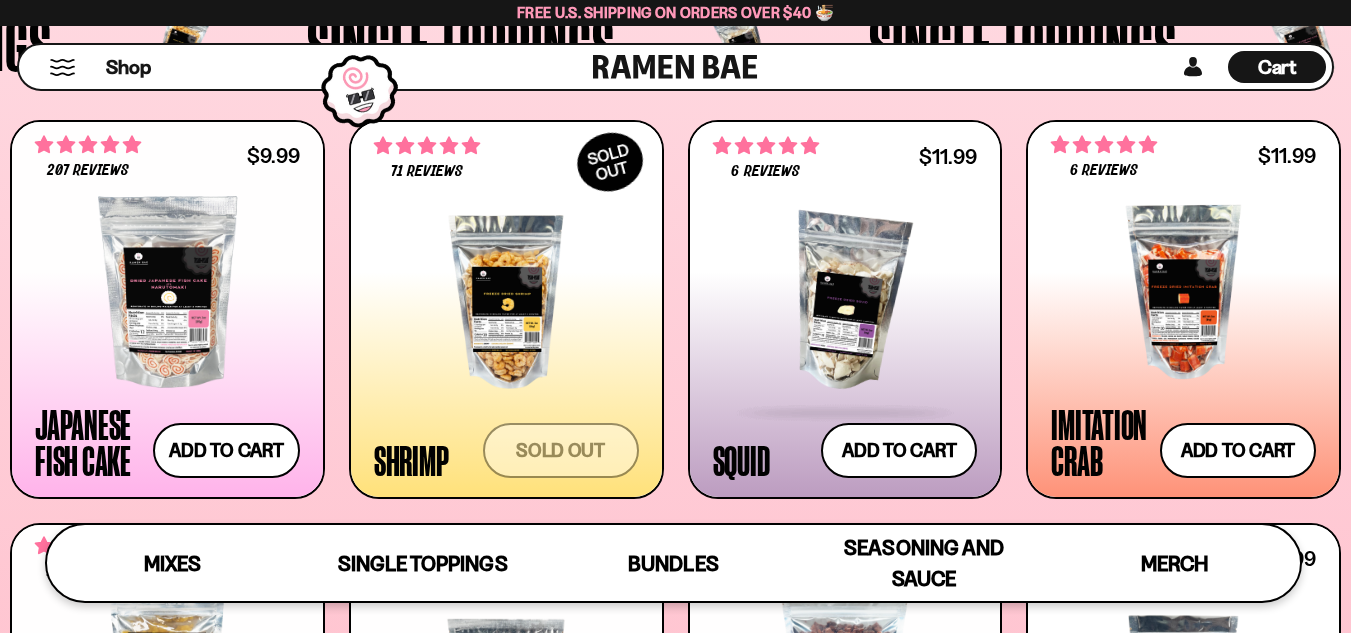 click at bounding box center (845, 302) 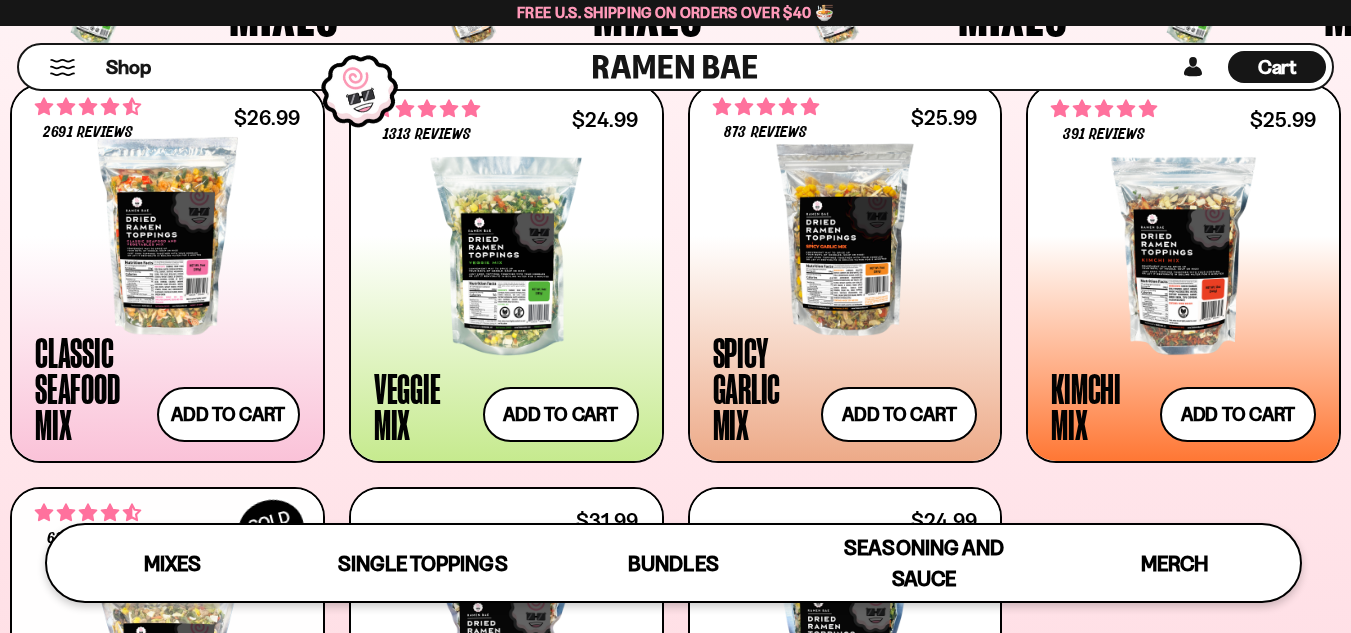scroll, scrollTop: 745, scrollLeft: 0, axis: vertical 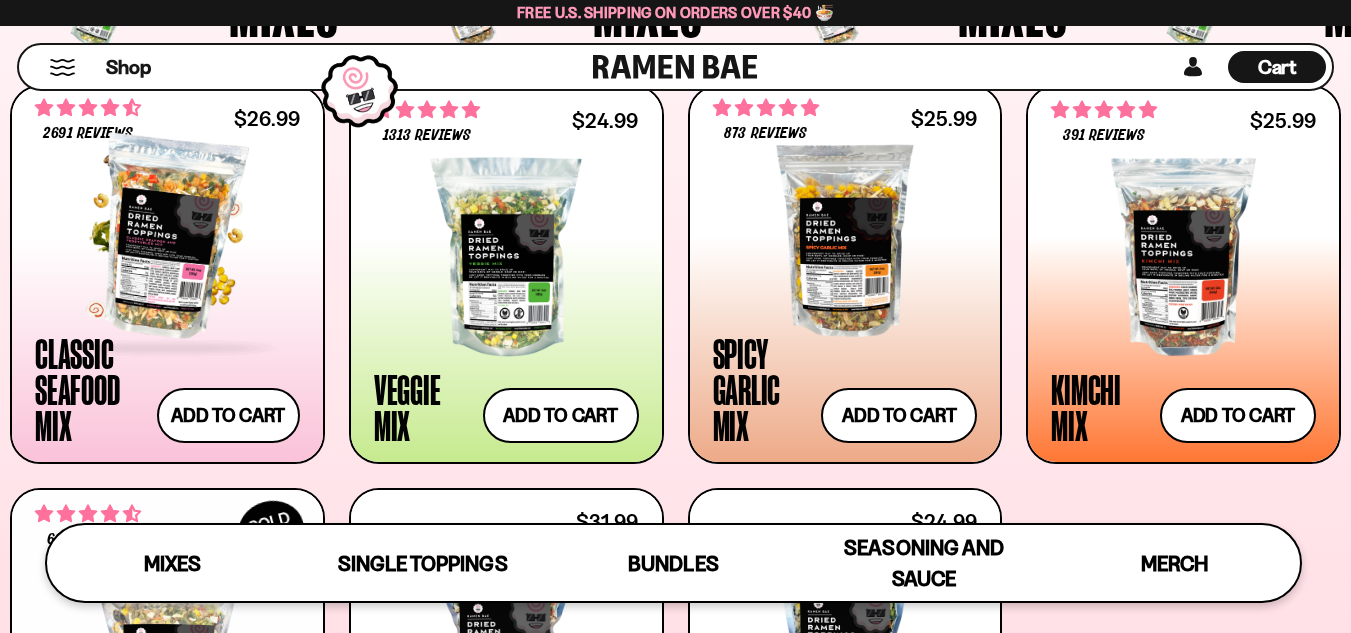 click at bounding box center [167, 237] 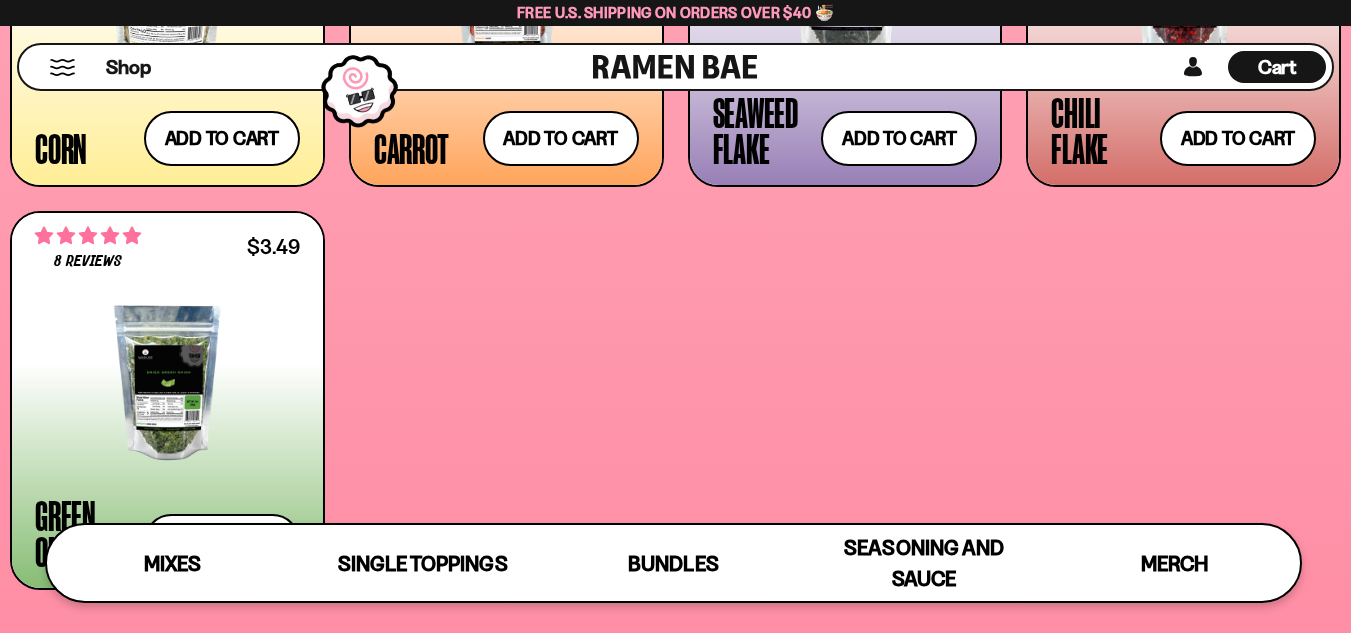 scroll, scrollTop: 3617, scrollLeft: 0, axis: vertical 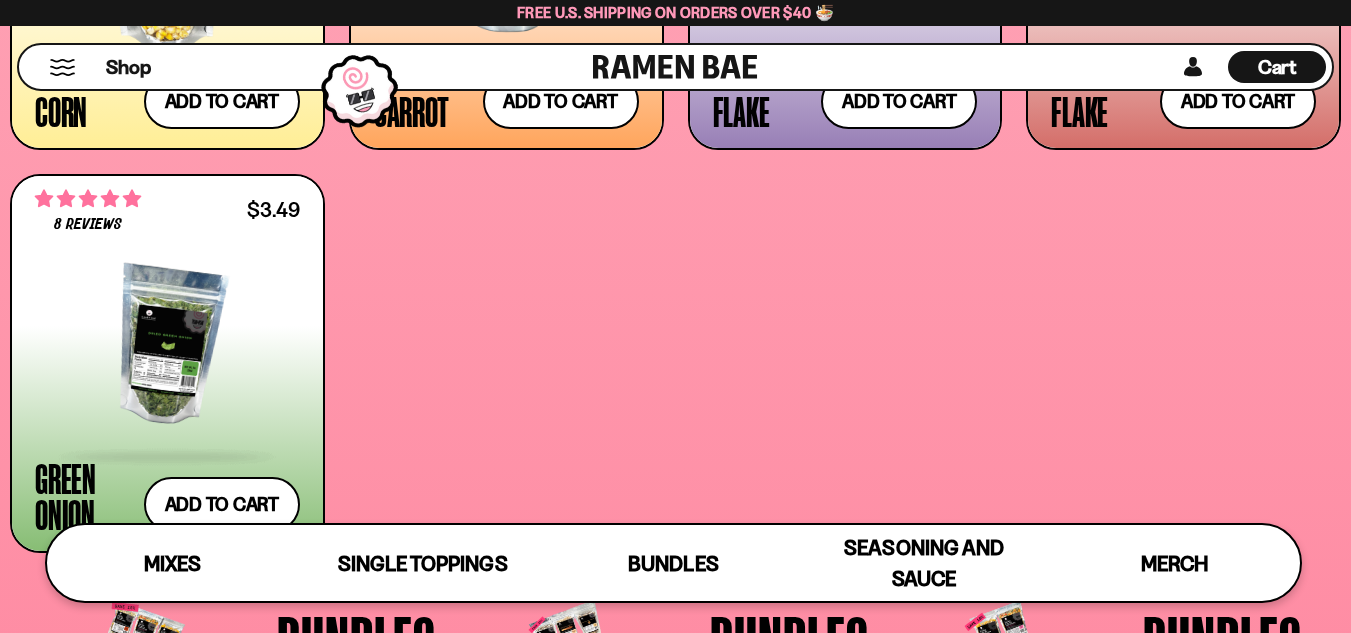 click at bounding box center [167, 346] 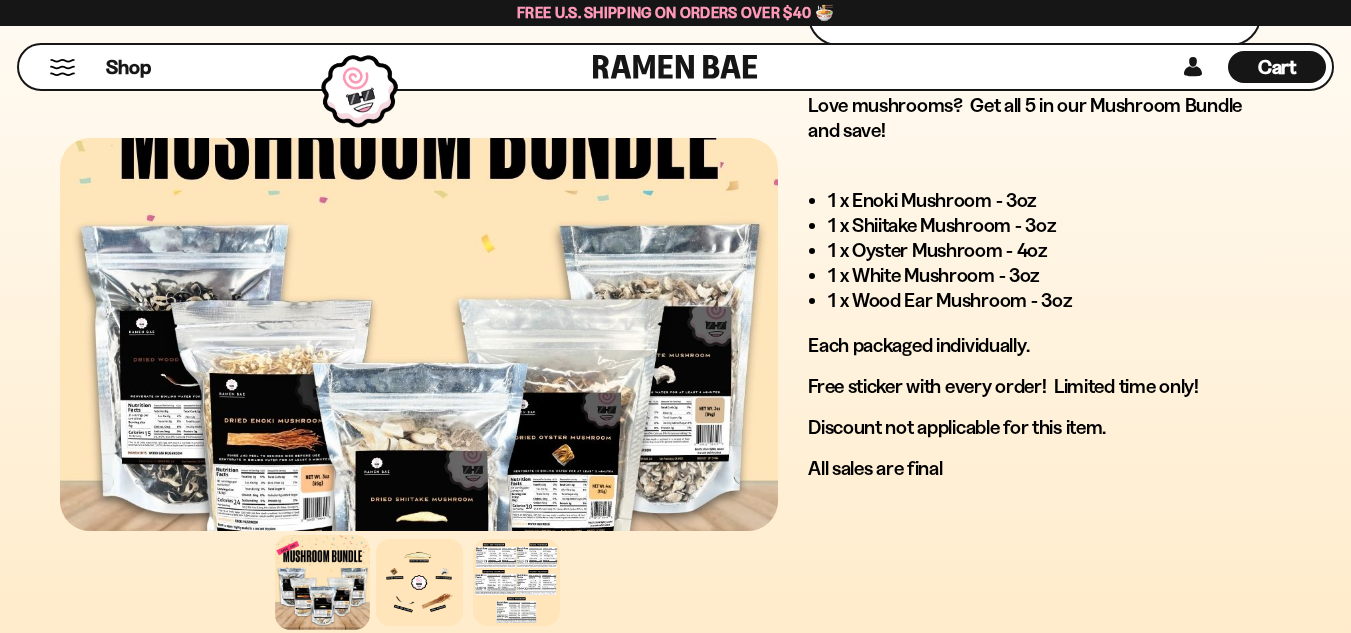 scroll, scrollTop: 1300, scrollLeft: 0, axis: vertical 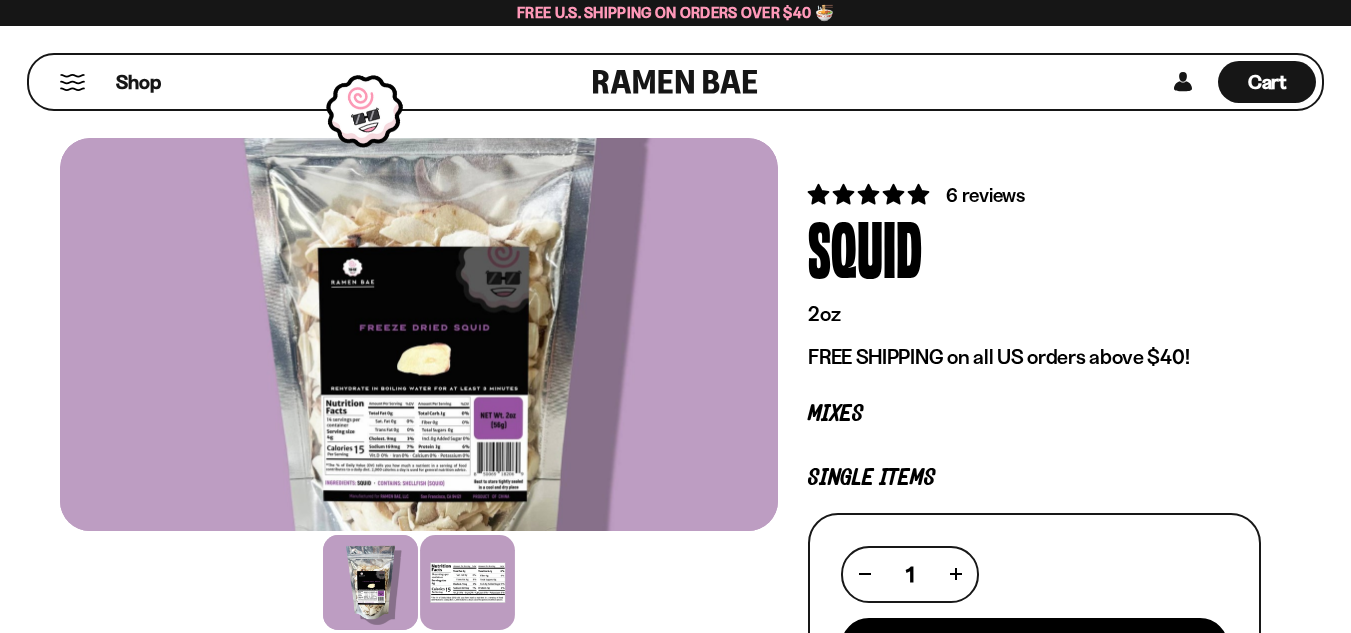click at bounding box center [467, 582] 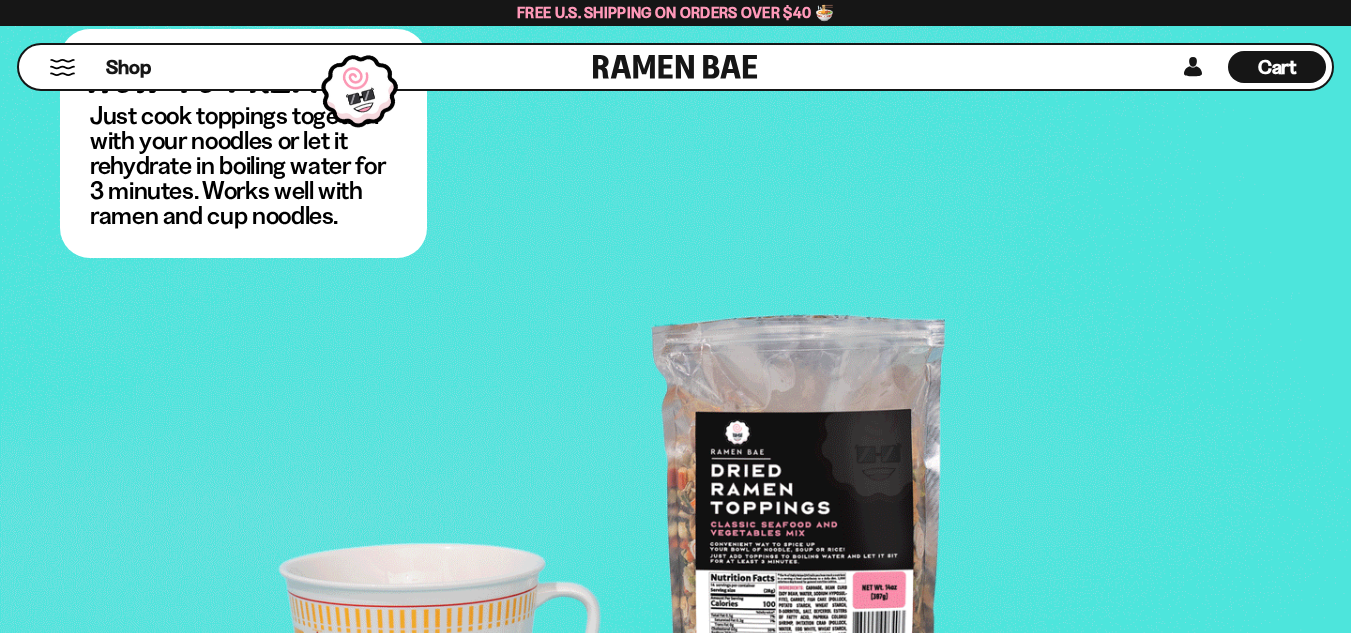 scroll, scrollTop: 2900, scrollLeft: 0, axis: vertical 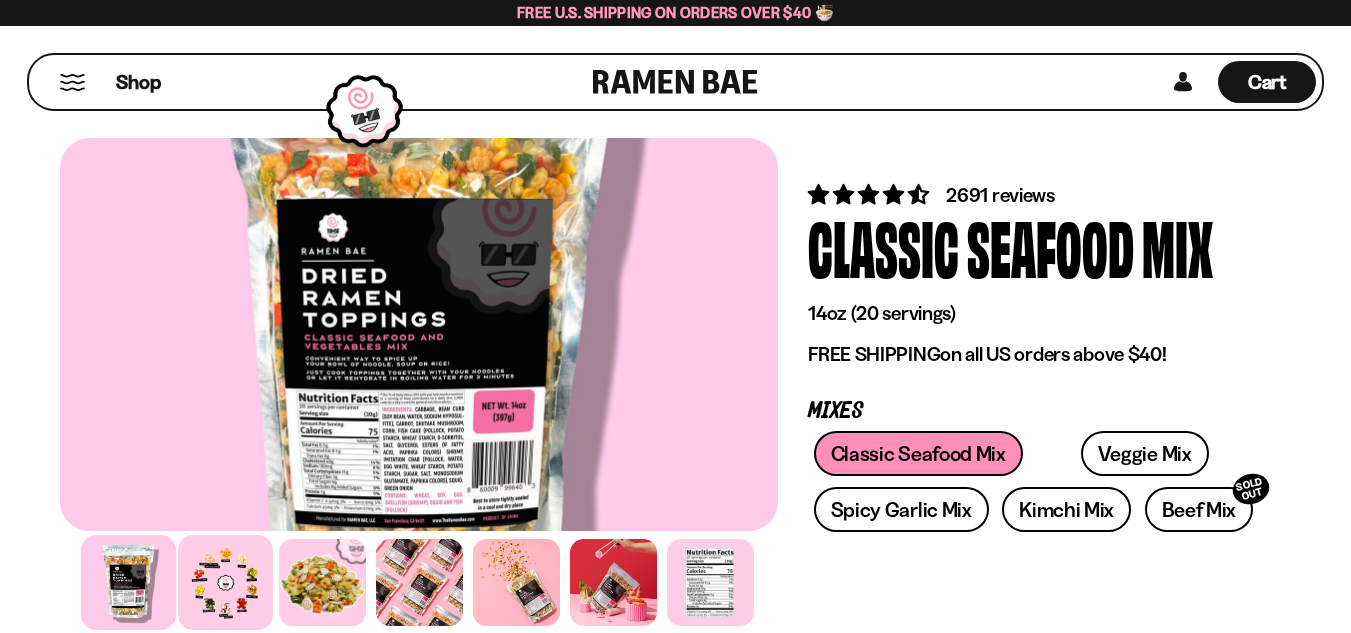 click at bounding box center (225, 582) 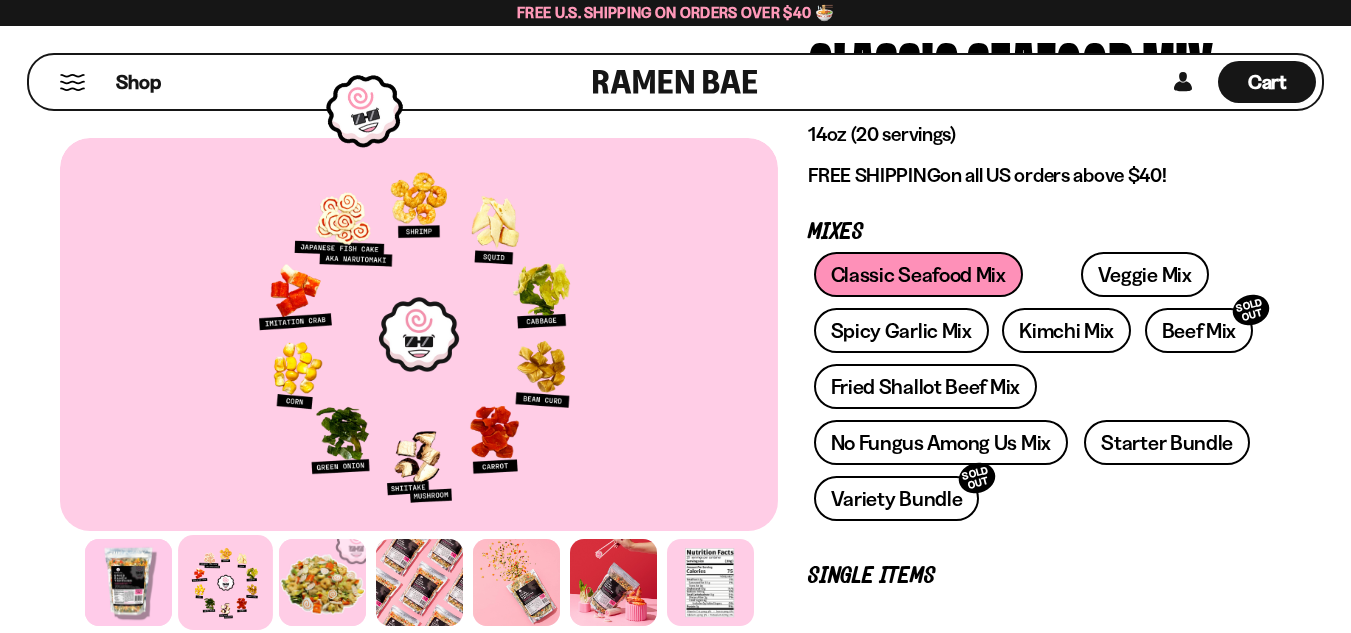 scroll, scrollTop: 200, scrollLeft: 0, axis: vertical 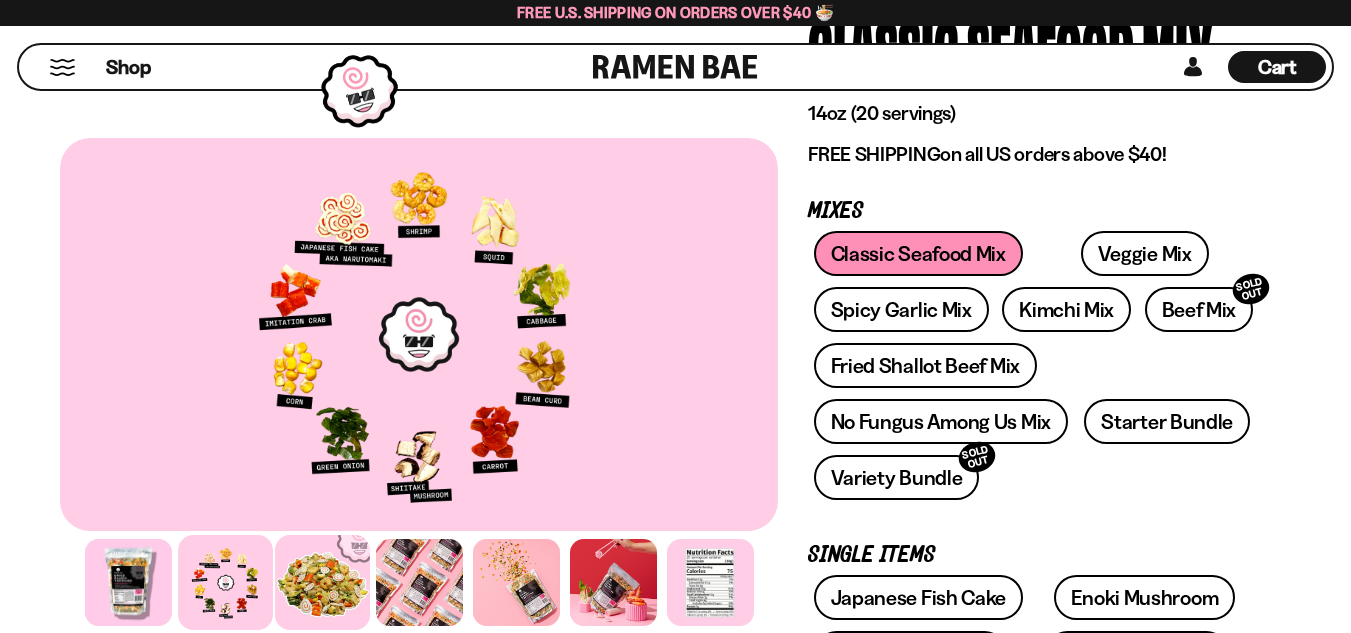 click at bounding box center [322, 582] 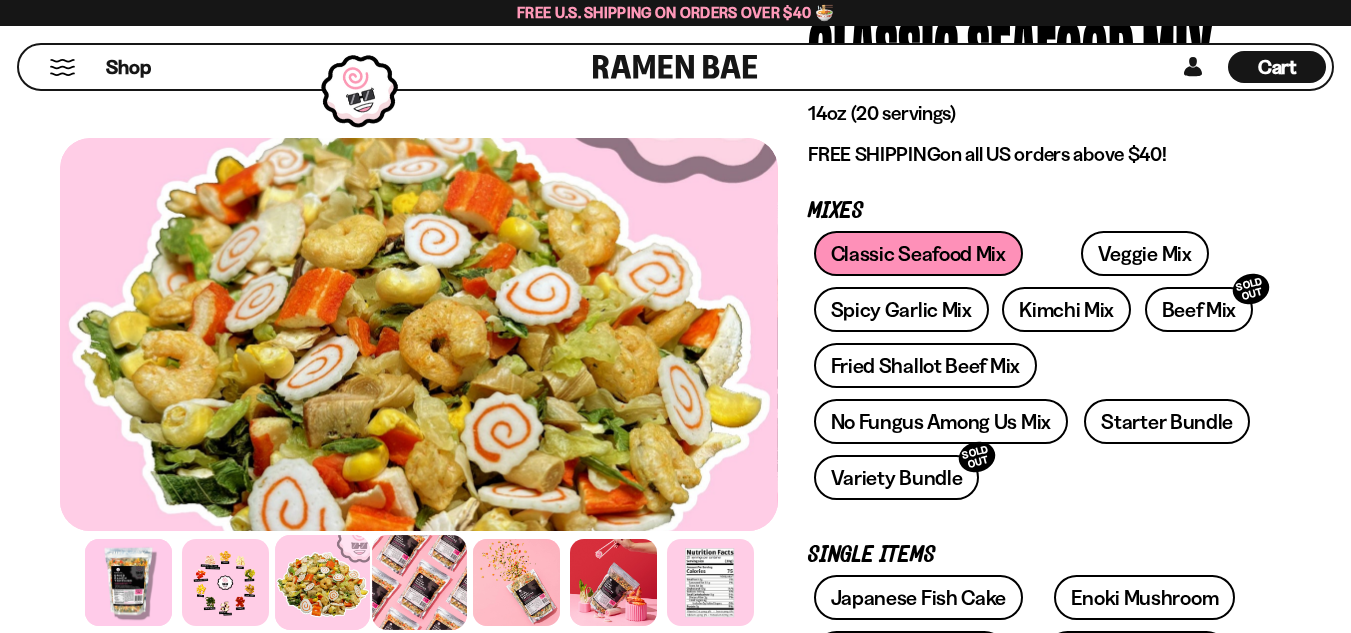 click at bounding box center [419, 582] 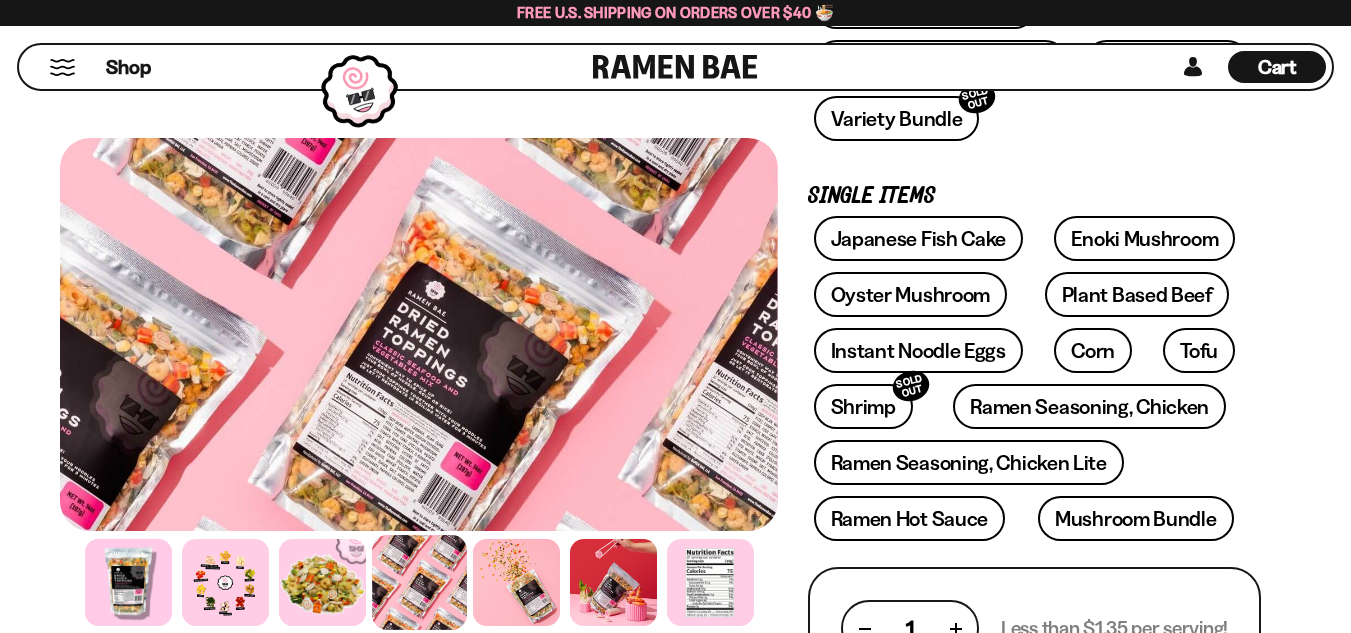 scroll, scrollTop: 600, scrollLeft: 0, axis: vertical 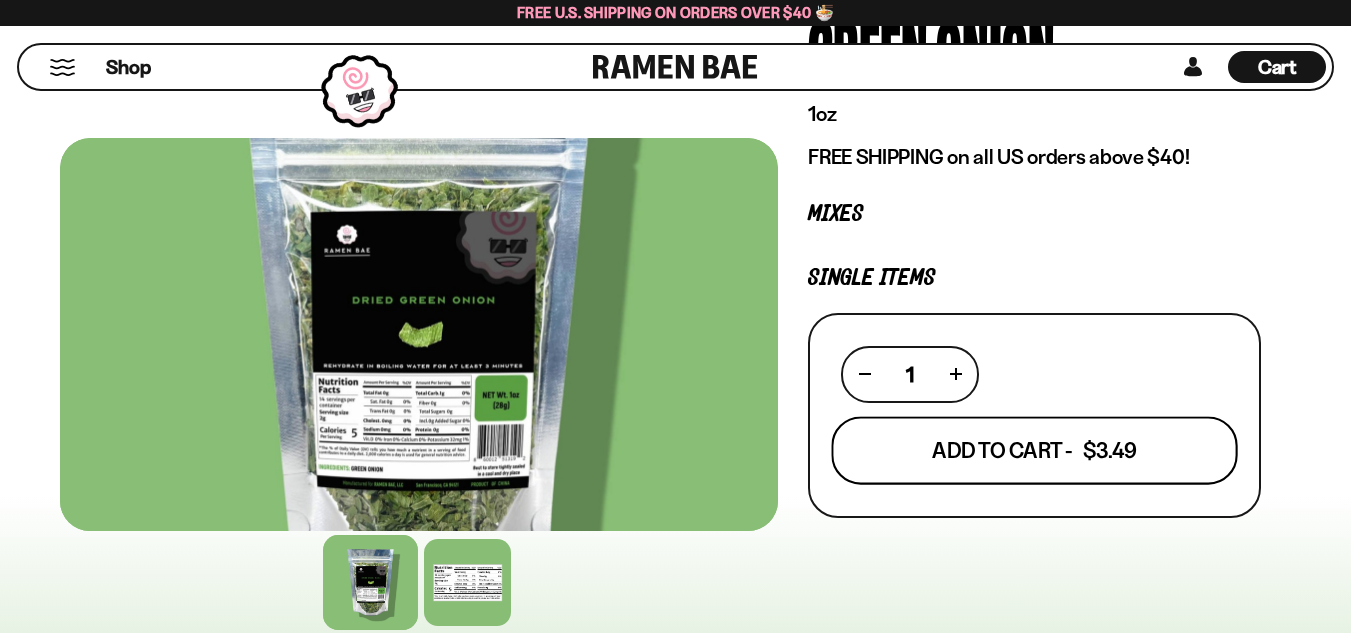 click on "Add To Cart -
$3.49" at bounding box center [1034, 450] 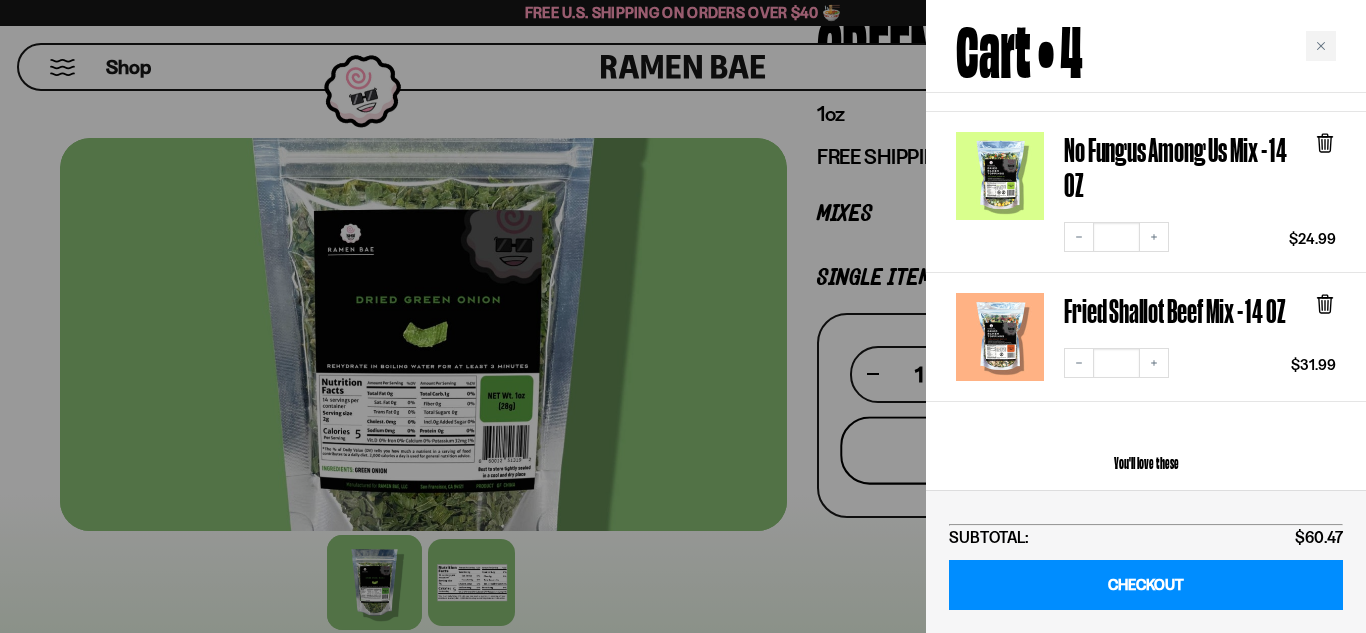 scroll, scrollTop: 500, scrollLeft: 0, axis: vertical 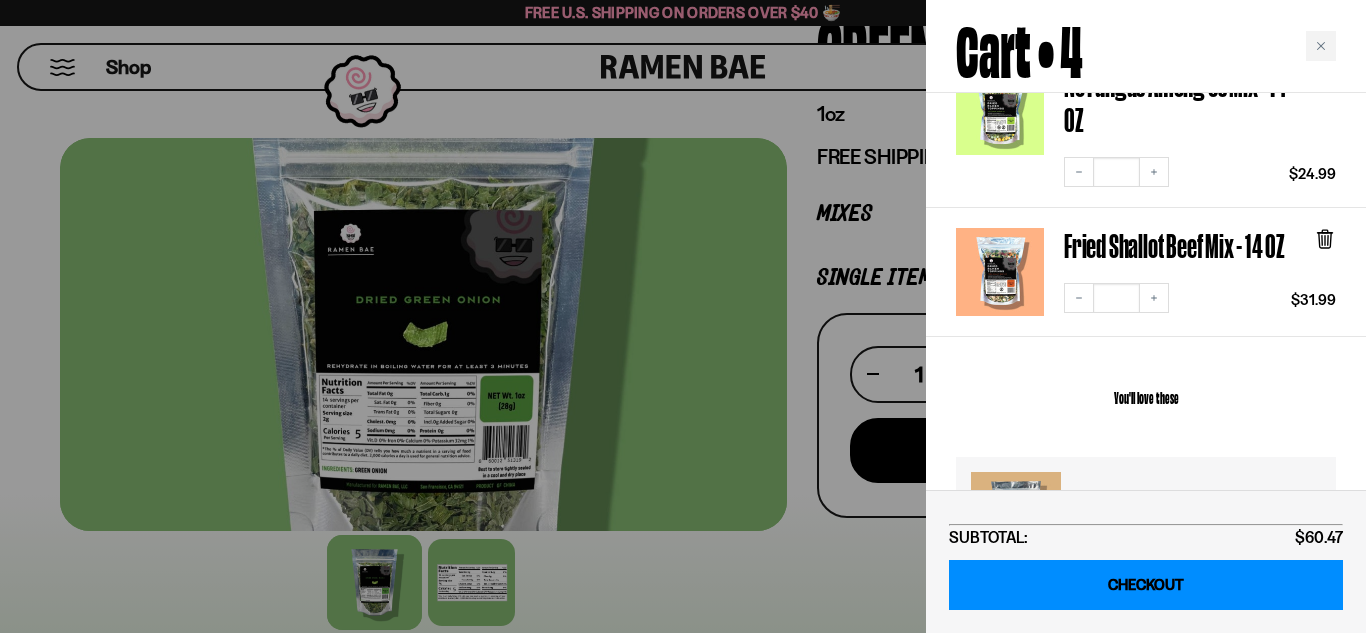click on "CHECKOUT" at bounding box center (1146, 585) 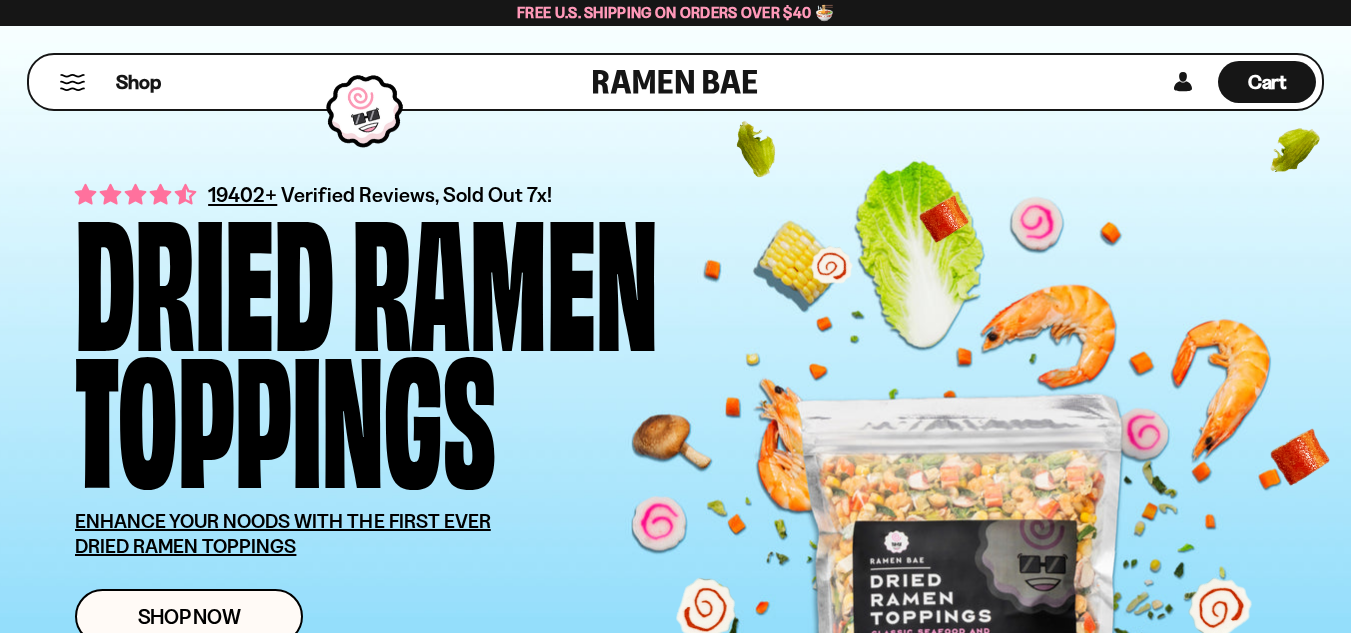 scroll, scrollTop: 0, scrollLeft: 0, axis: both 